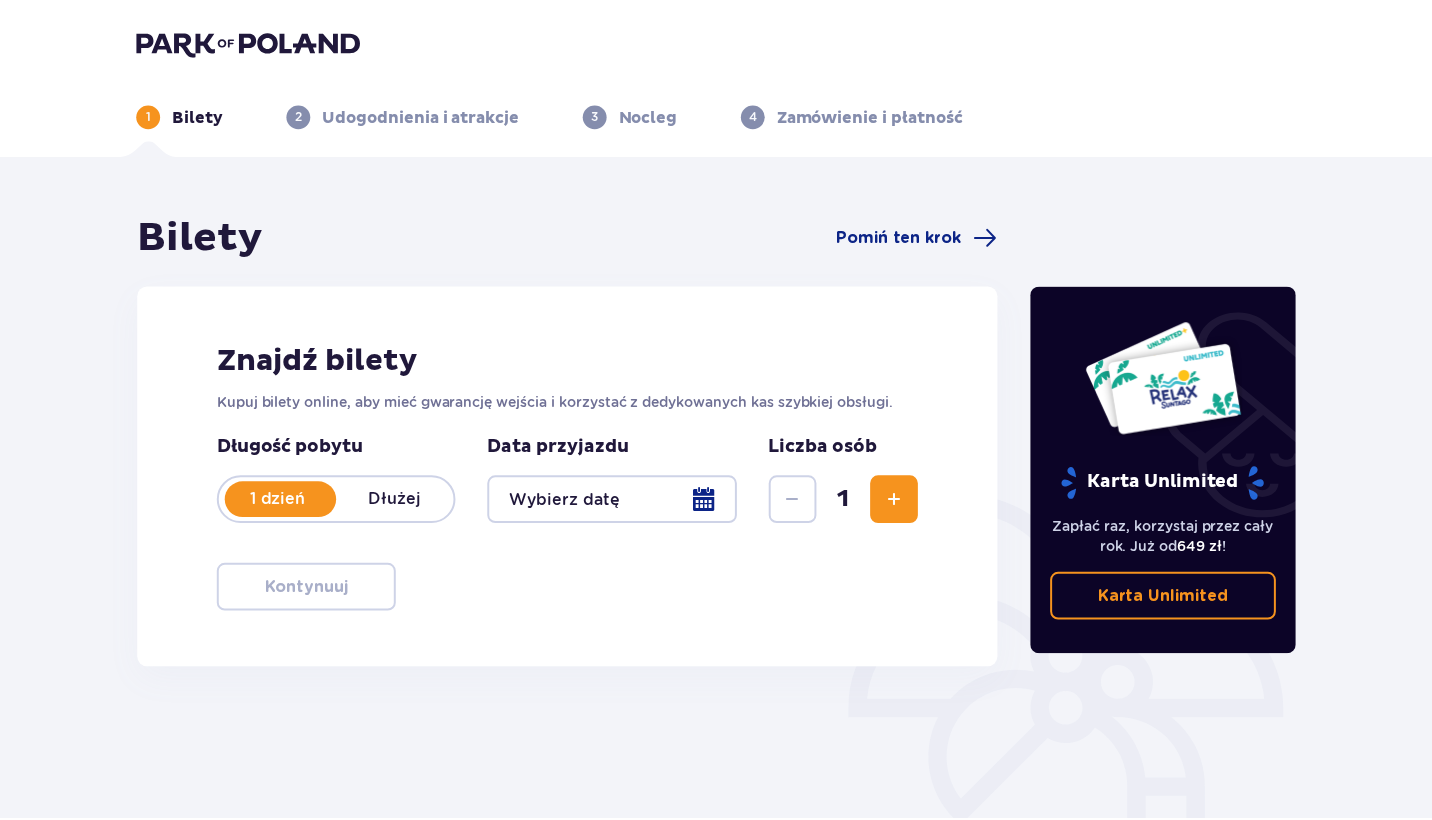 scroll, scrollTop: 0, scrollLeft: 0, axis: both 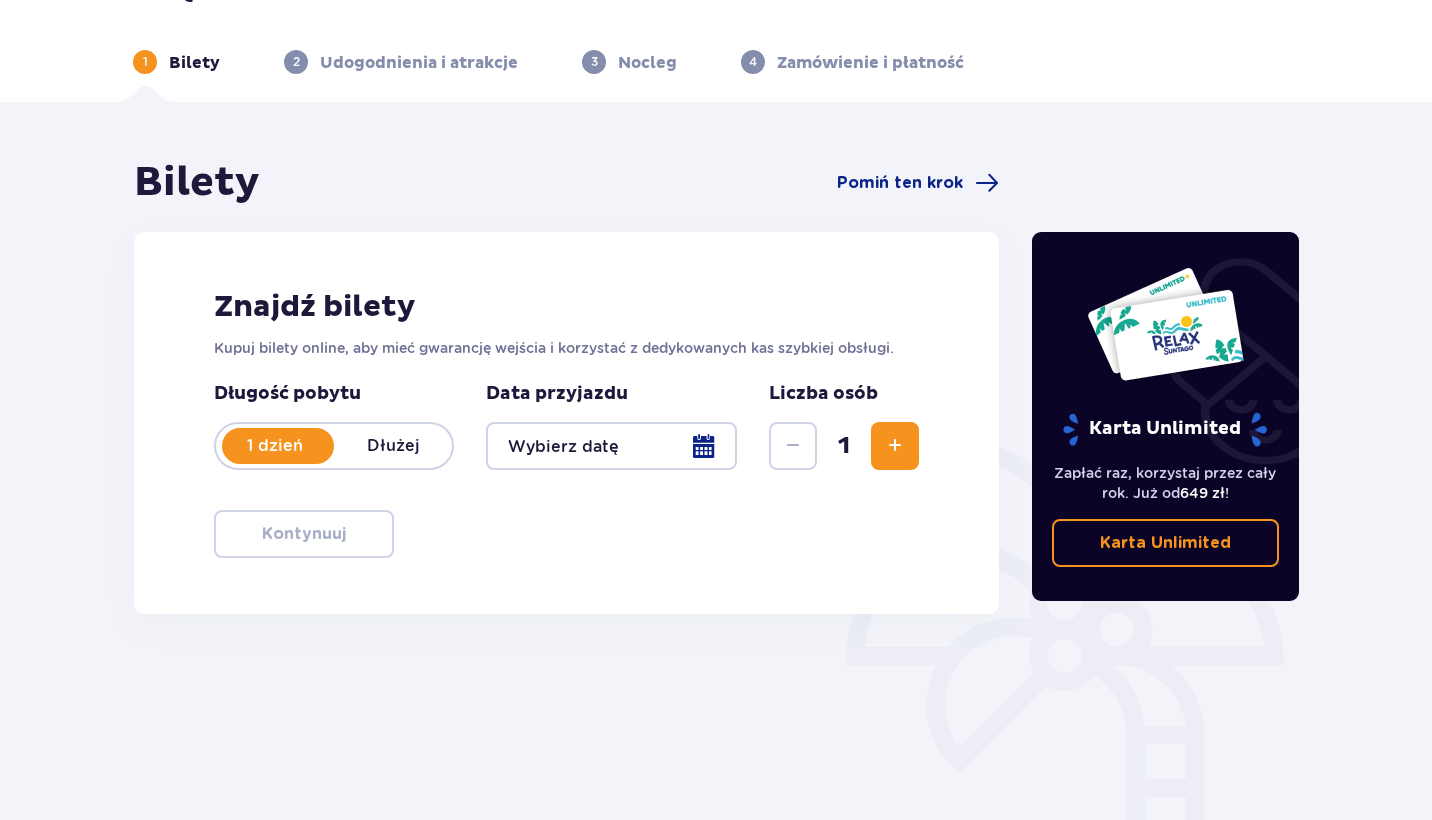 click at bounding box center (895, 446) 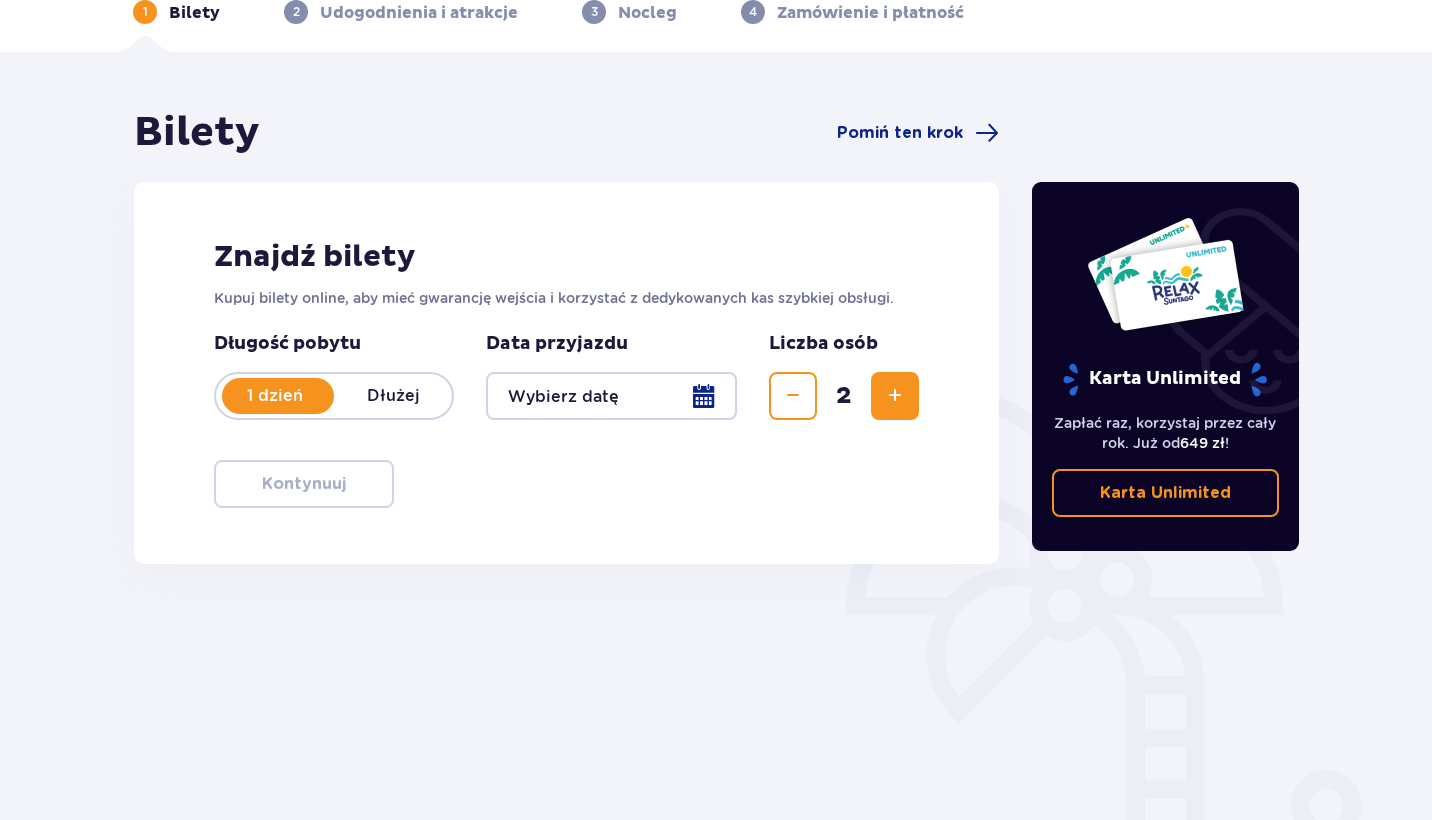 scroll, scrollTop: 106, scrollLeft: 0, axis: vertical 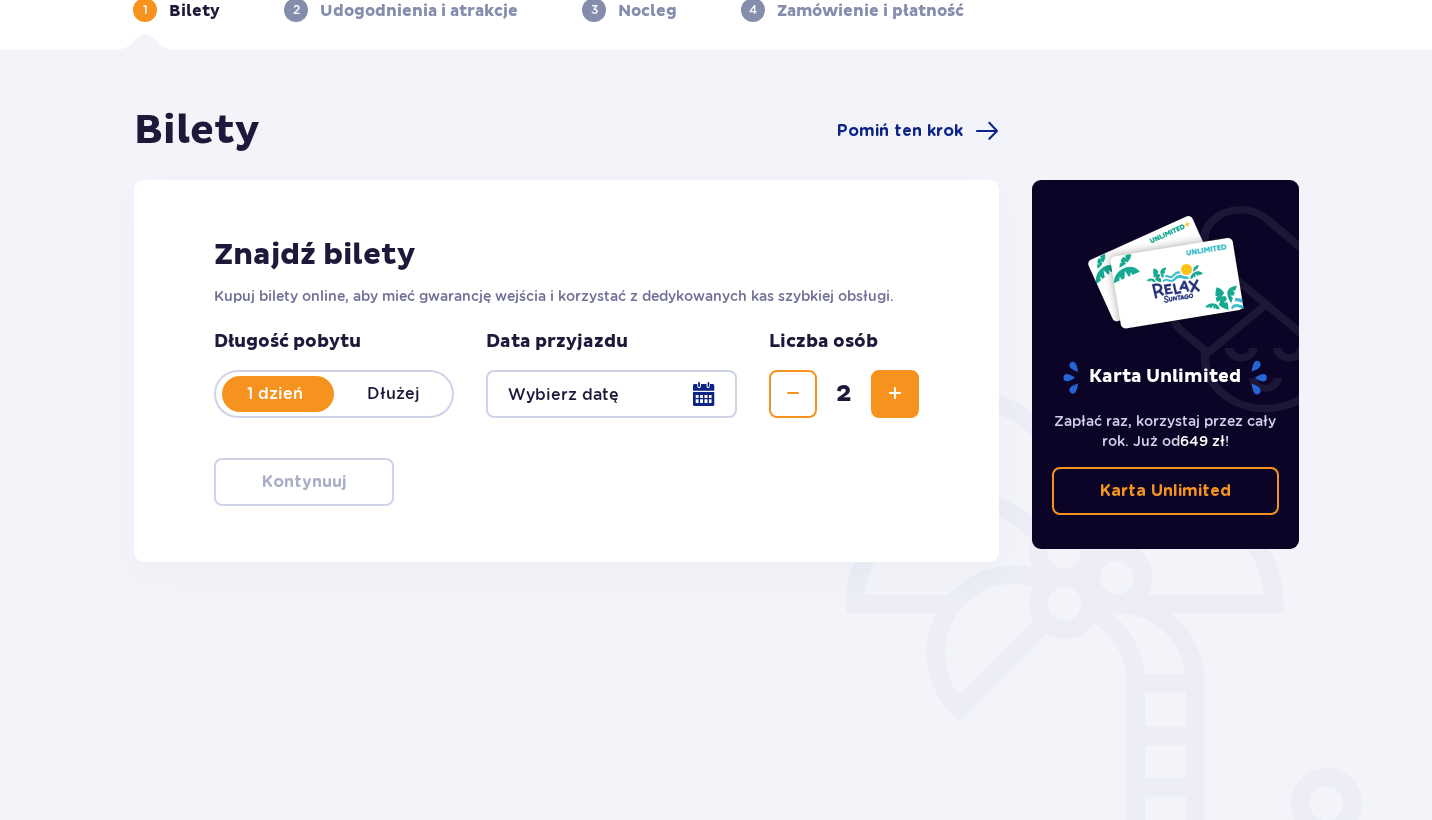 click at bounding box center [611, 394] 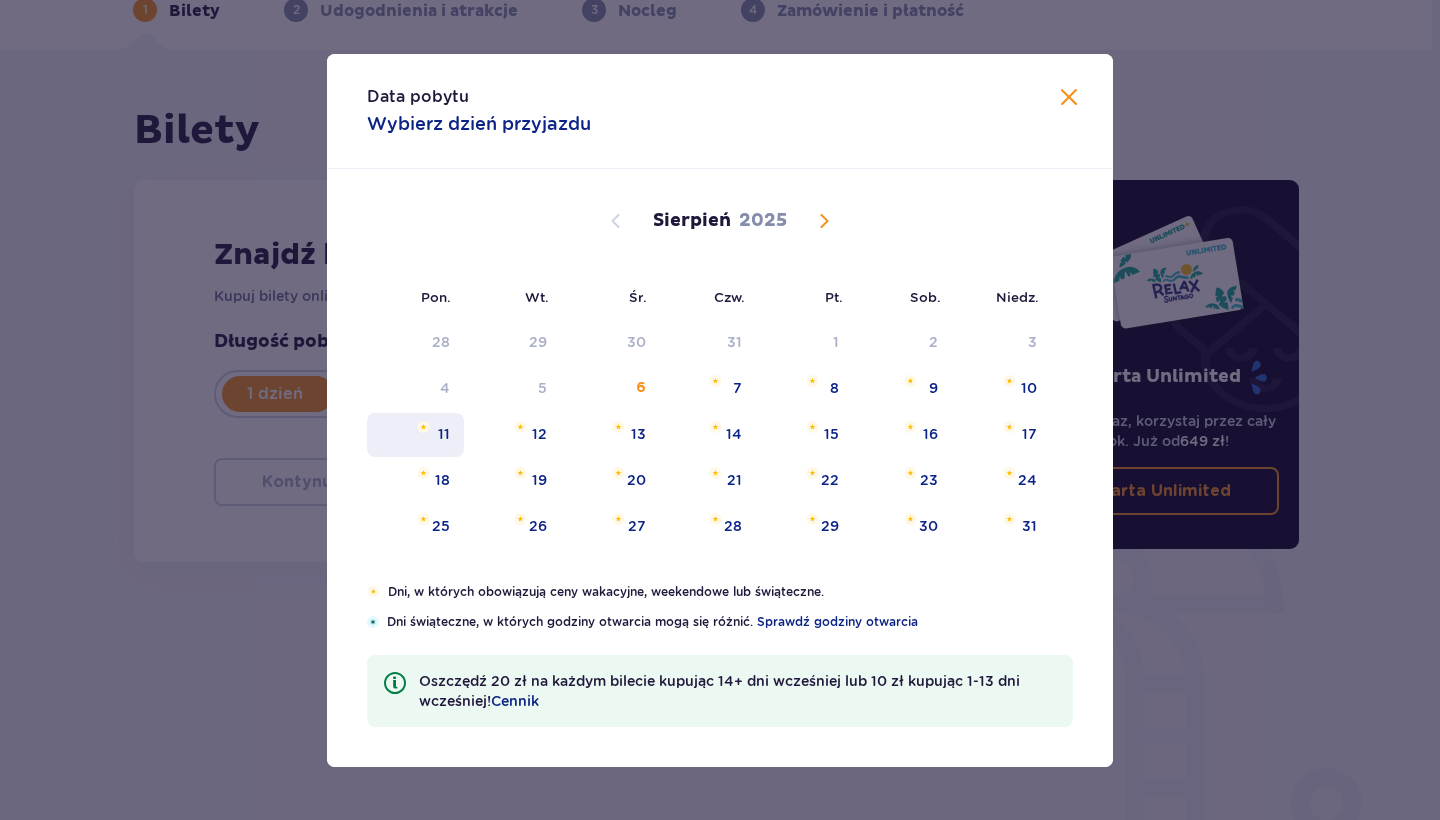 click on "11" at bounding box center [415, 435] 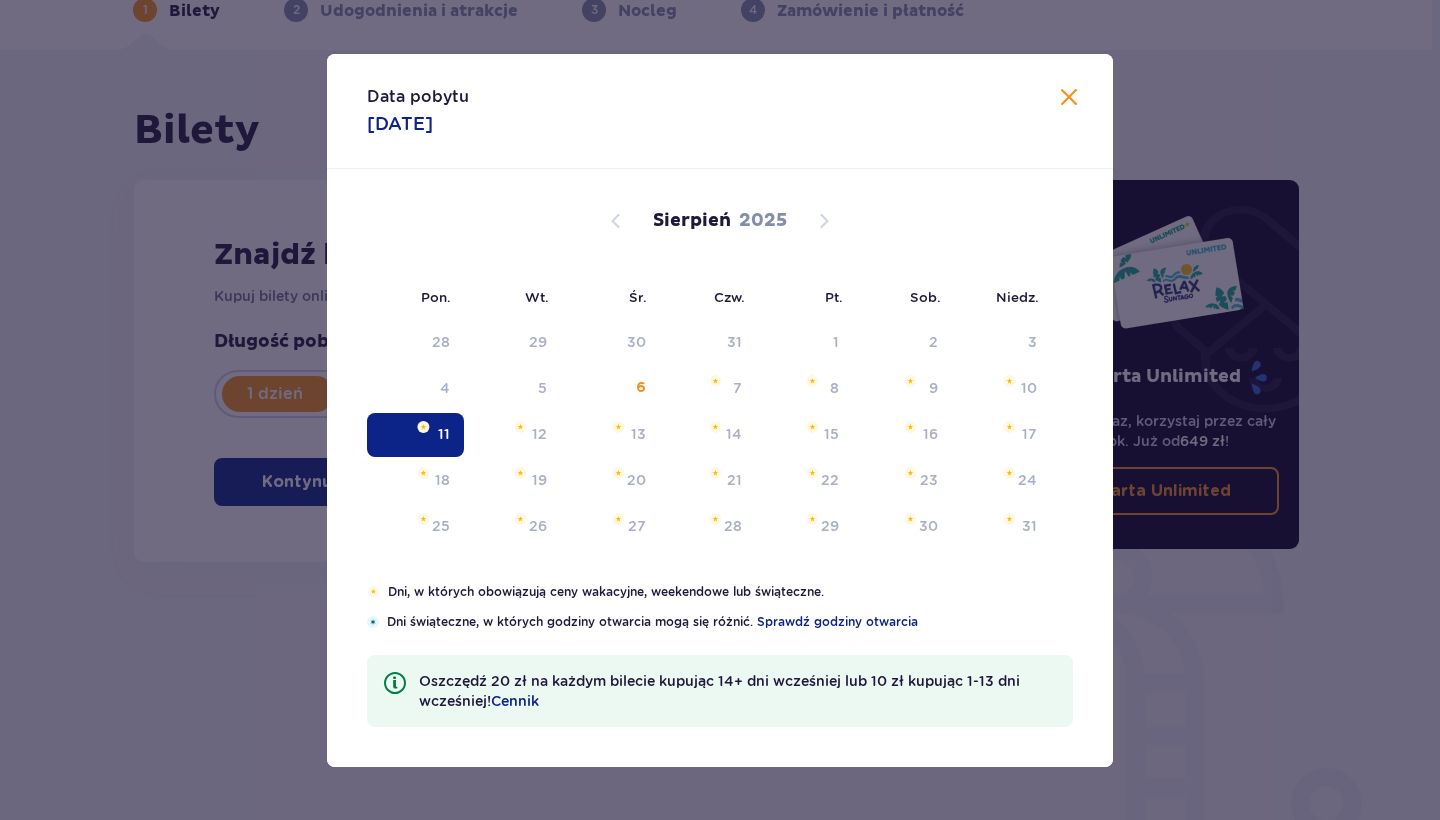 type on "[DATE]" 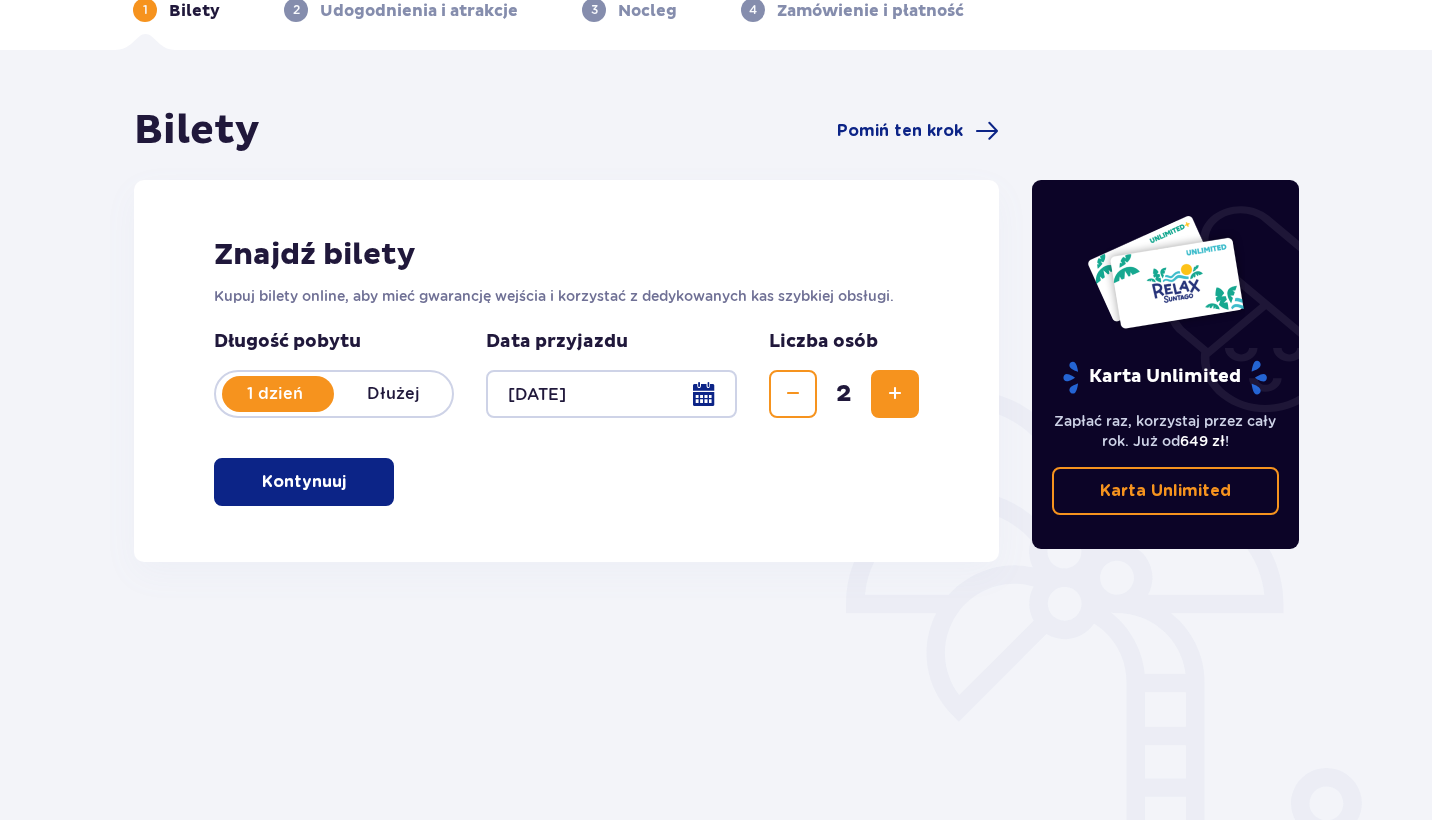 click on "Kontynuuj" at bounding box center (304, 482) 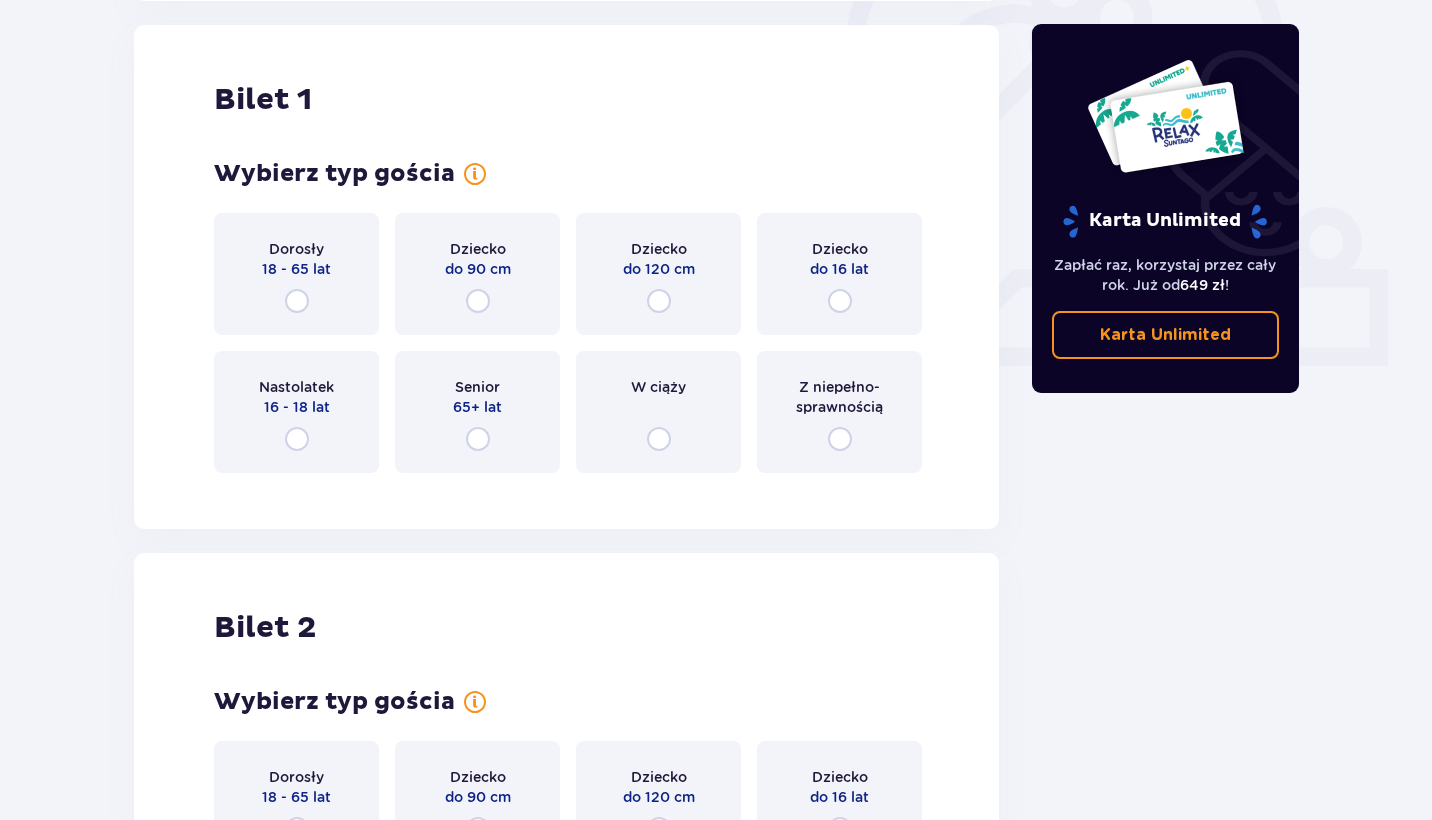 scroll, scrollTop: 668, scrollLeft: 0, axis: vertical 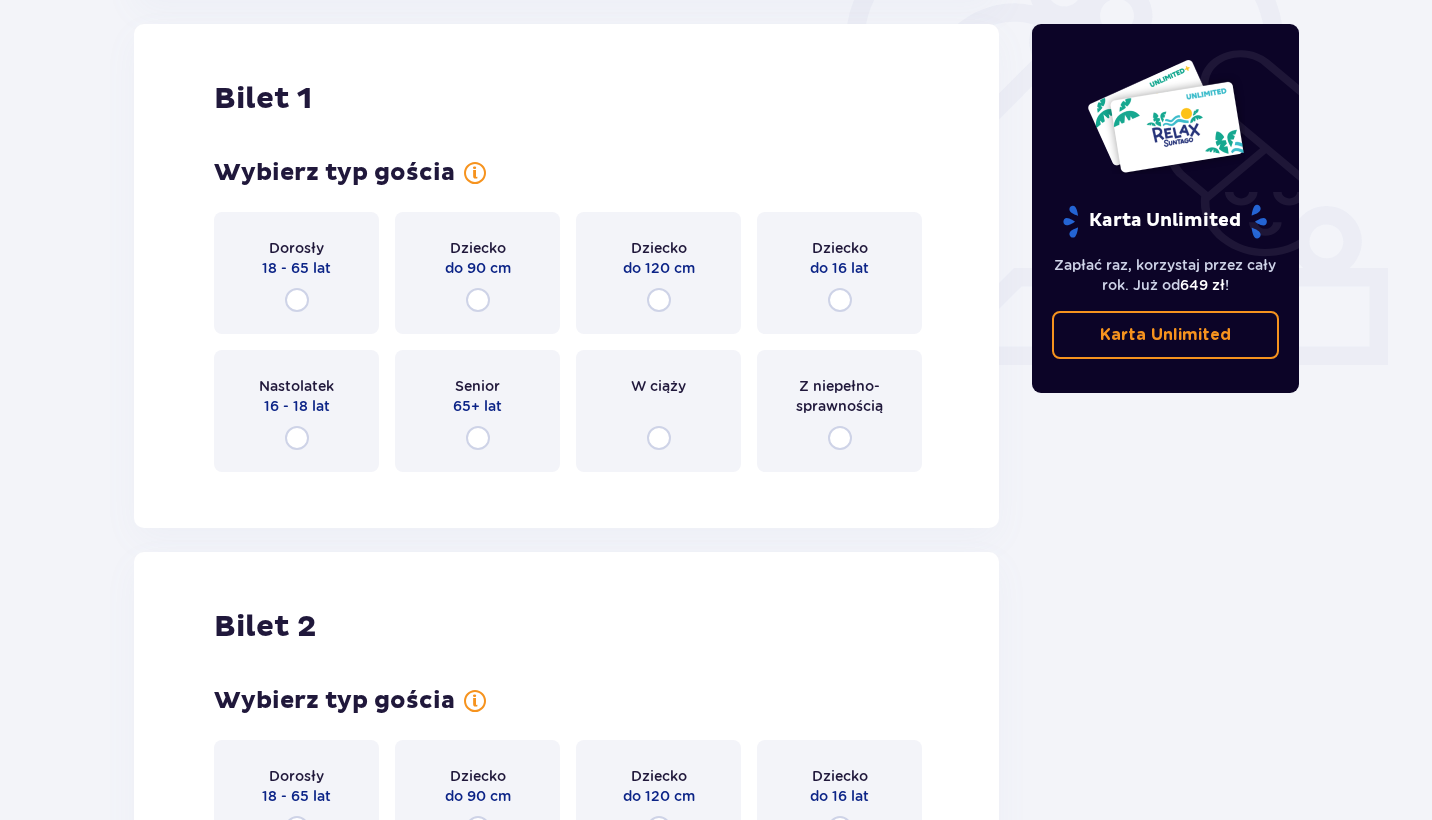 click at bounding box center [297, 300] 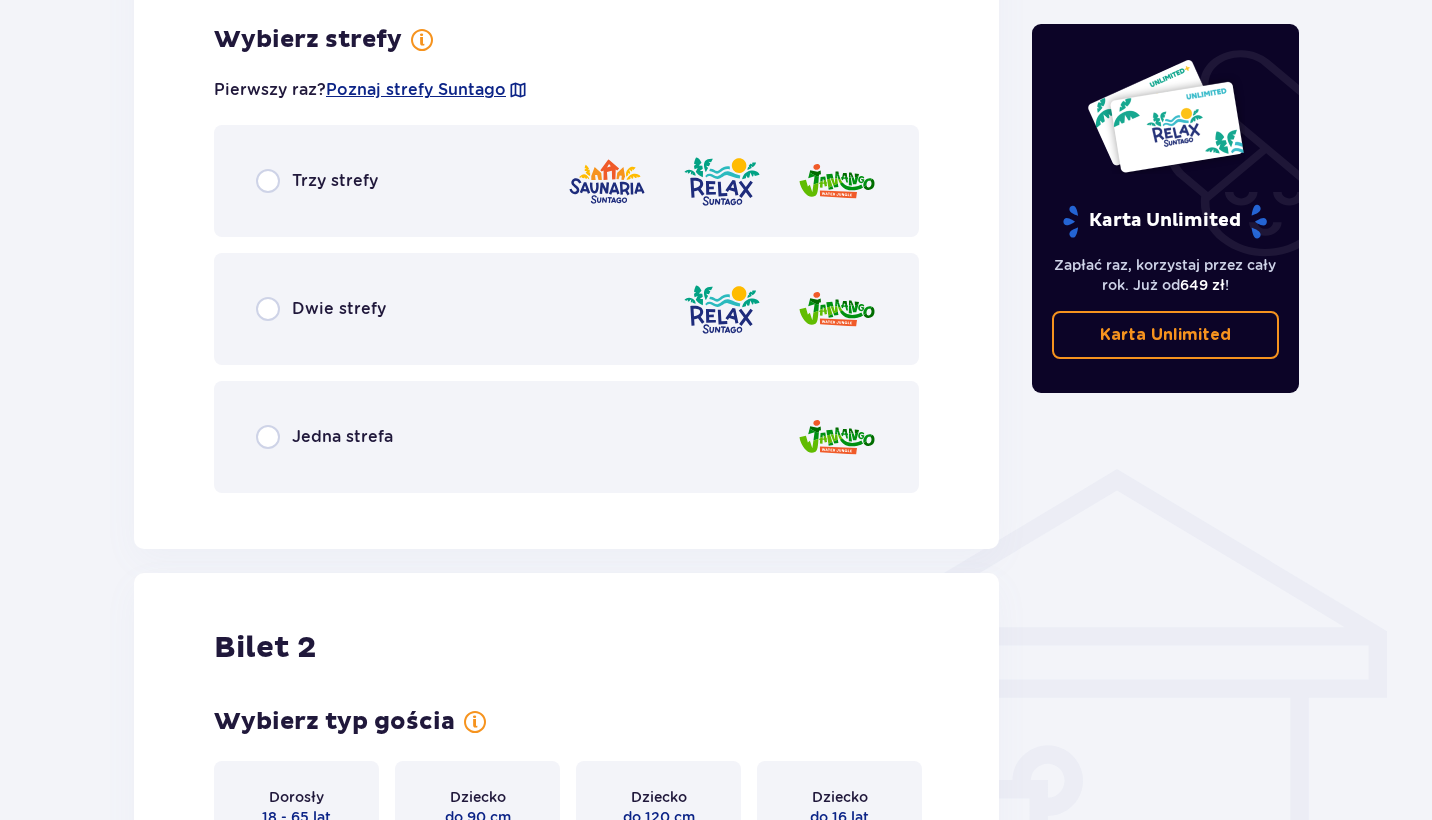 scroll, scrollTop: 1156, scrollLeft: 0, axis: vertical 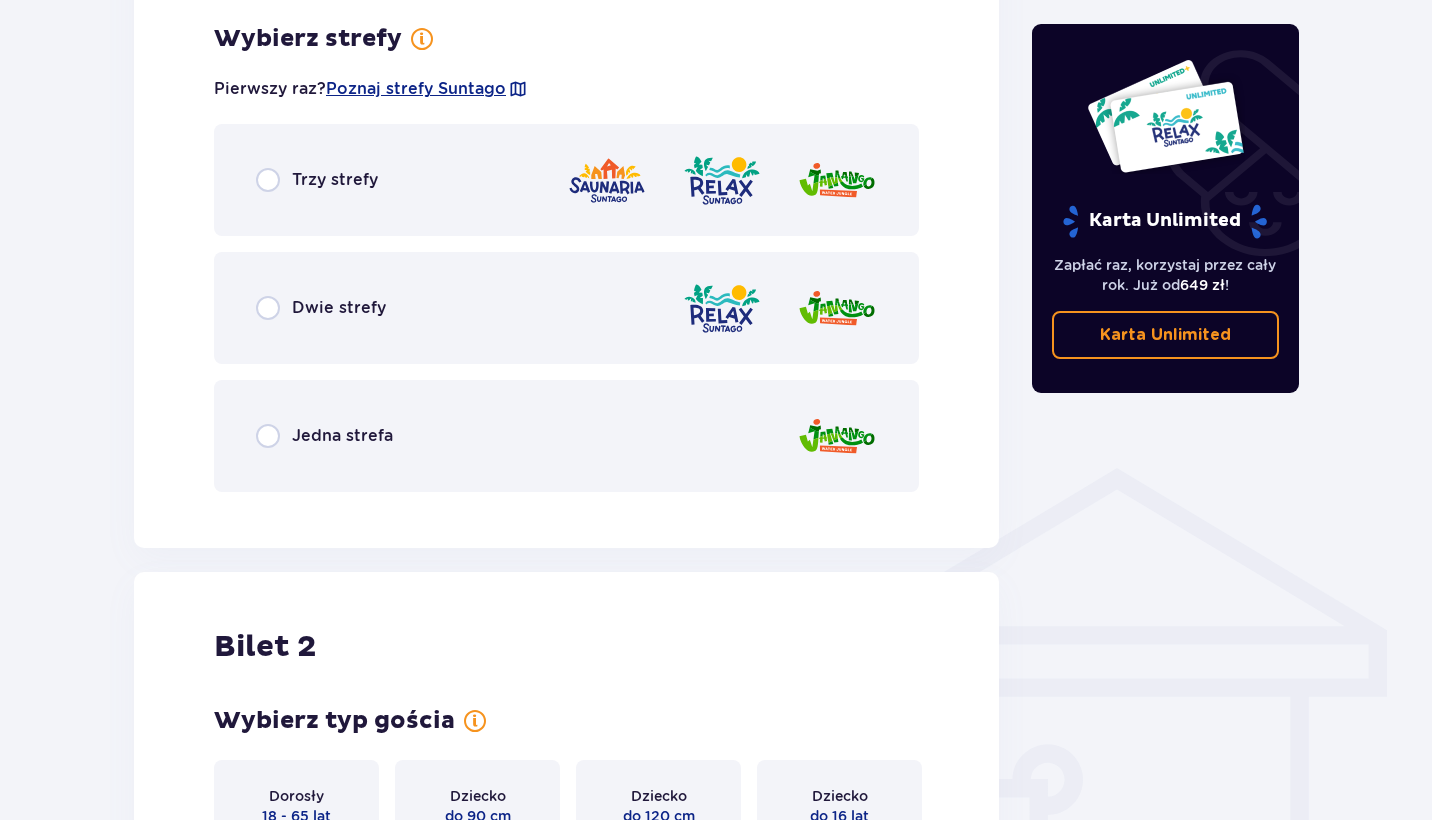 click at bounding box center (268, 180) 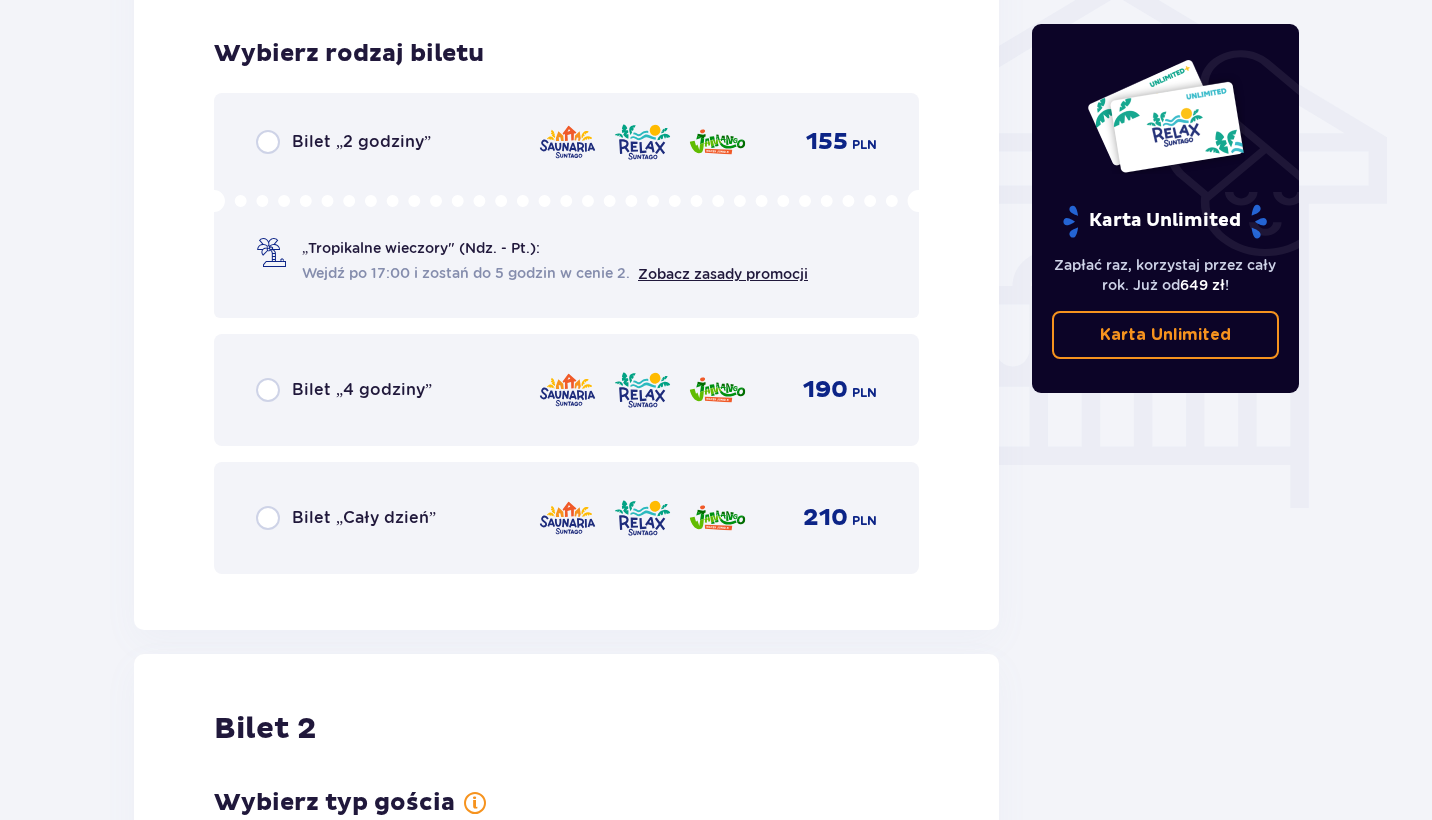 scroll, scrollTop: 1664, scrollLeft: 0, axis: vertical 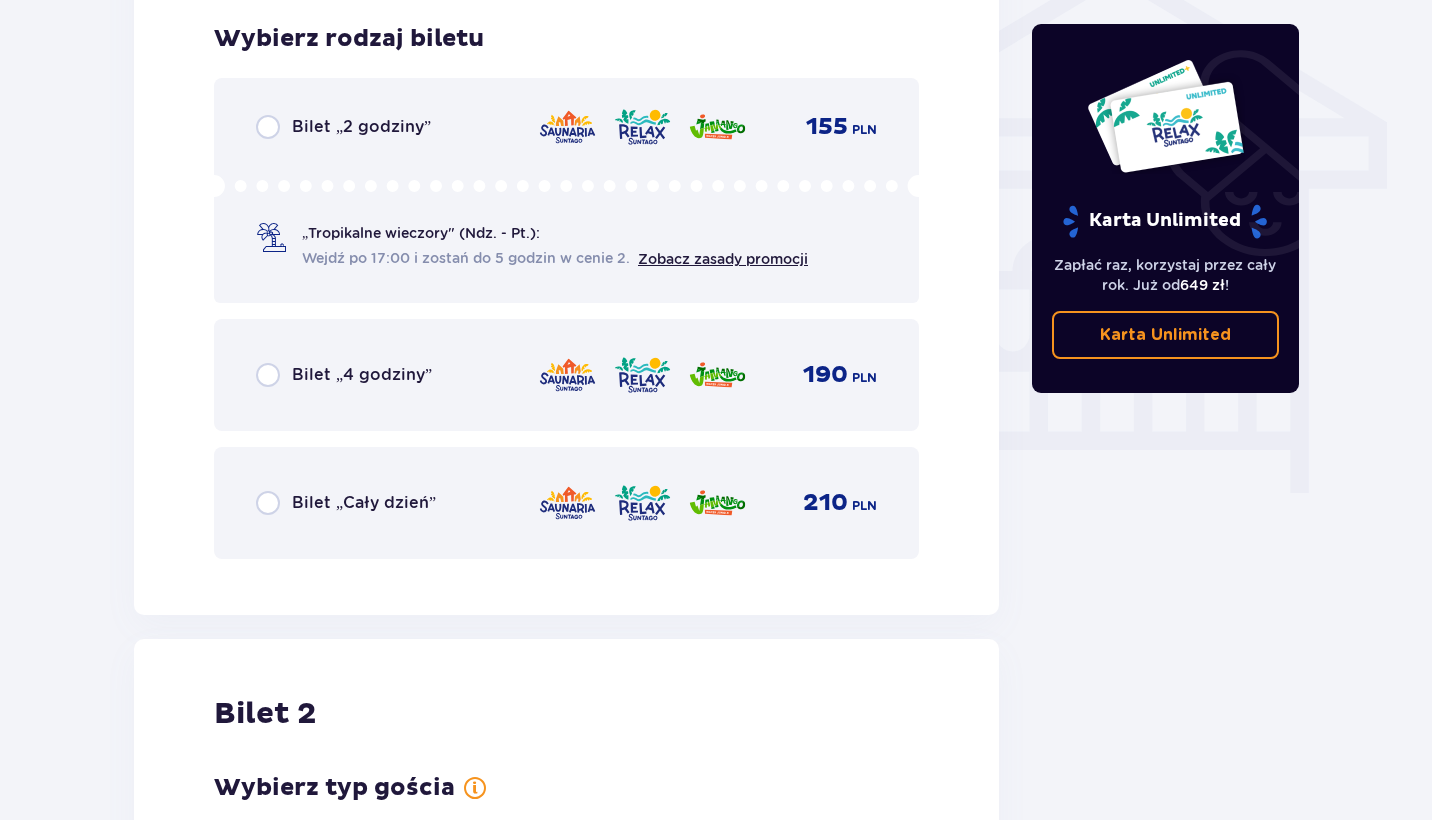 click at bounding box center [268, 503] 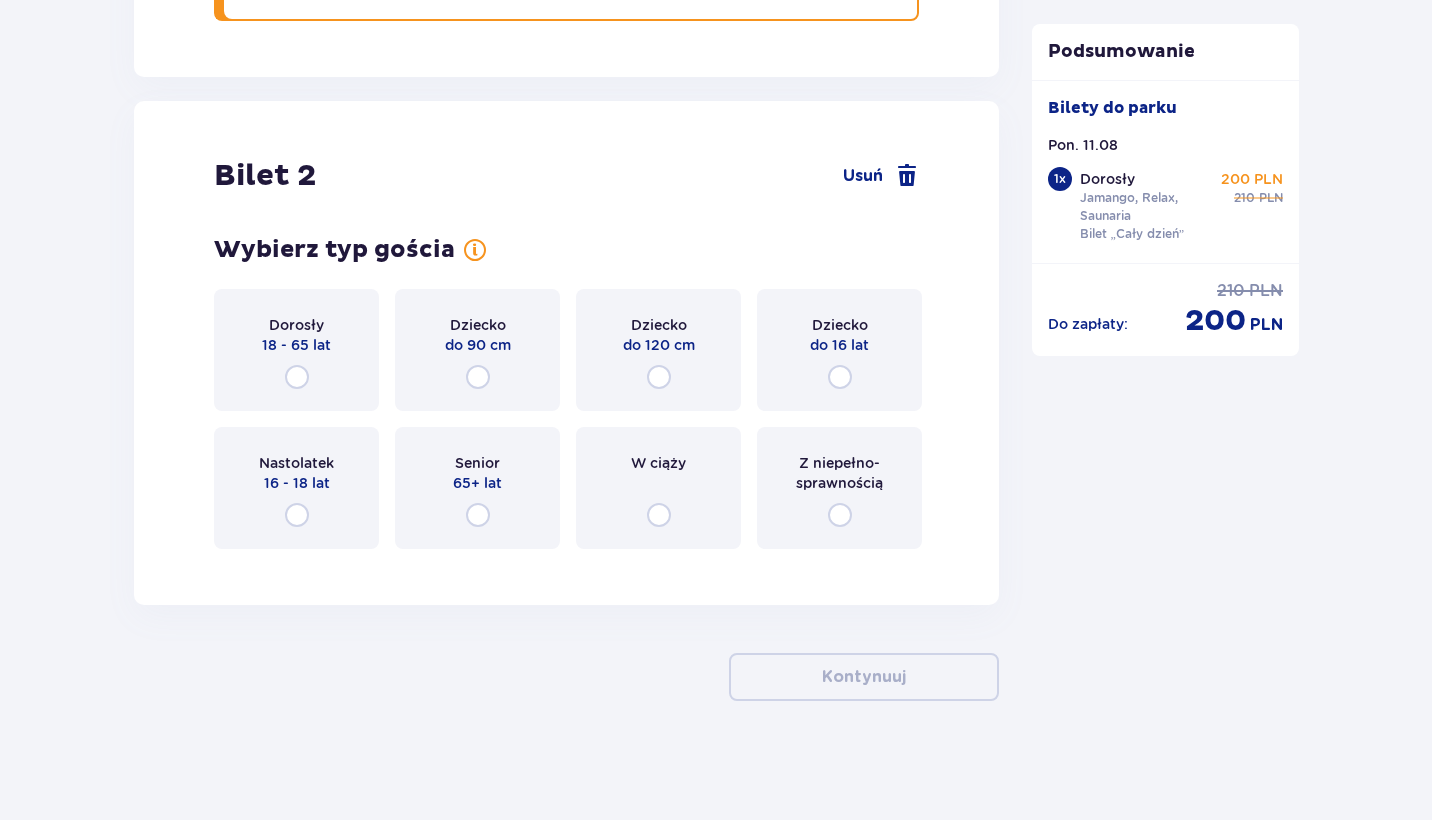 scroll, scrollTop: 2203, scrollLeft: 0, axis: vertical 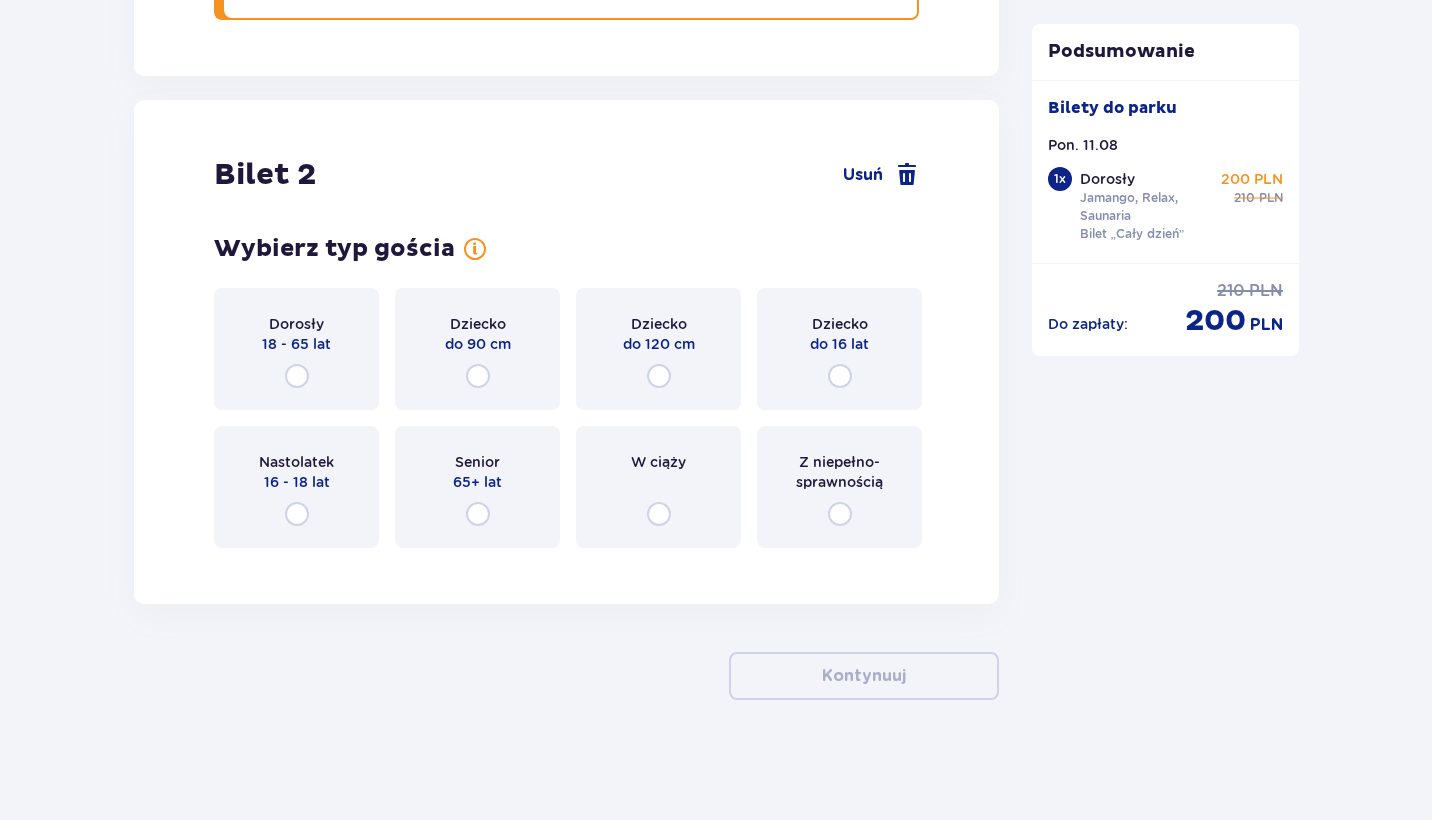 click at bounding box center (297, 376) 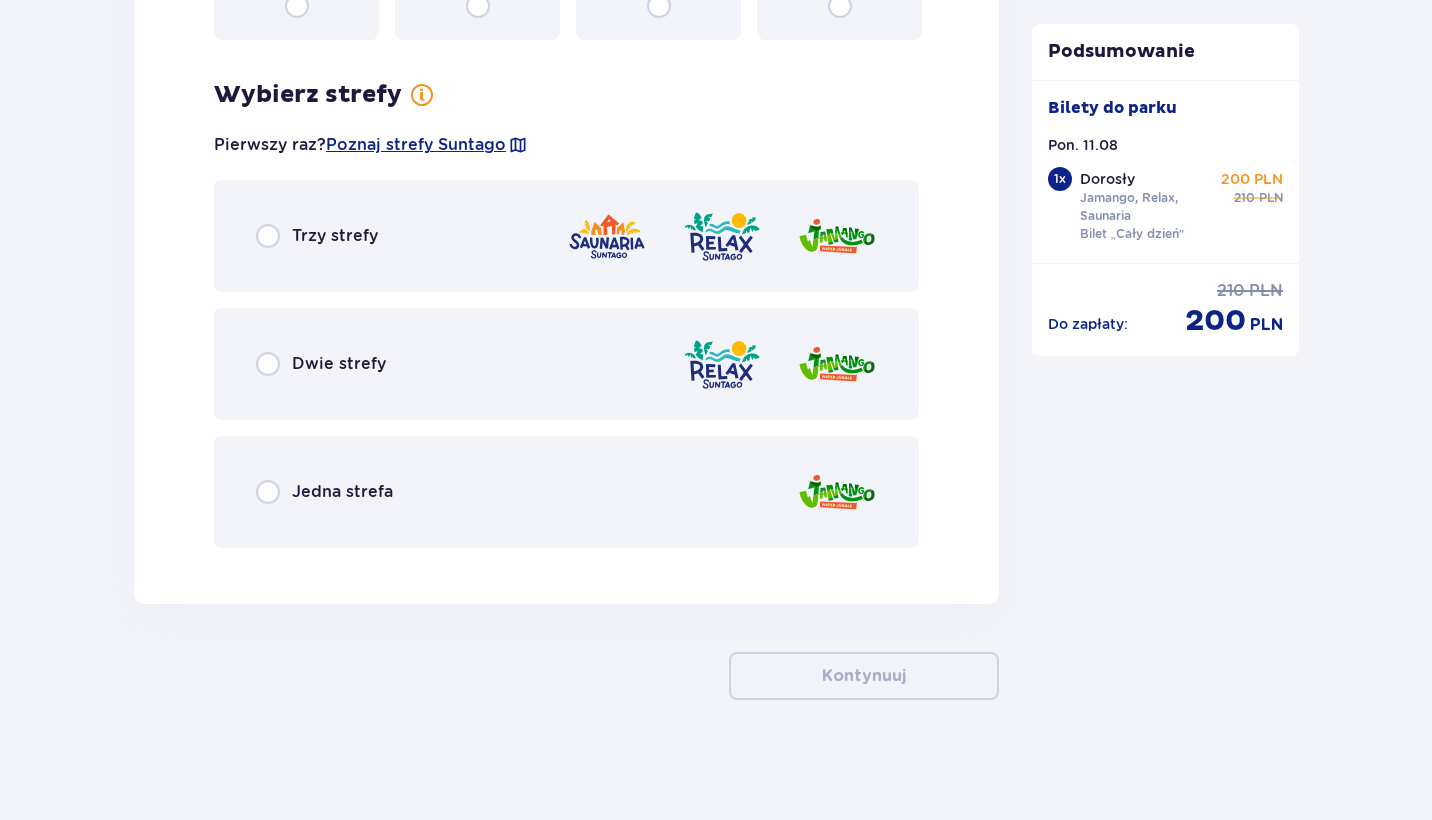 scroll, scrollTop: 2711, scrollLeft: 0, axis: vertical 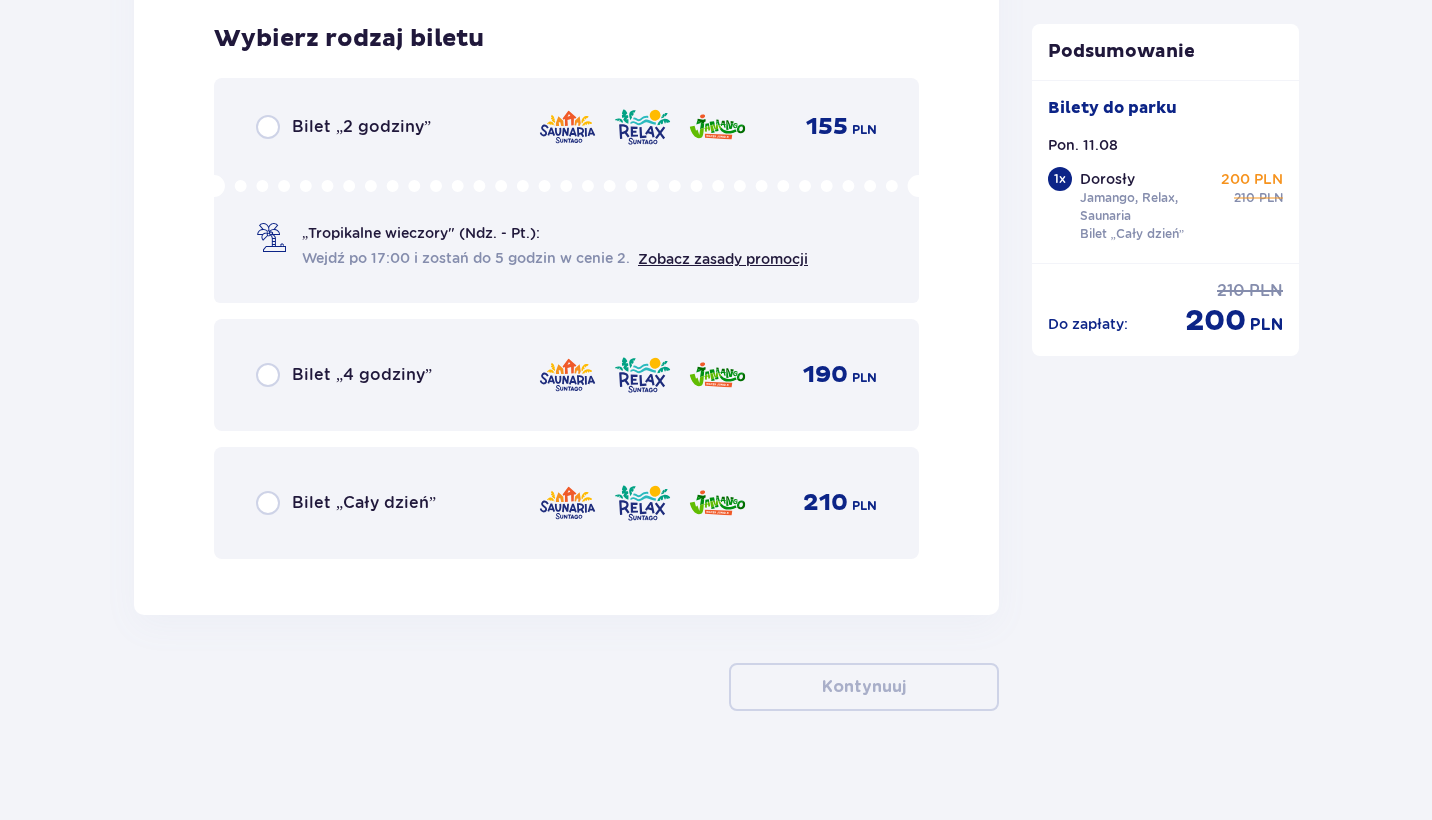 click at bounding box center [268, 503] 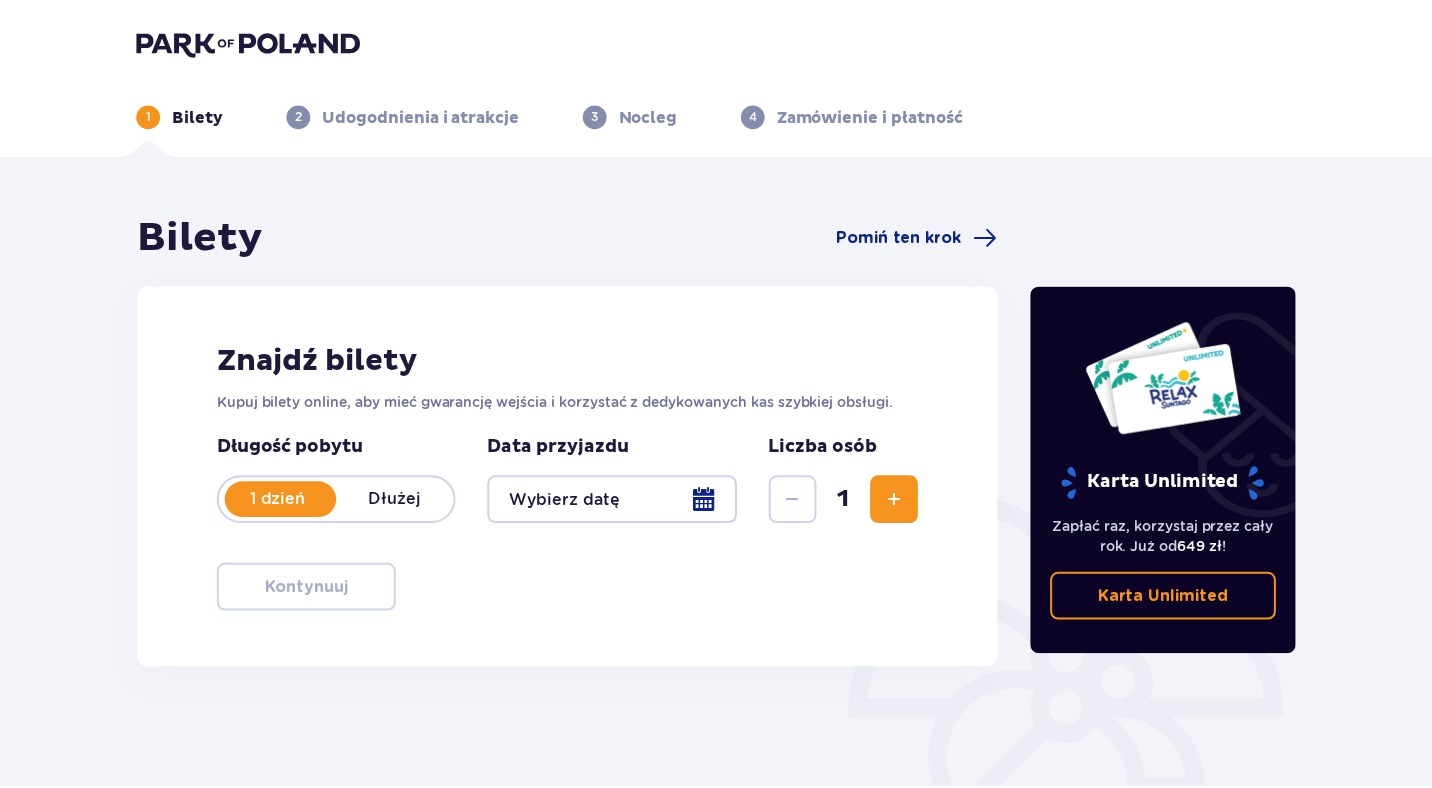 scroll, scrollTop: 0, scrollLeft: 0, axis: both 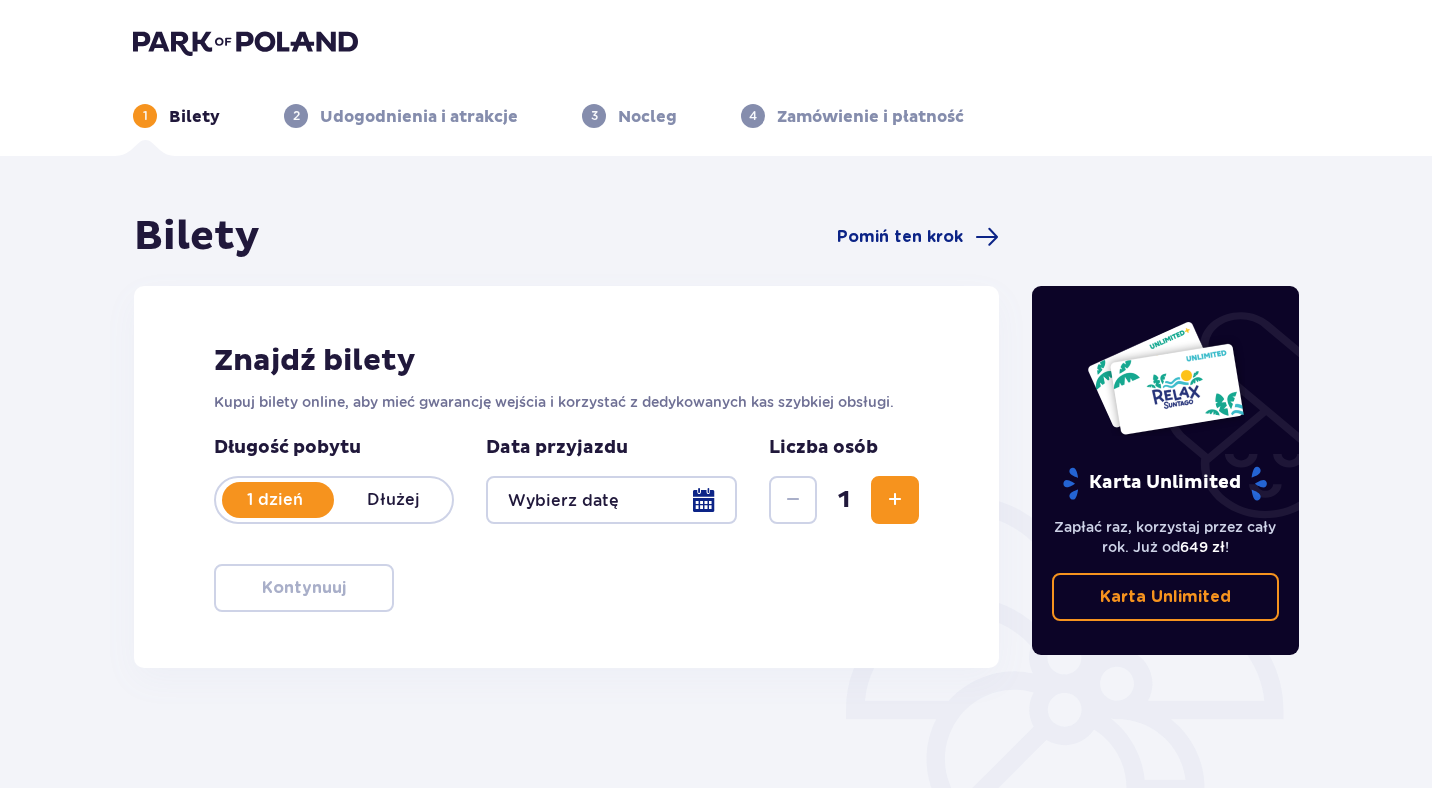 click at bounding box center [895, 500] 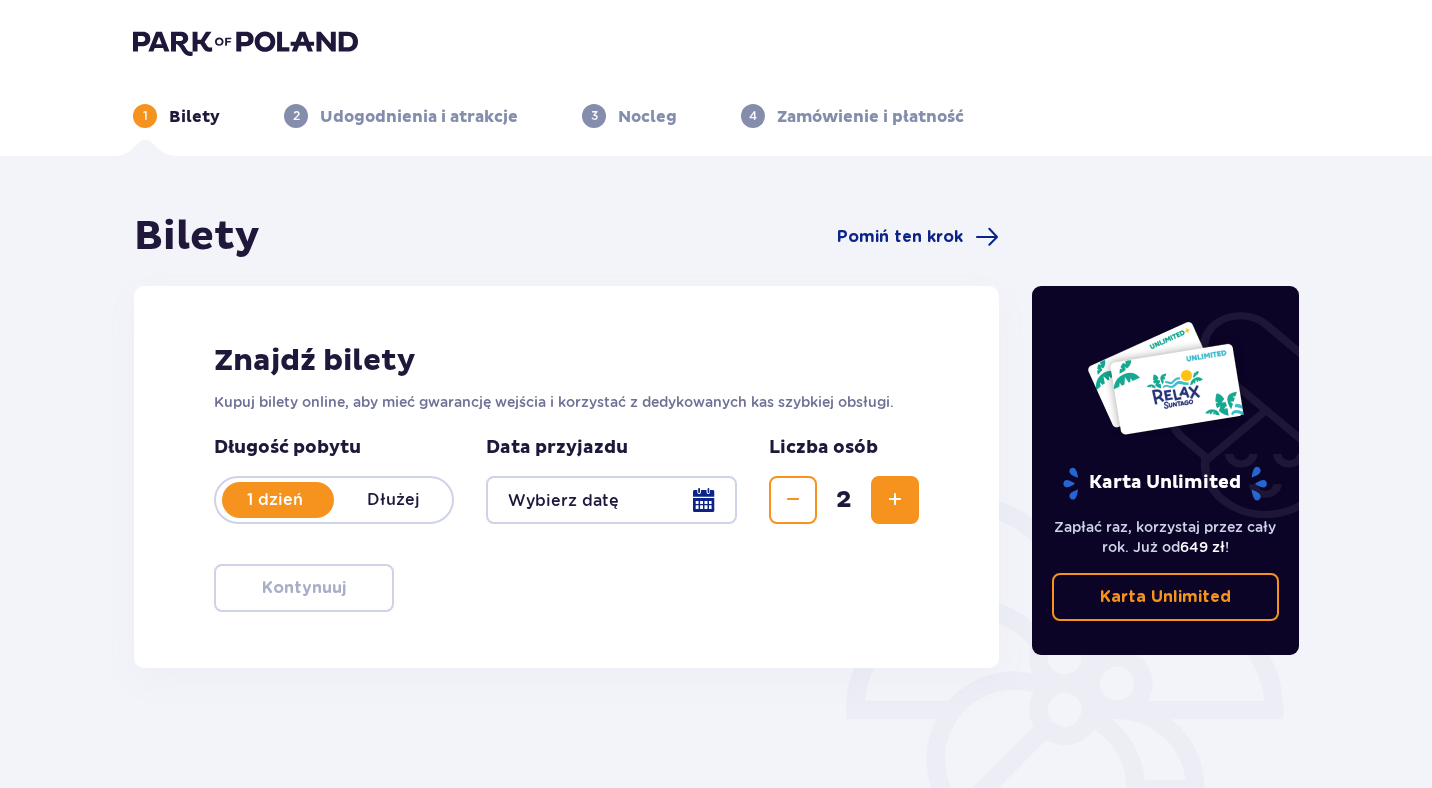 click at bounding box center (611, 500) 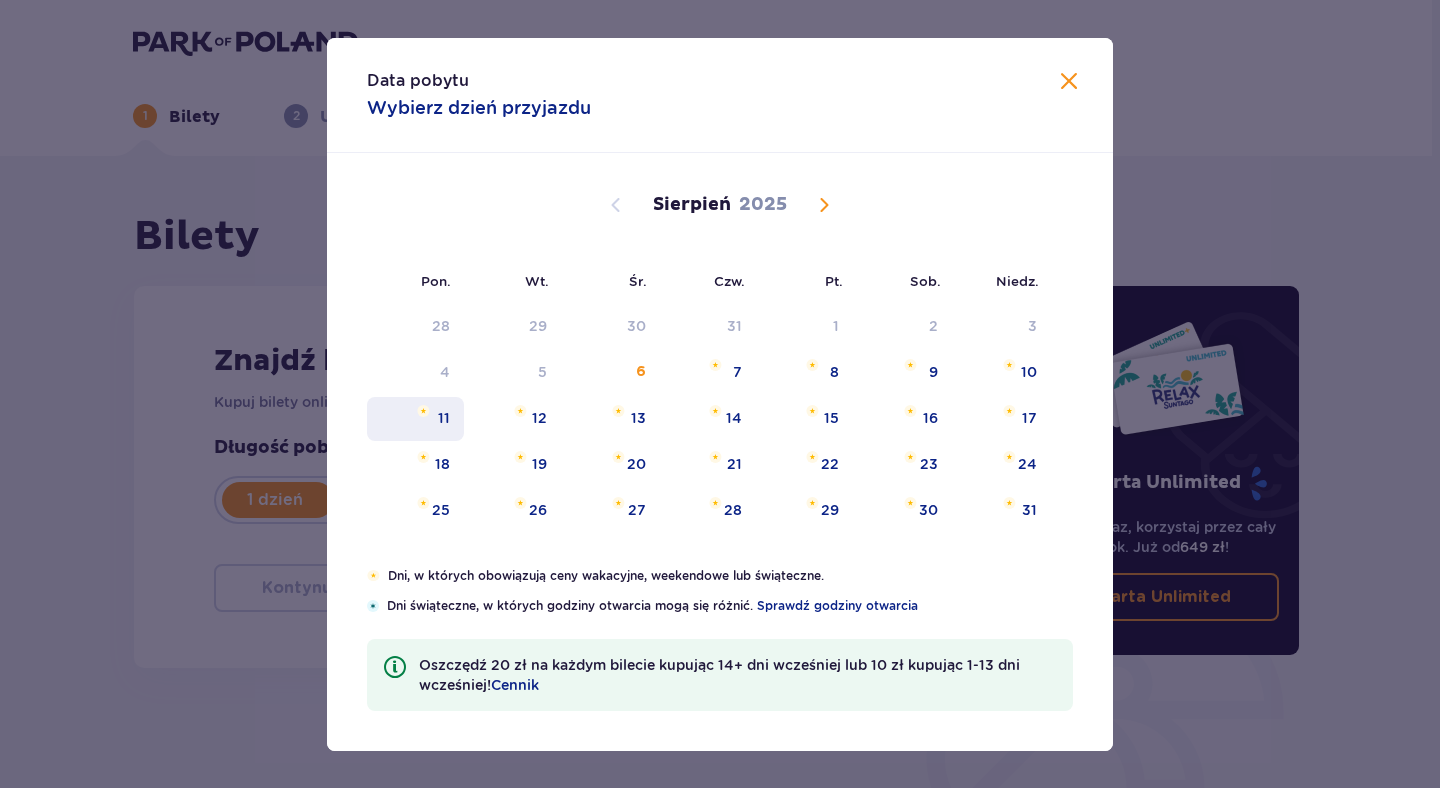 click on "11" at bounding box center [415, 419] 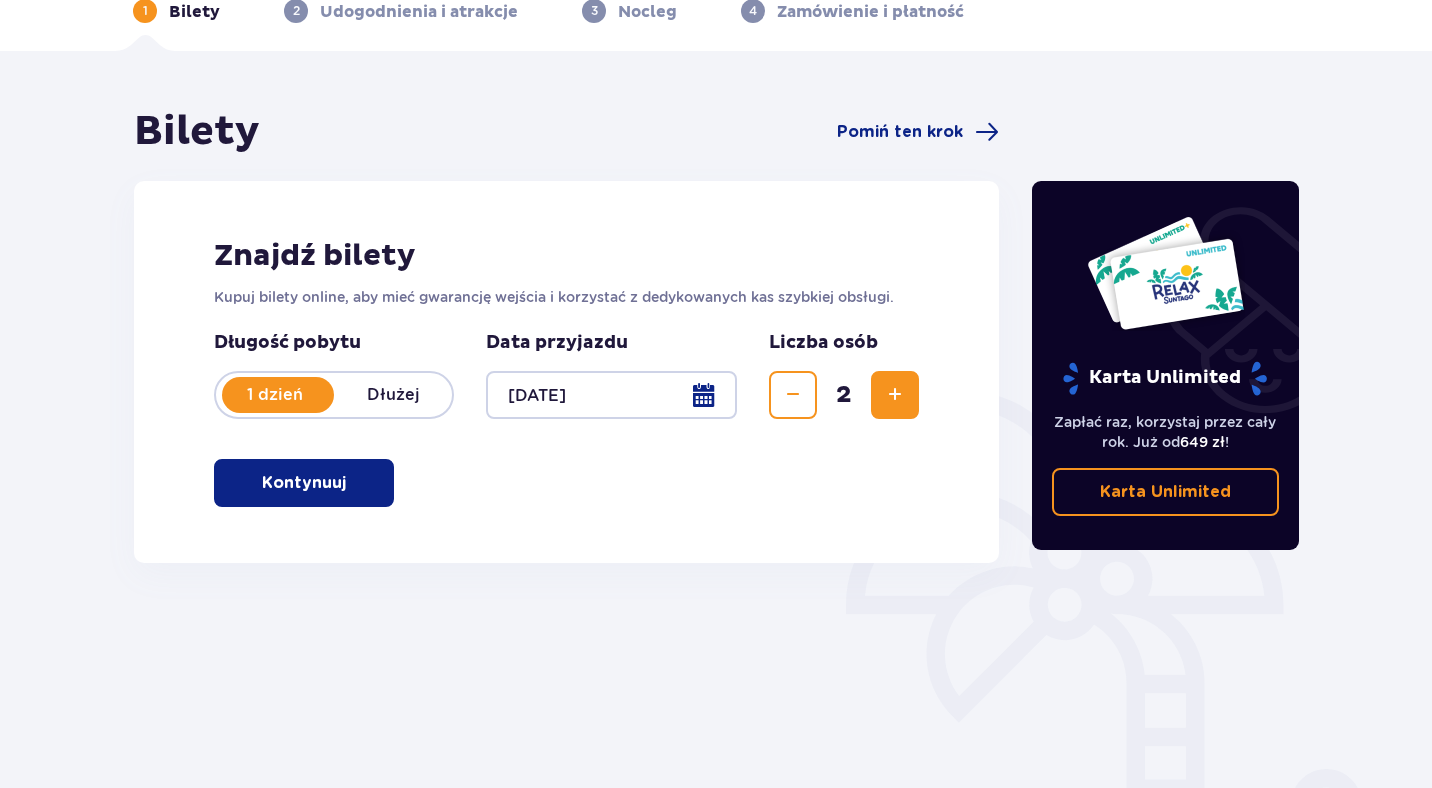 scroll, scrollTop: 106, scrollLeft: 0, axis: vertical 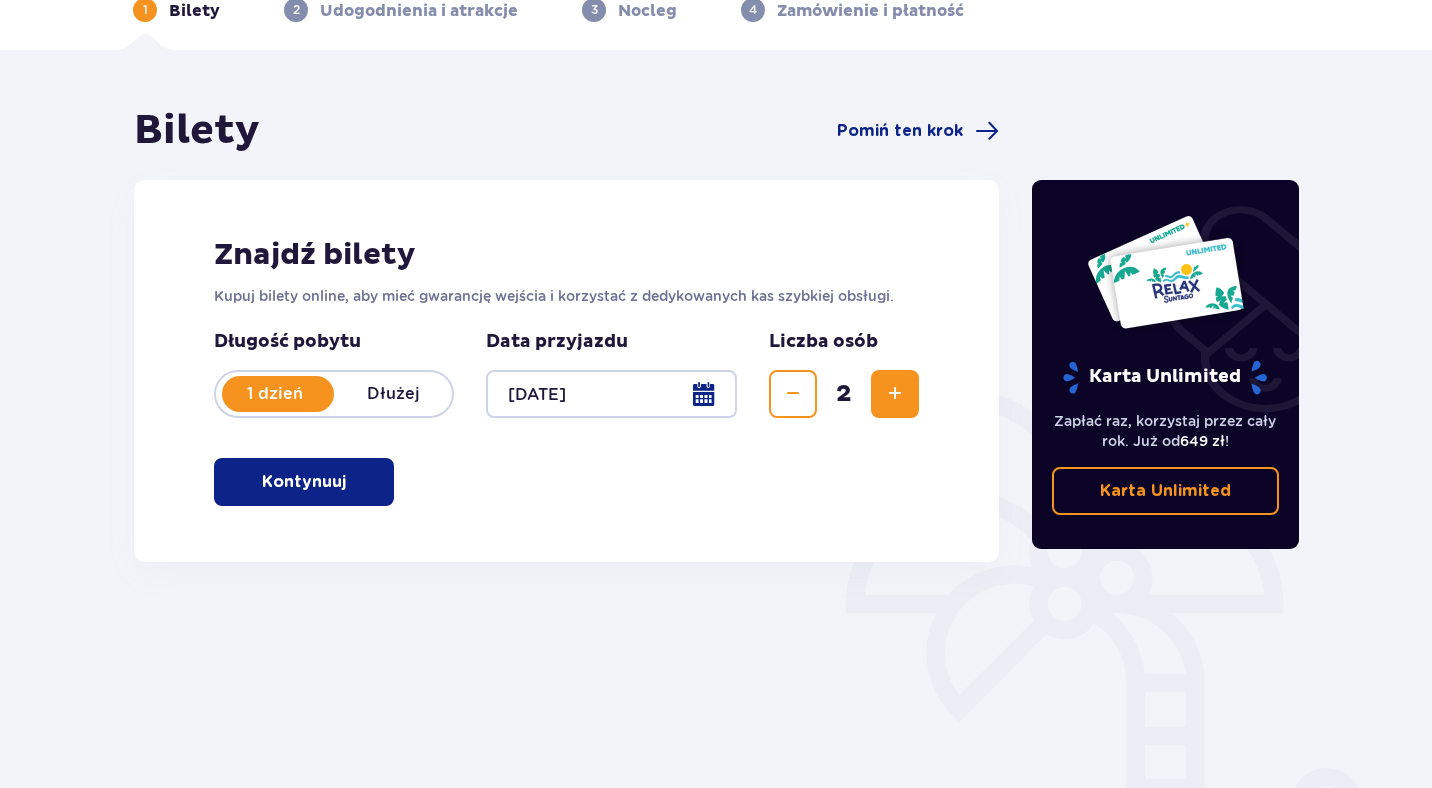click at bounding box center [350, 482] 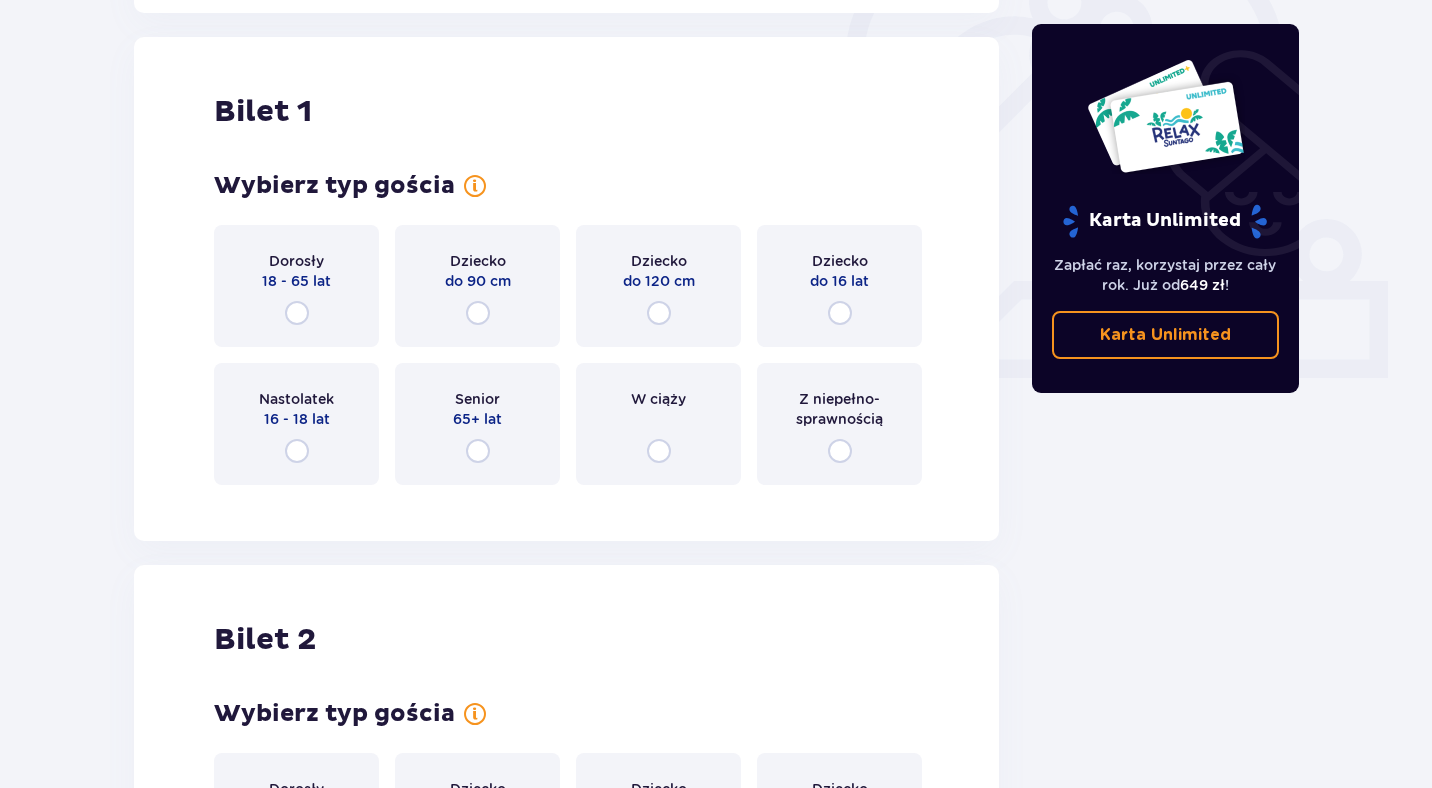 scroll, scrollTop: 668, scrollLeft: 0, axis: vertical 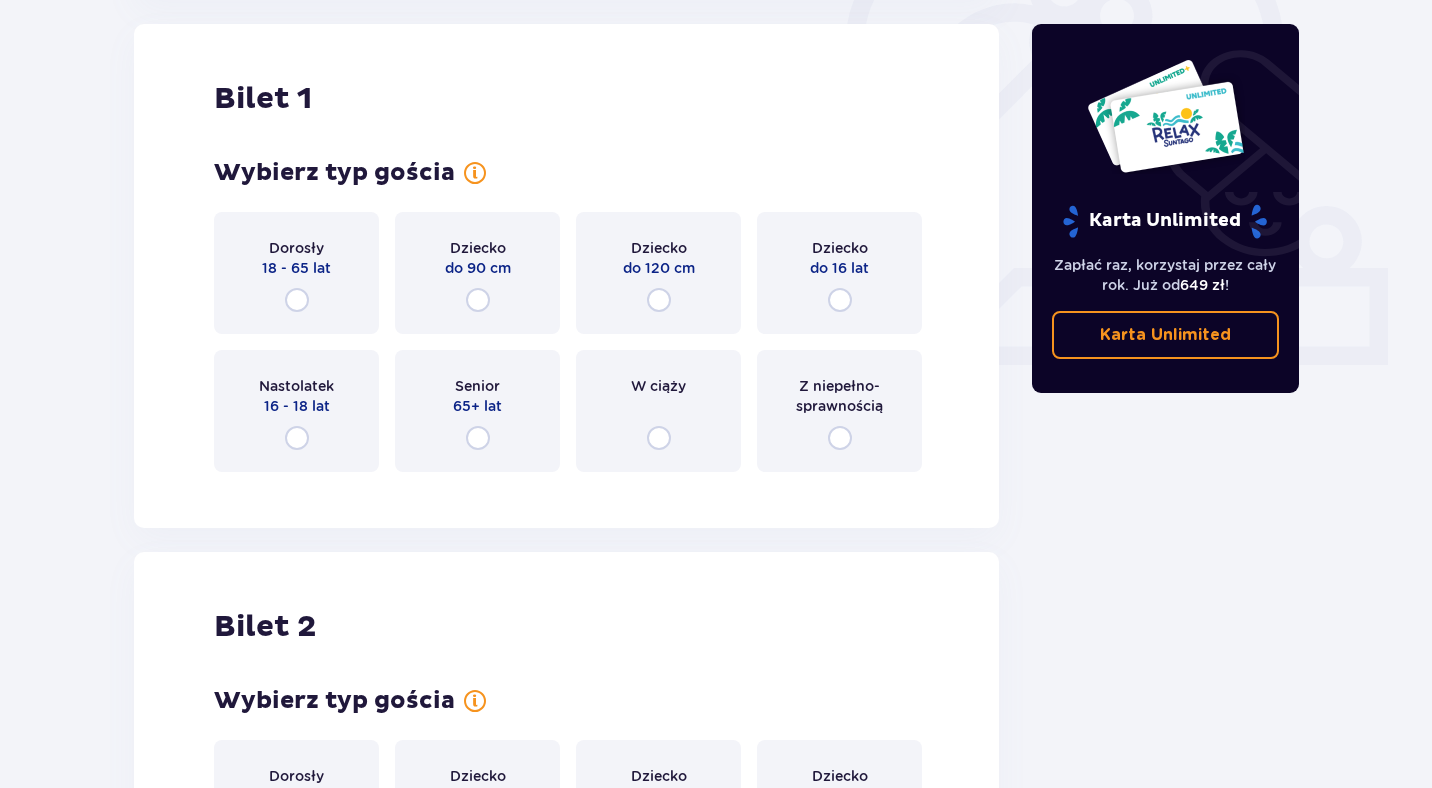 click at bounding box center (297, 300) 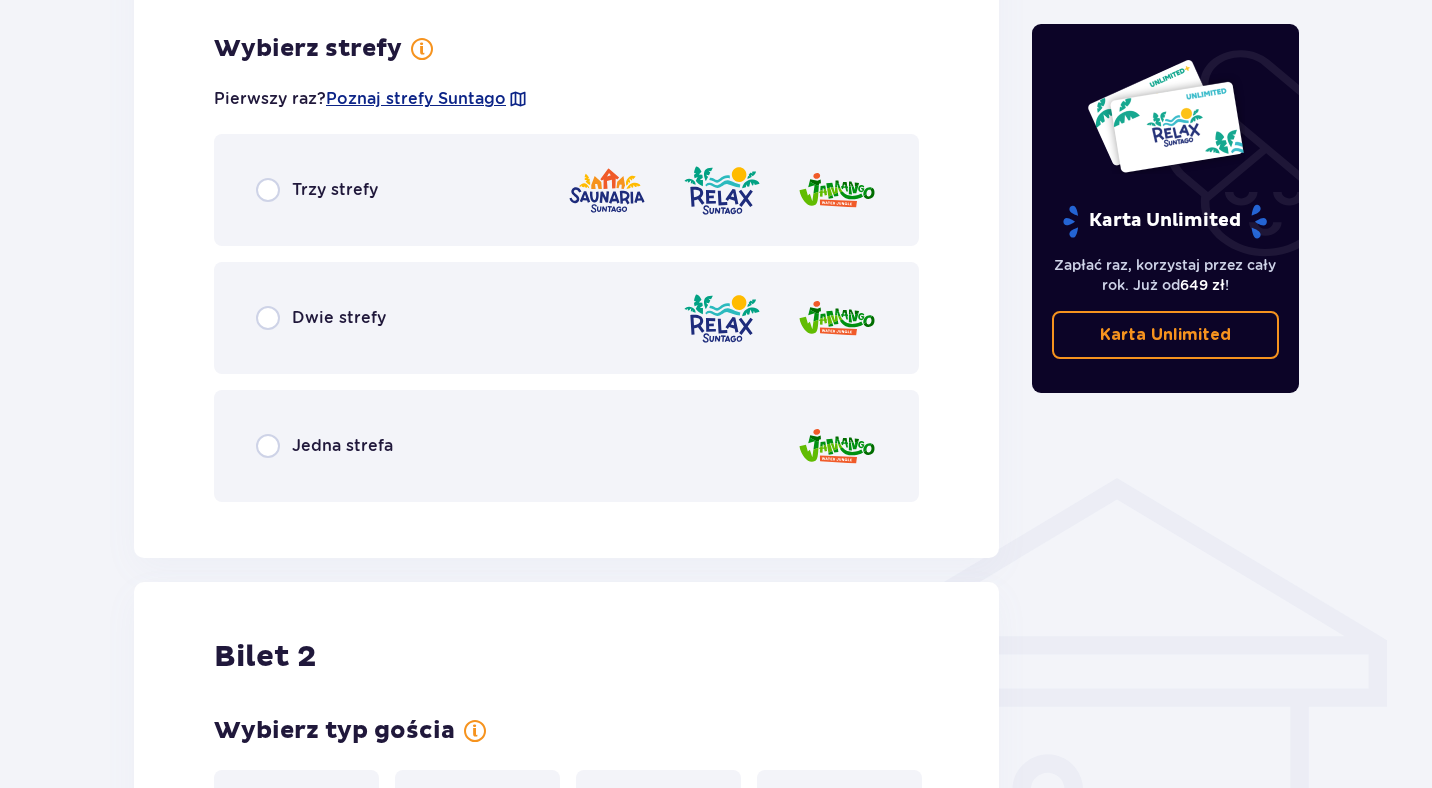 scroll, scrollTop: 1156, scrollLeft: 0, axis: vertical 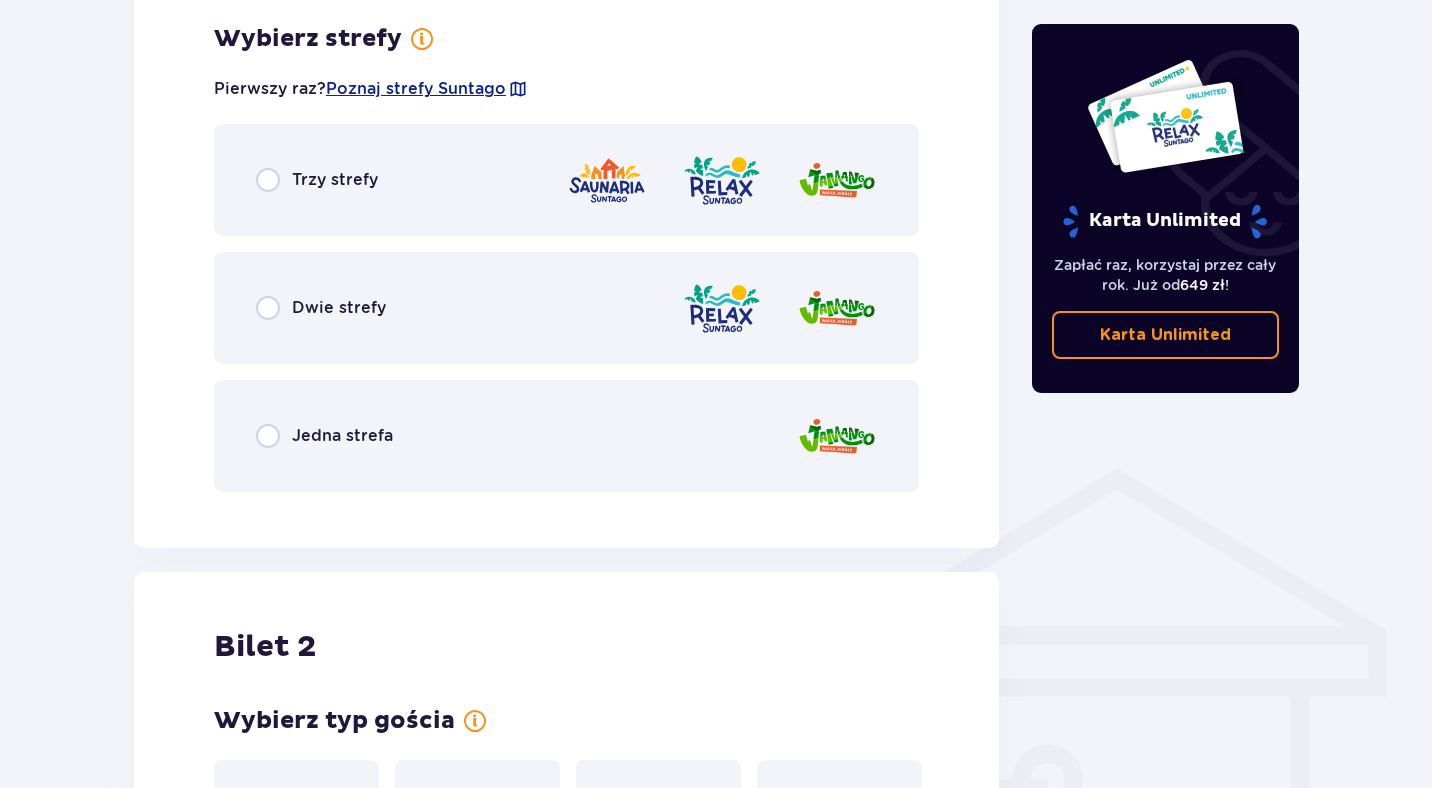 click at bounding box center [268, 180] 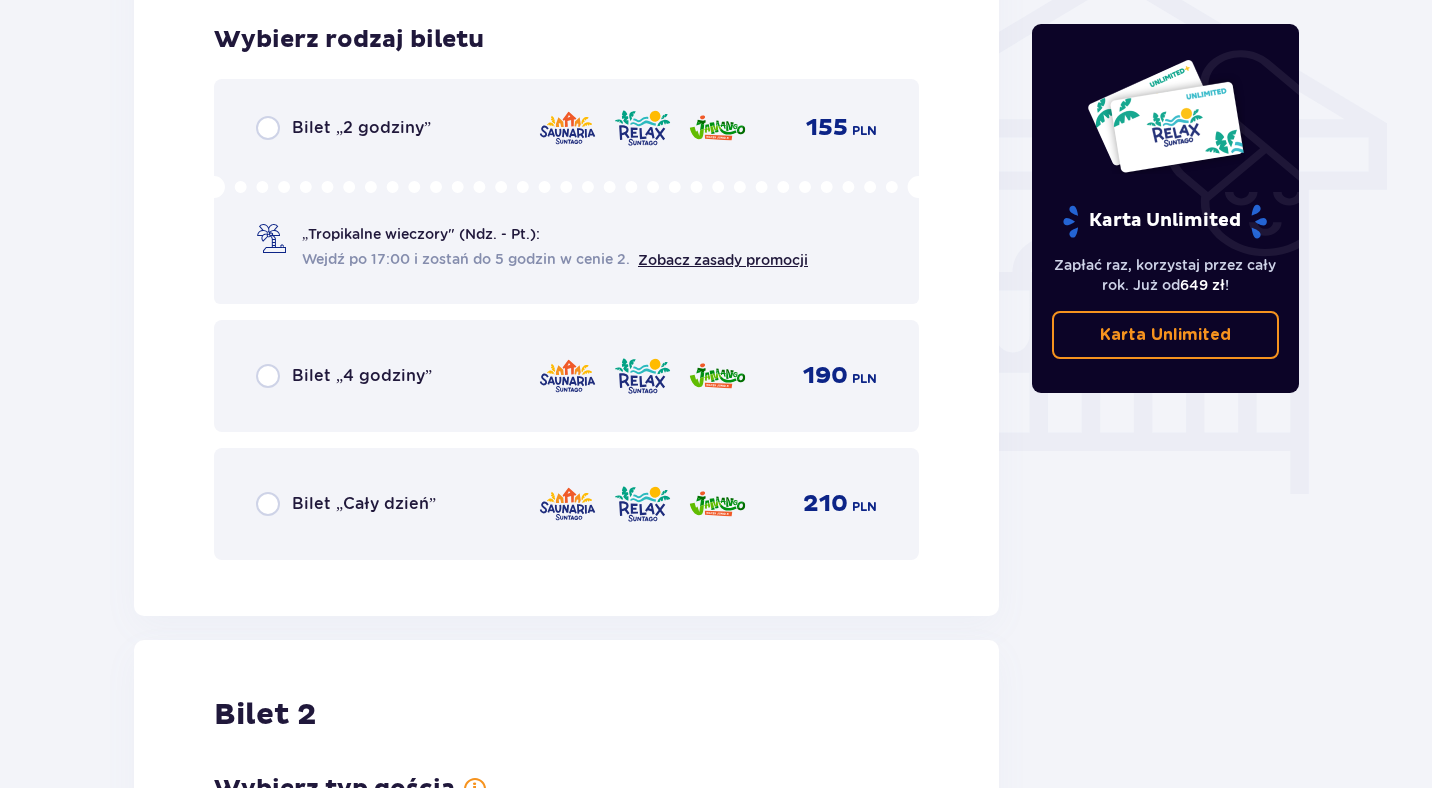 scroll, scrollTop: 1664, scrollLeft: 0, axis: vertical 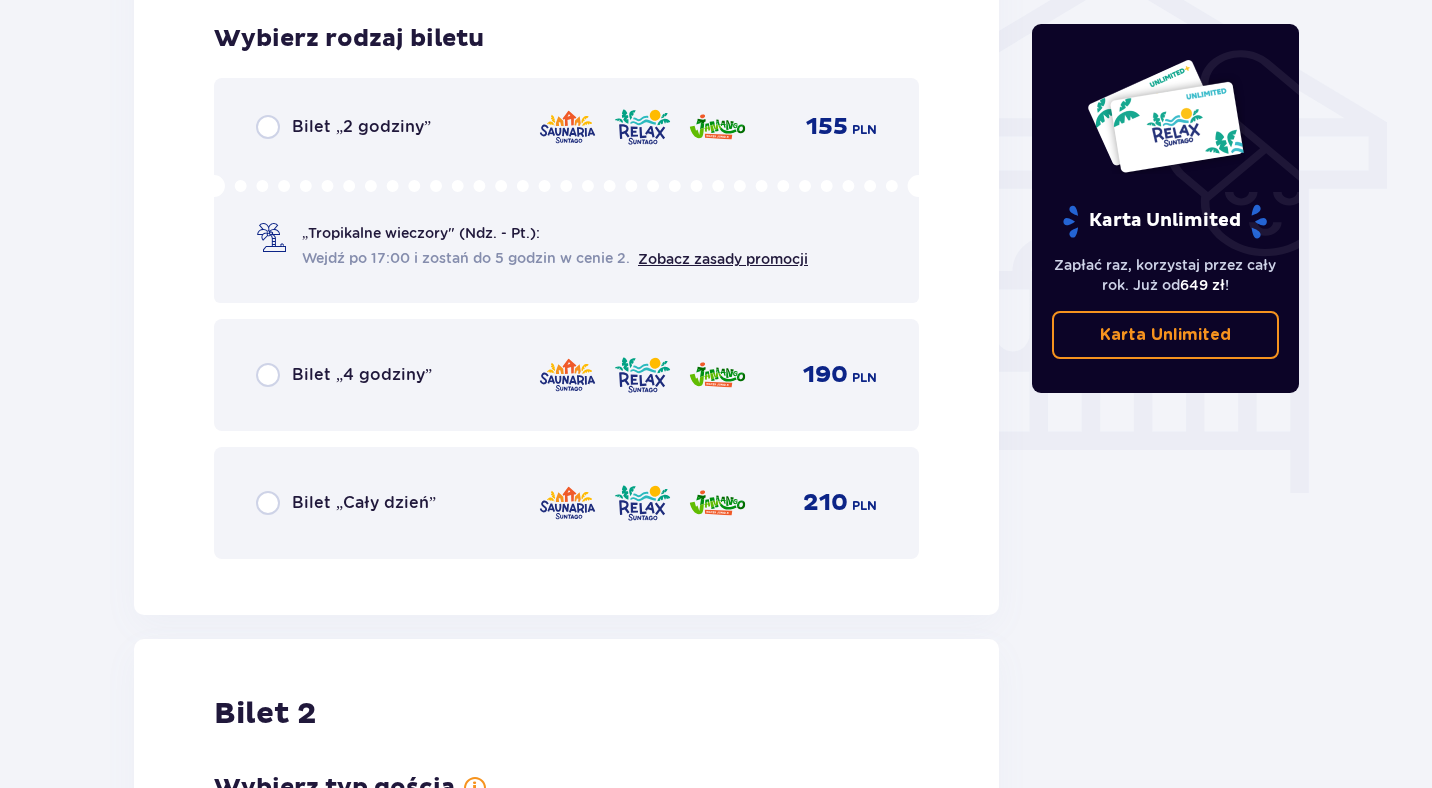 click at bounding box center [268, 503] 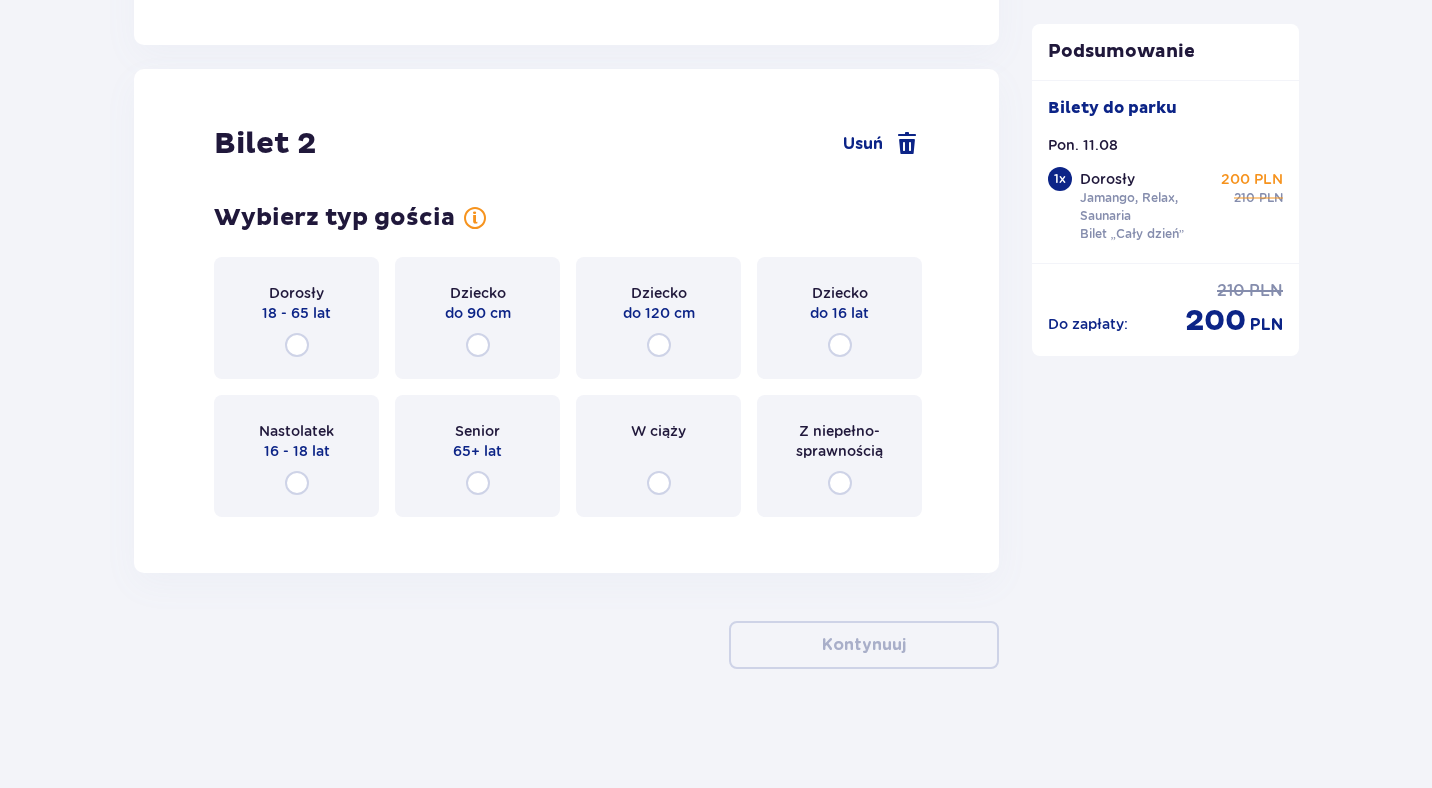 scroll, scrollTop: 2235, scrollLeft: 0, axis: vertical 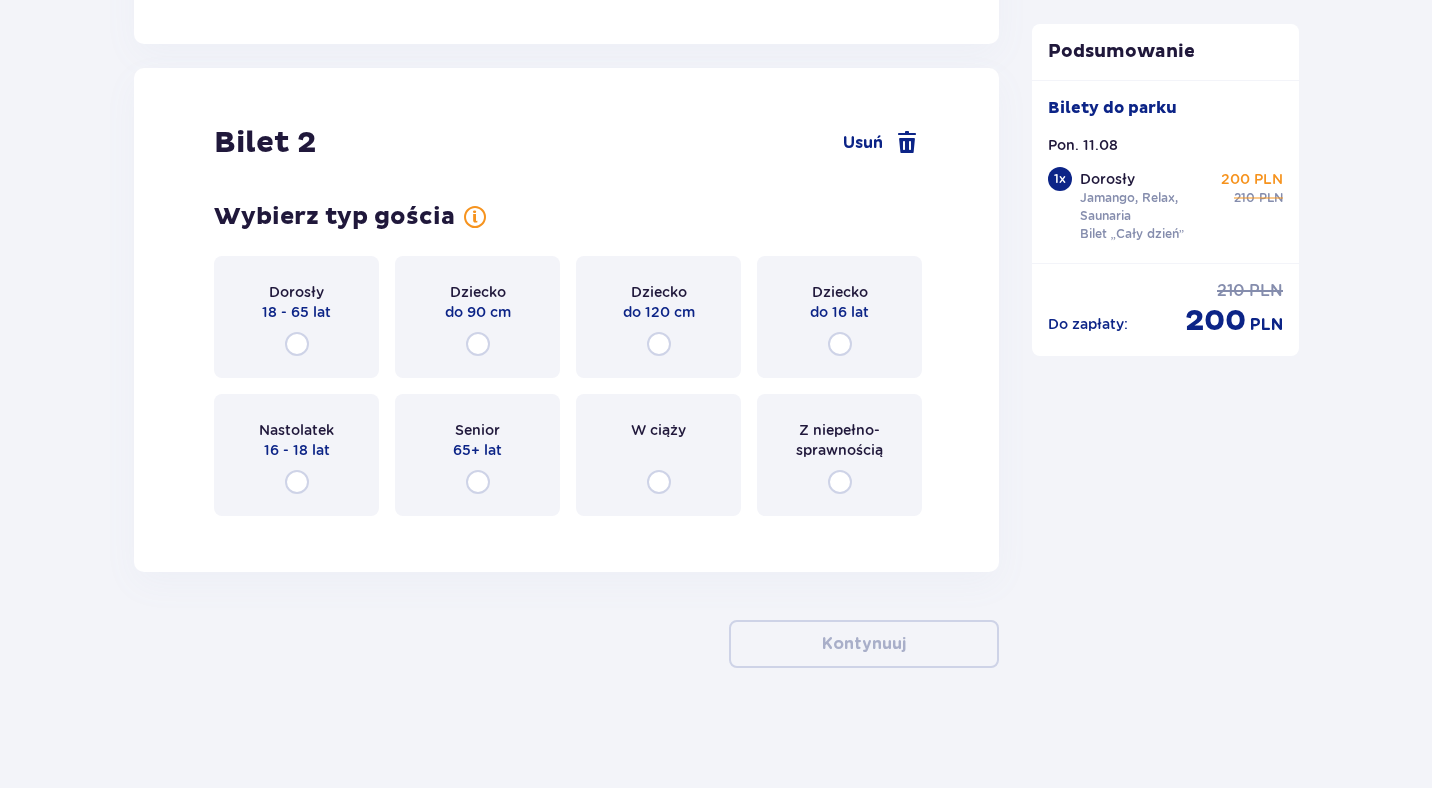 click at bounding box center [297, 344] 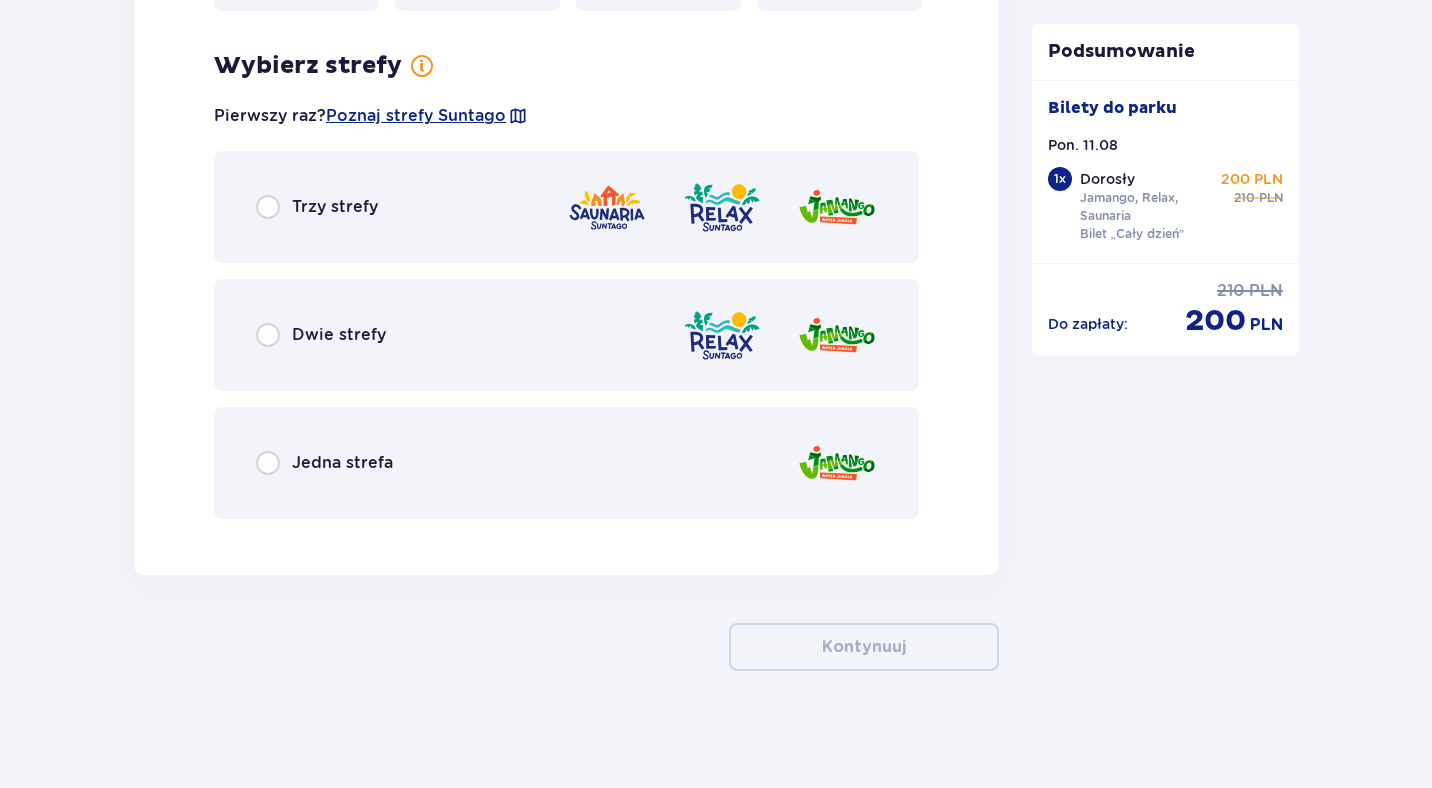 scroll, scrollTop: 2743, scrollLeft: 0, axis: vertical 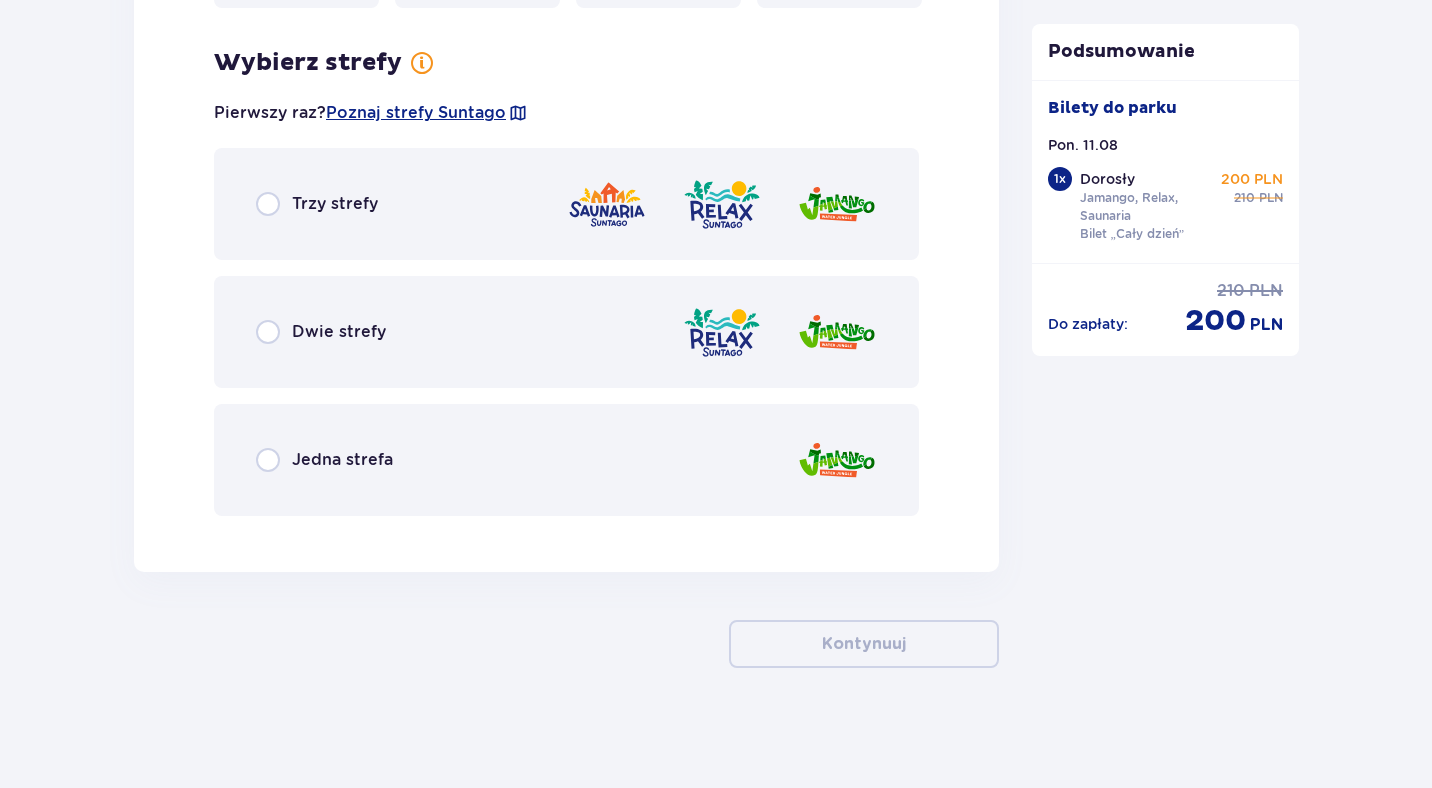 click at bounding box center [268, 204] 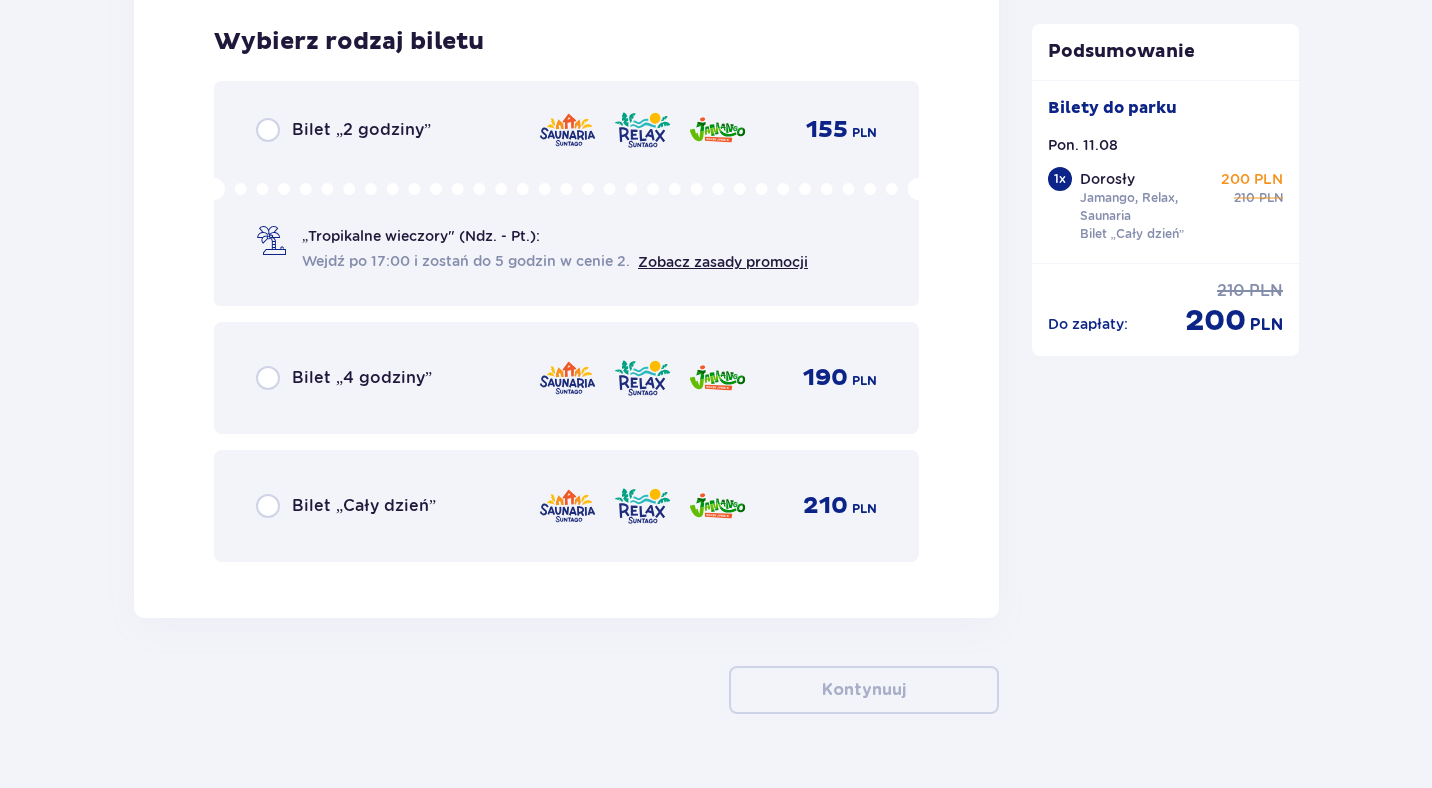 scroll, scrollTop: 3275, scrollLeft: 0, axis: vertical 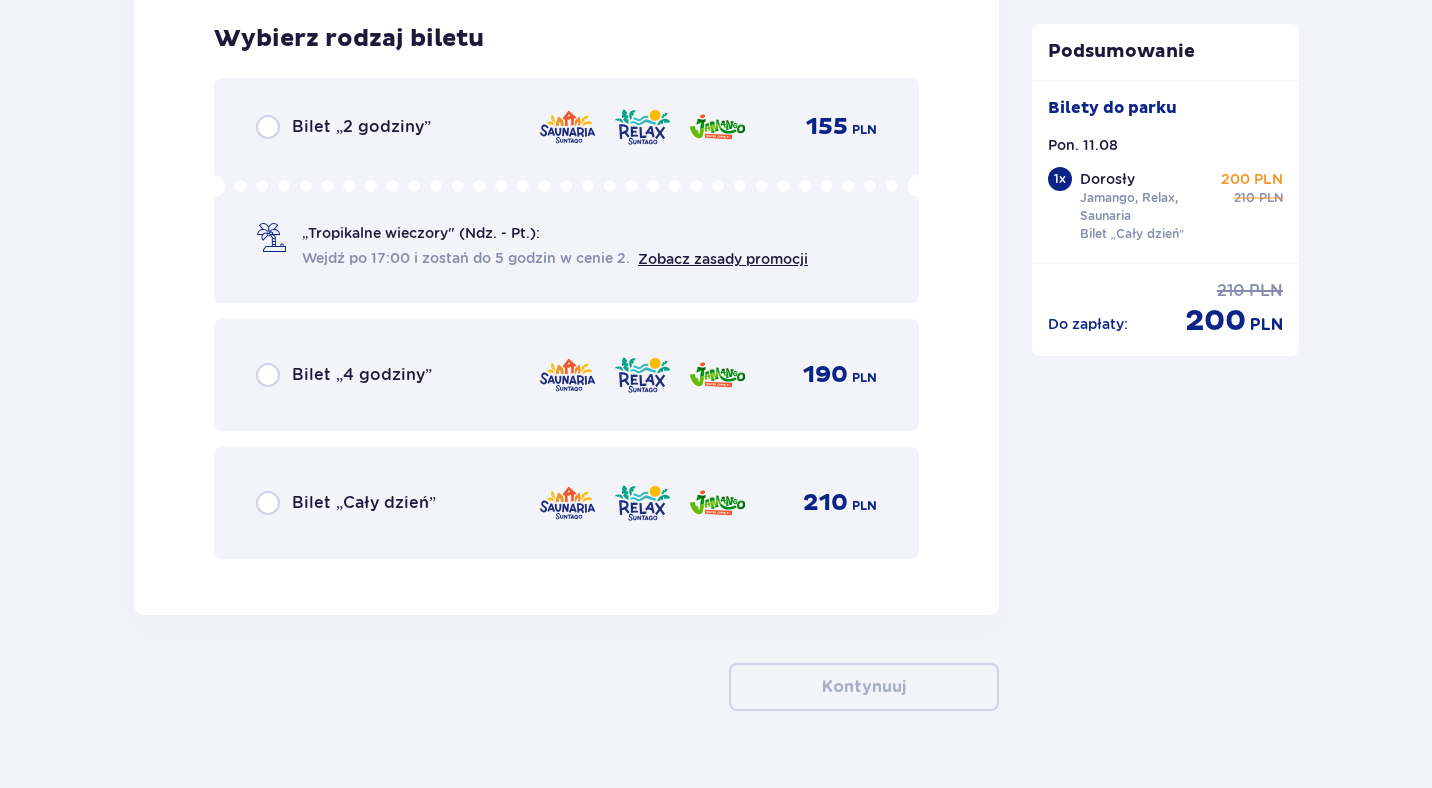 click at bounding box center [268, 503] 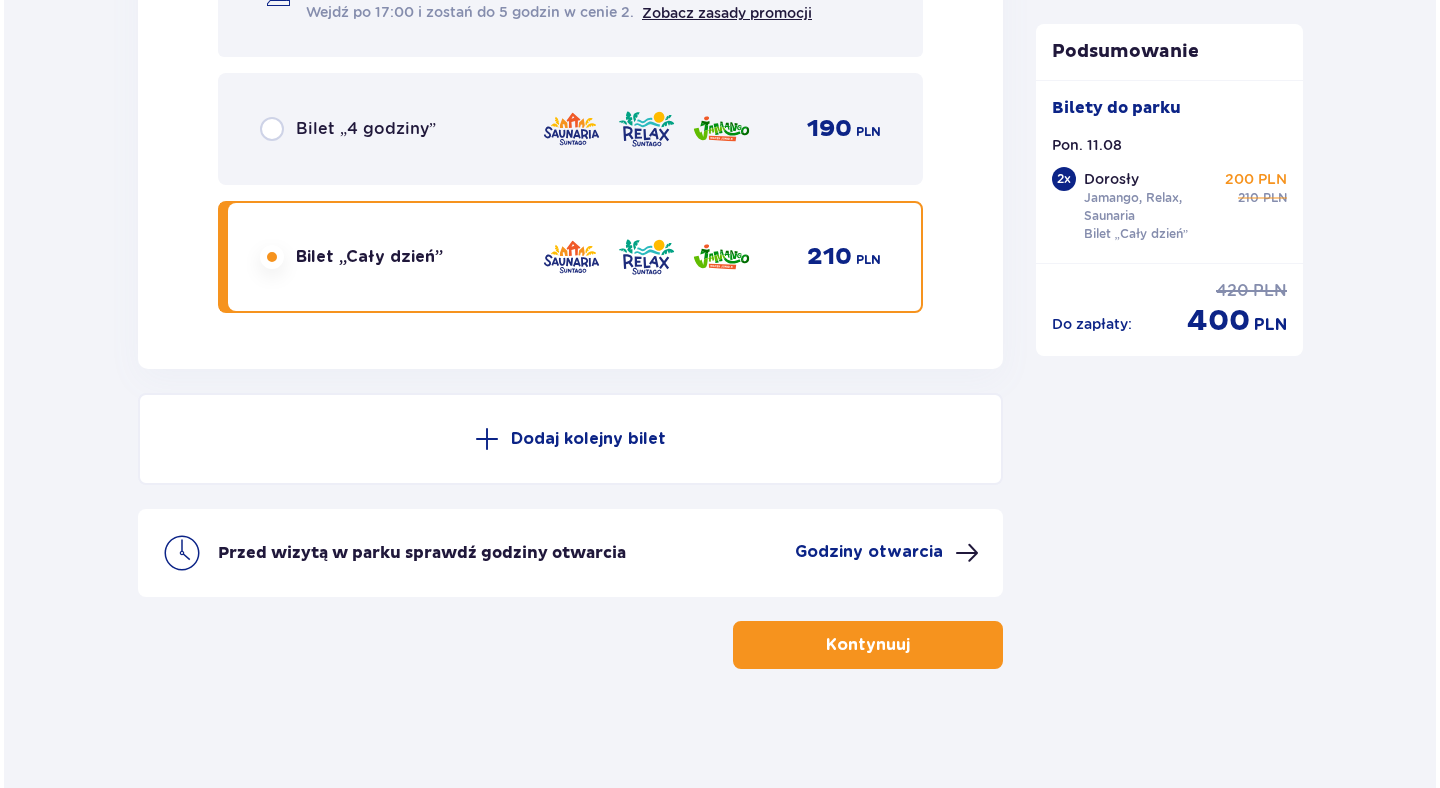 scroll, scrollTop: 3522, scrollLeft: 0, axis: vertical 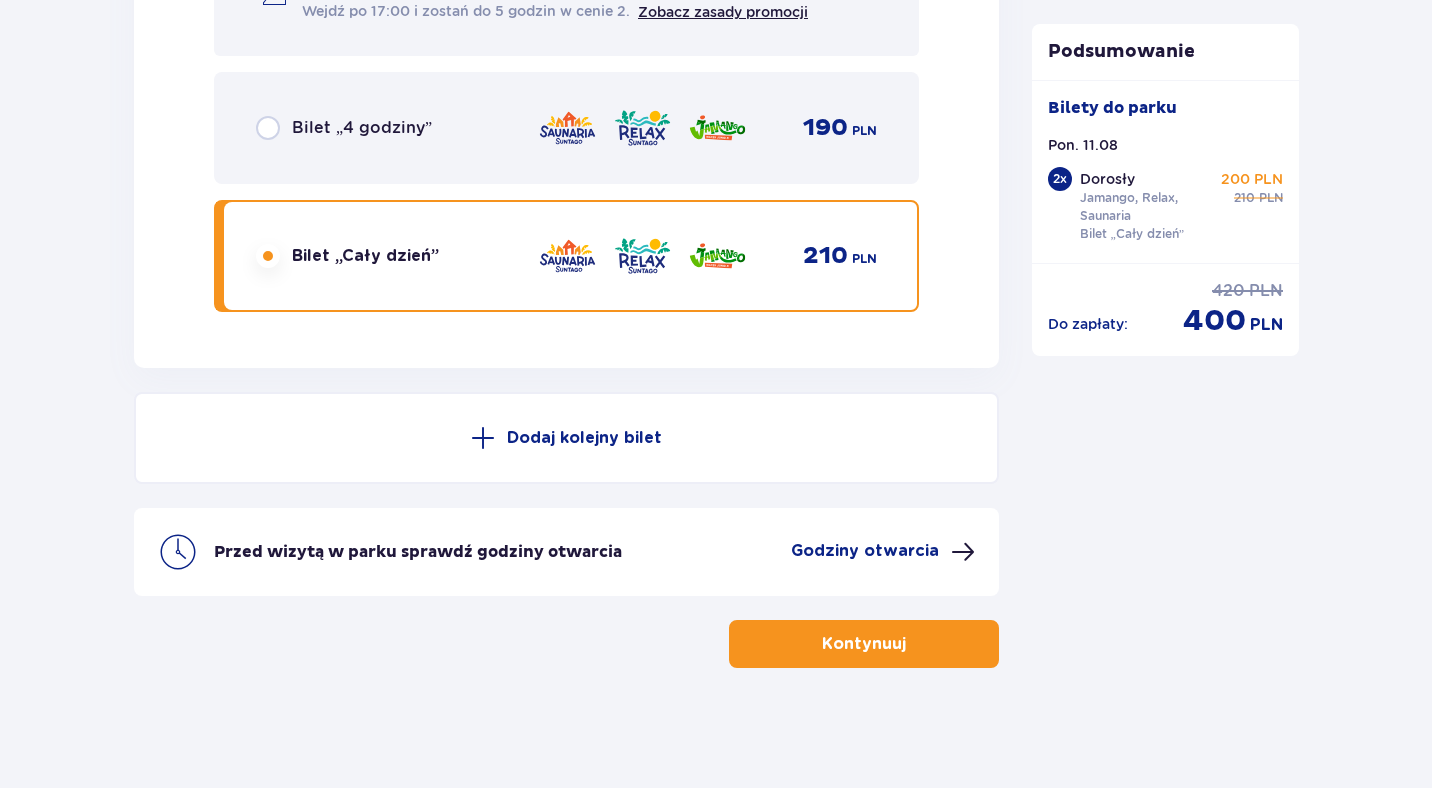 click on "Godziny otwarcia" at bounding box center [865, 551] 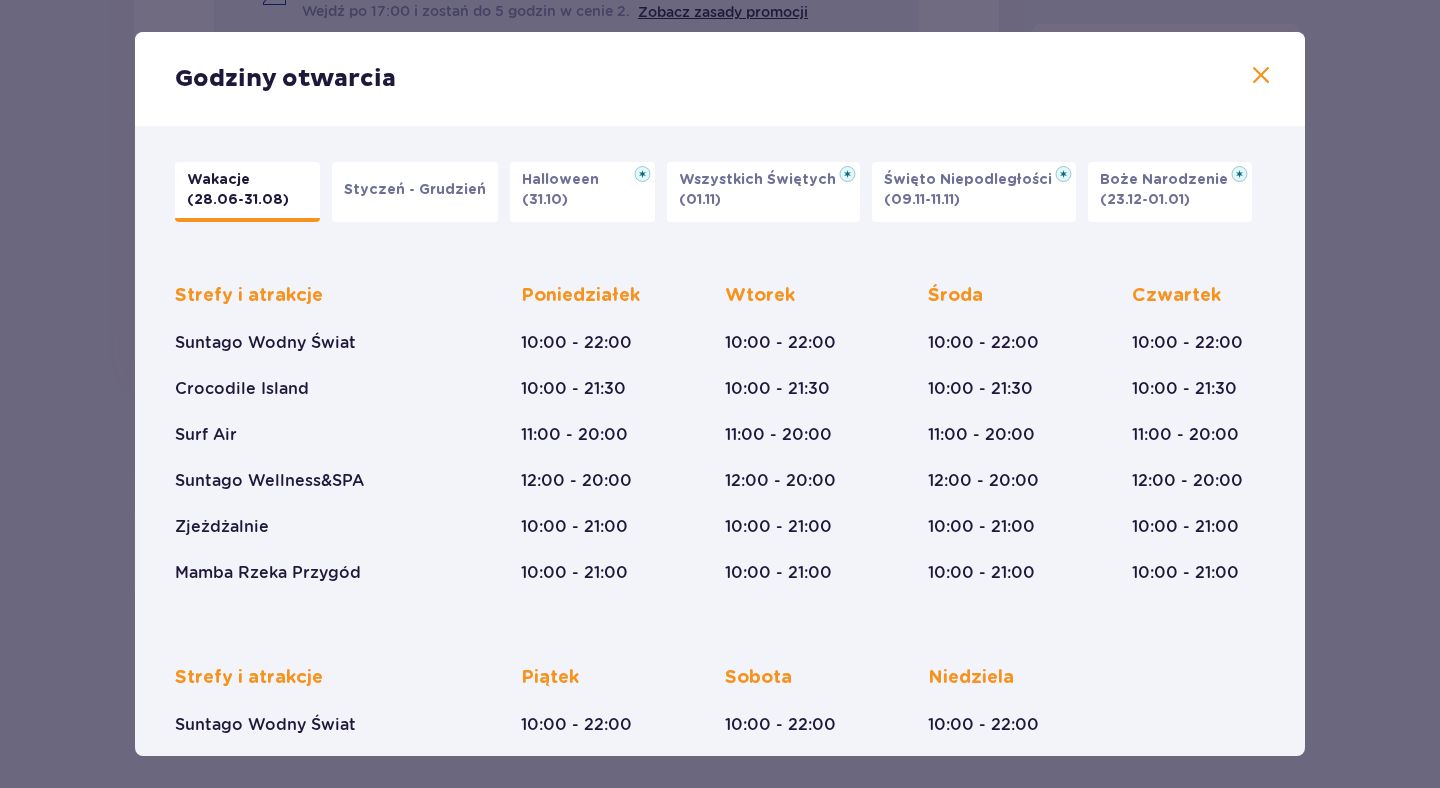 click at bounding box center (1261, 76) 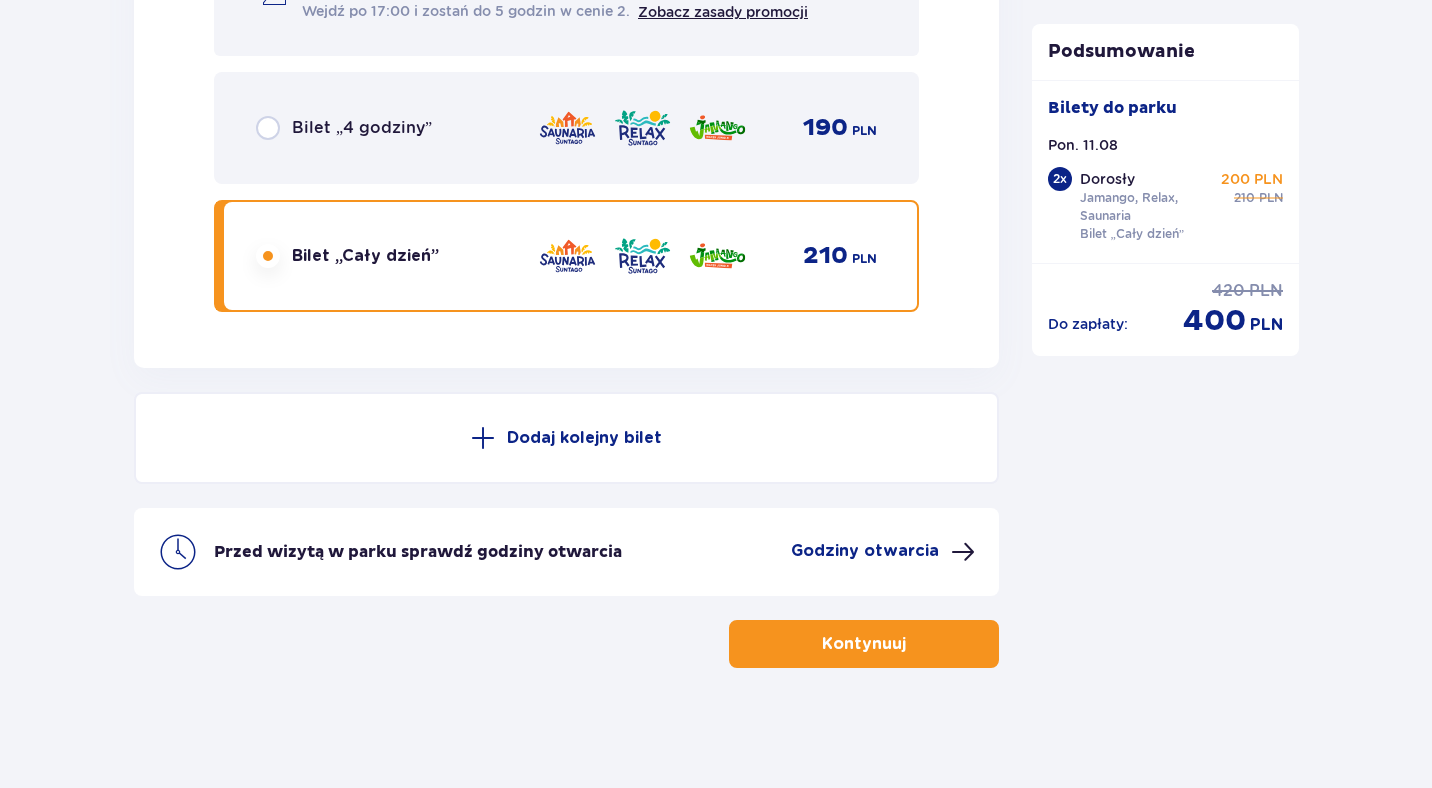 scroll, scrollTop: 3522, scrollLeft: 0, axis: vertical 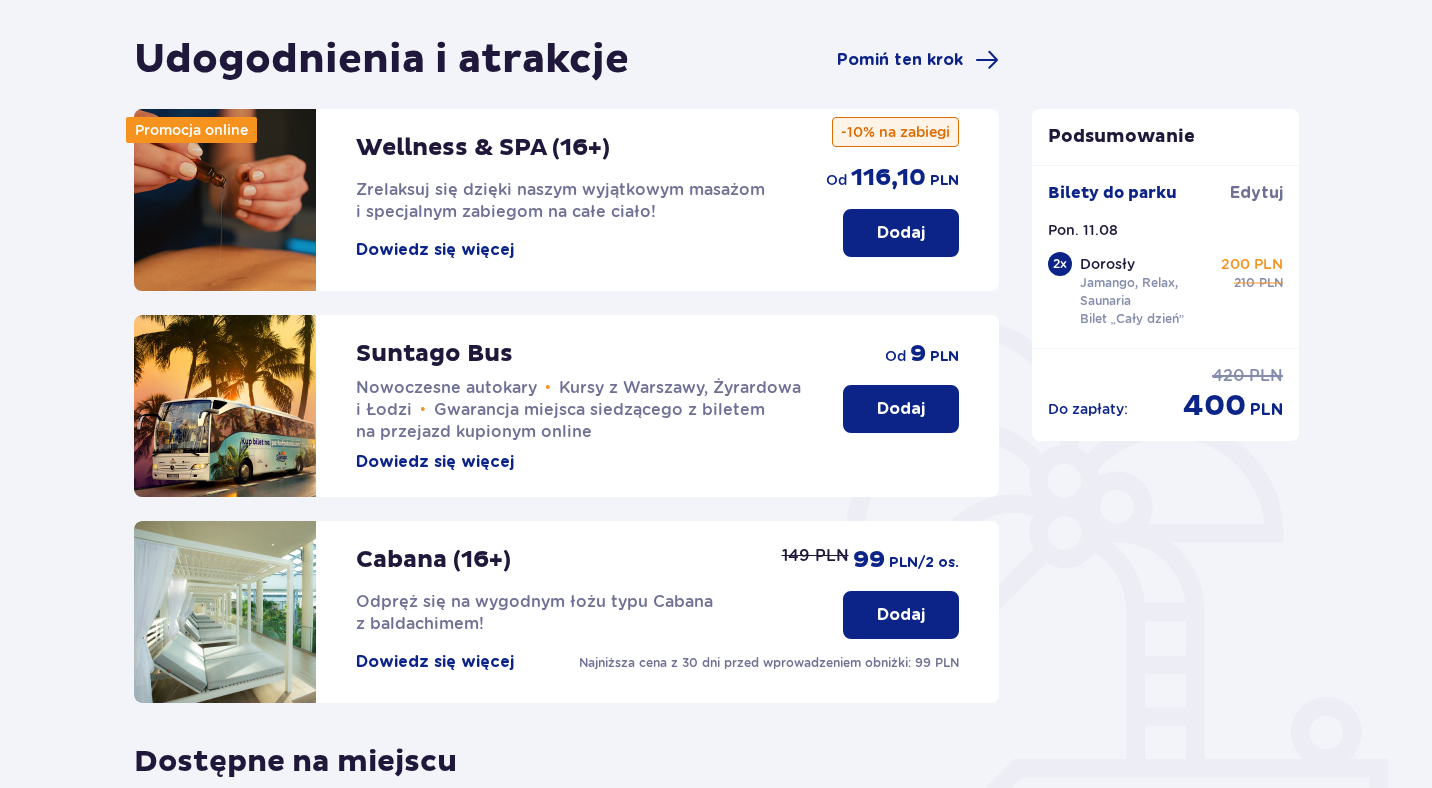 click on "Dowiedz się więcej" at bounding box center (435, 250) 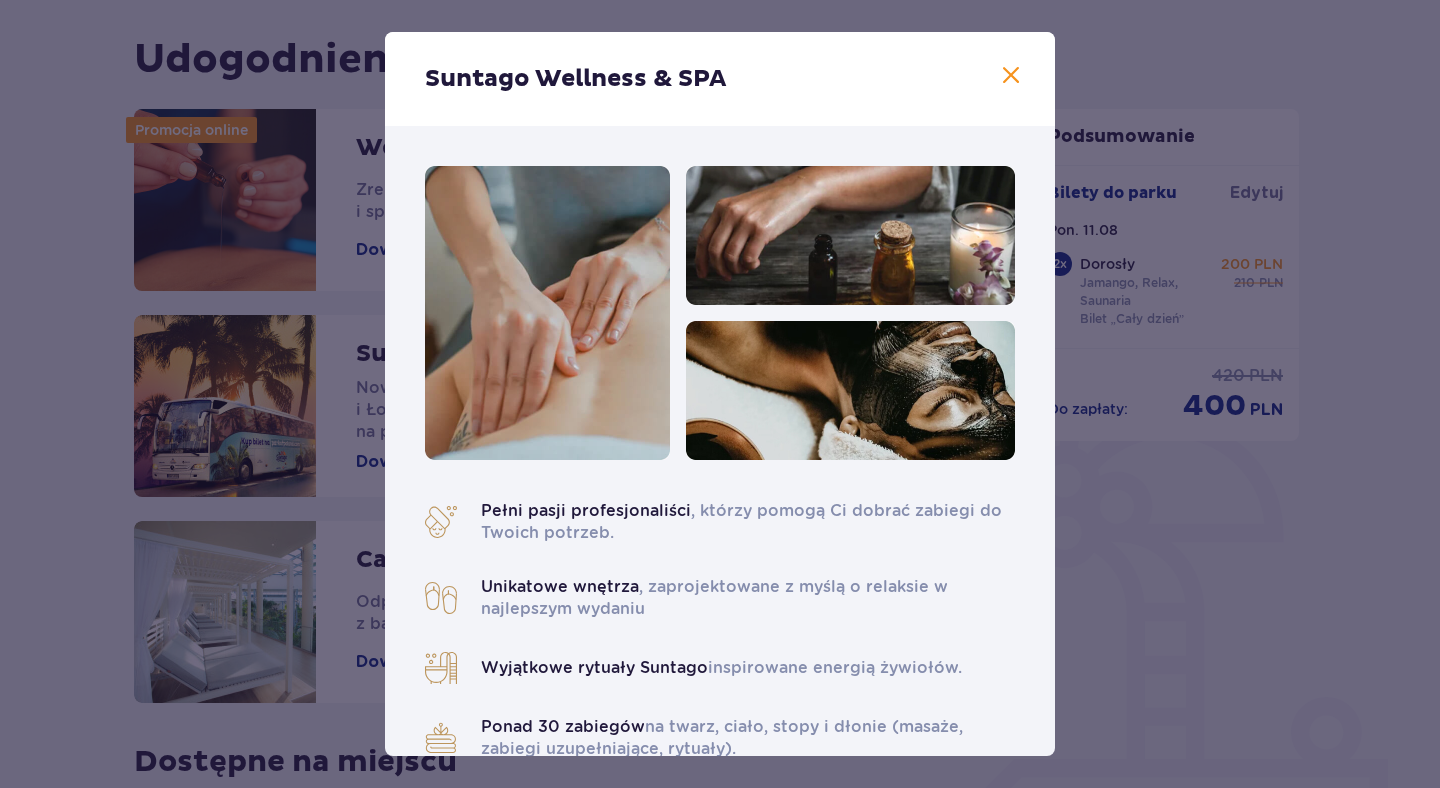 scroll, scrollTop: 0, scrollLeft: 0, axis: both 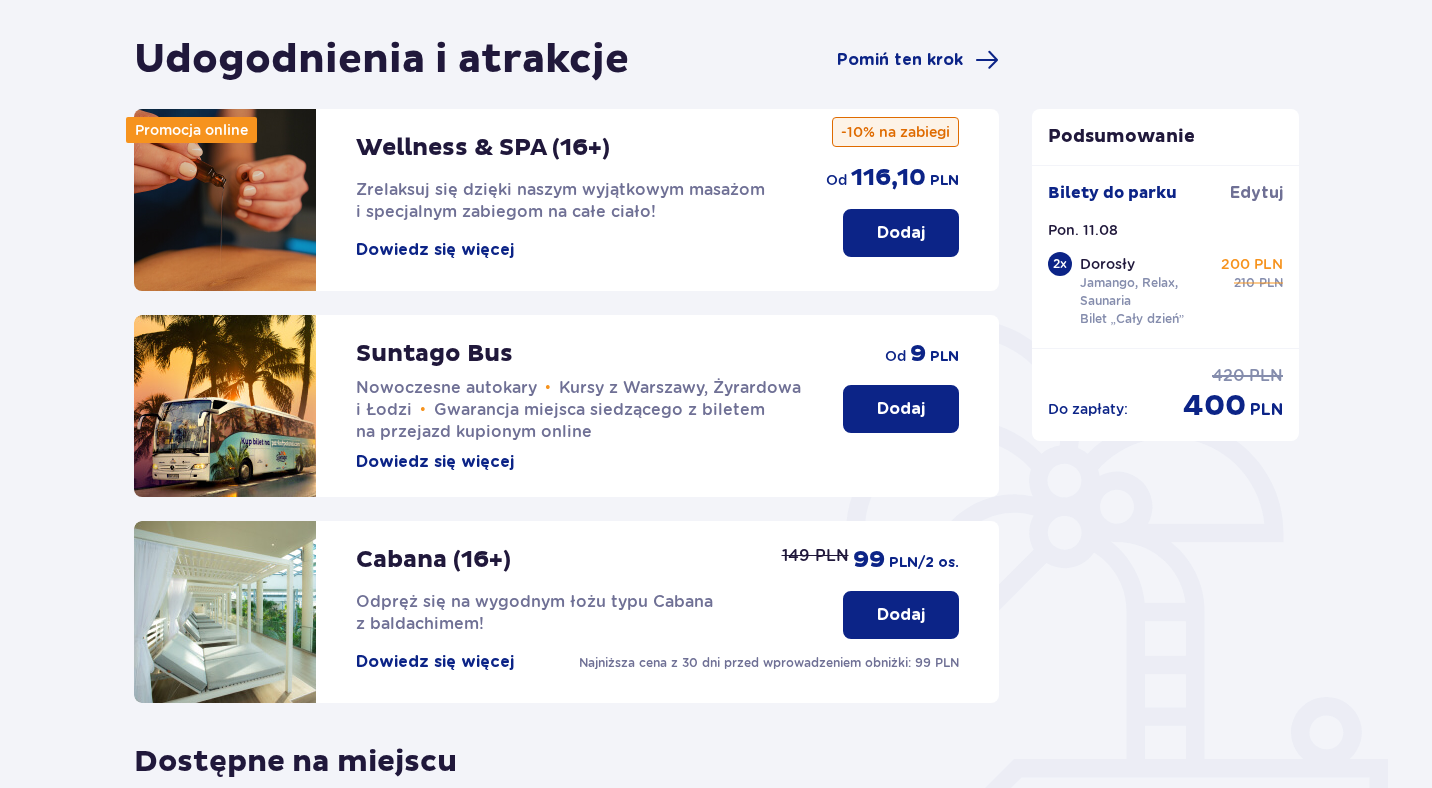 click on "Dowiedz się więcej" at bounding box center [435, 250] 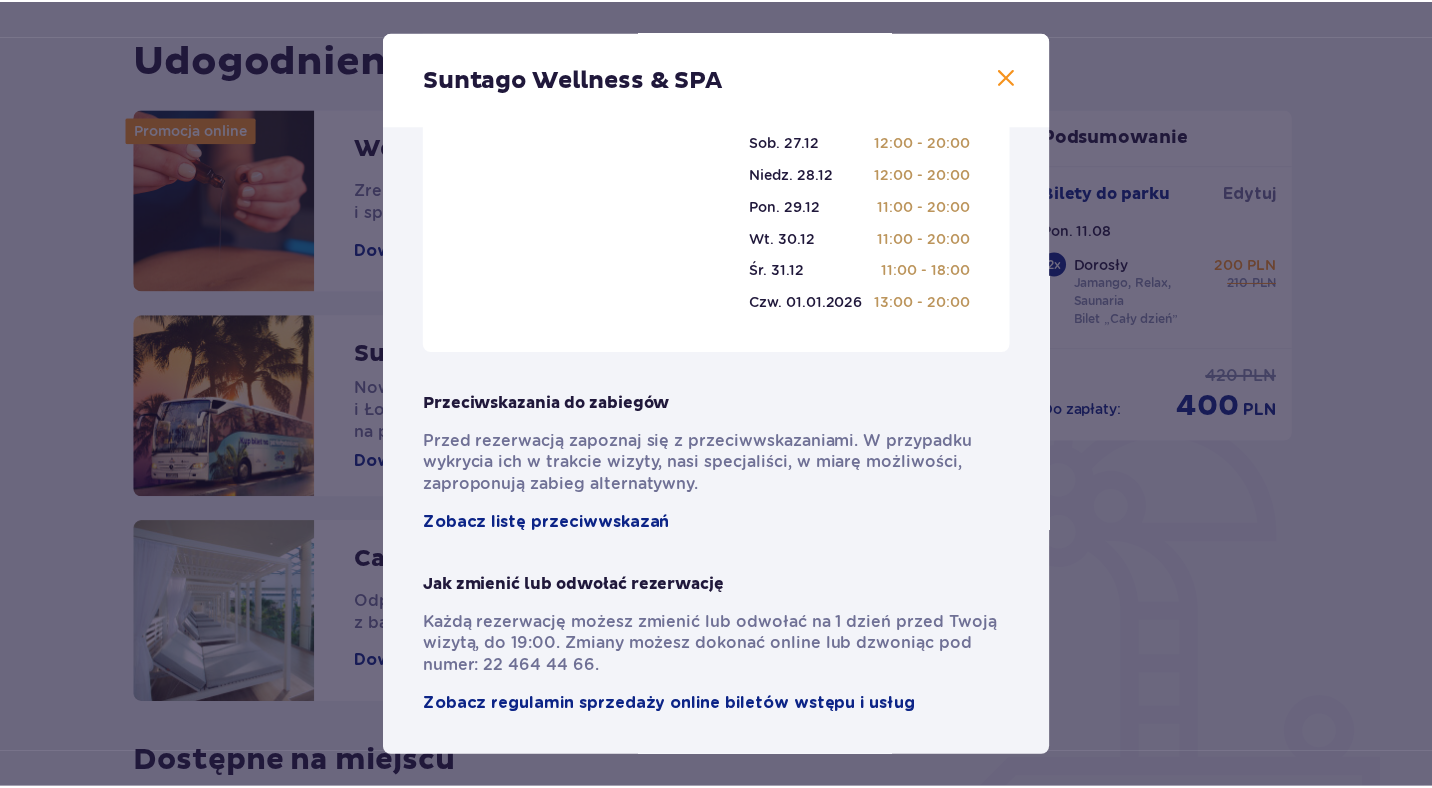scroll, scrollTop: 1290, scrollLeft: 0, axis: vertical 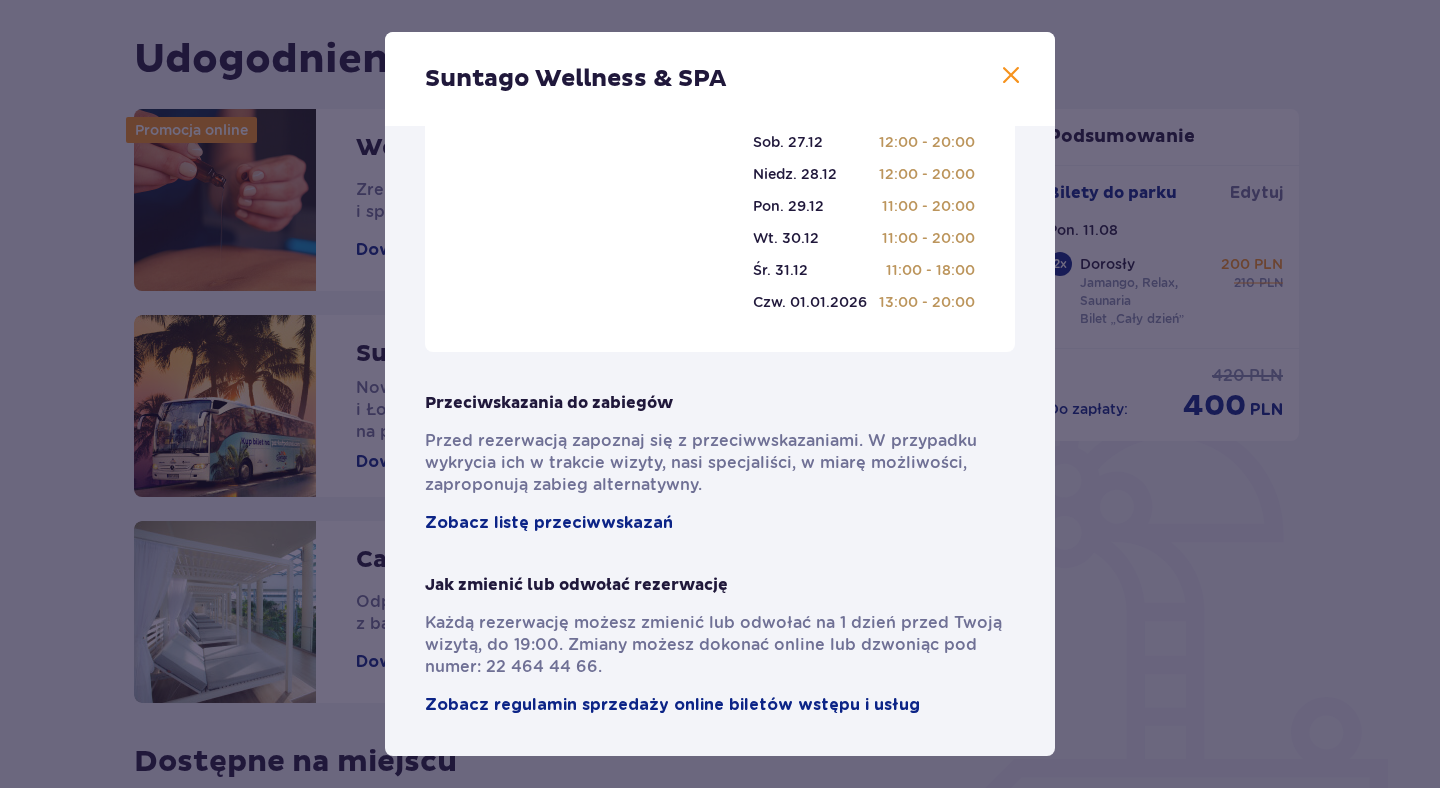 click at bounding box center [1011, 76] 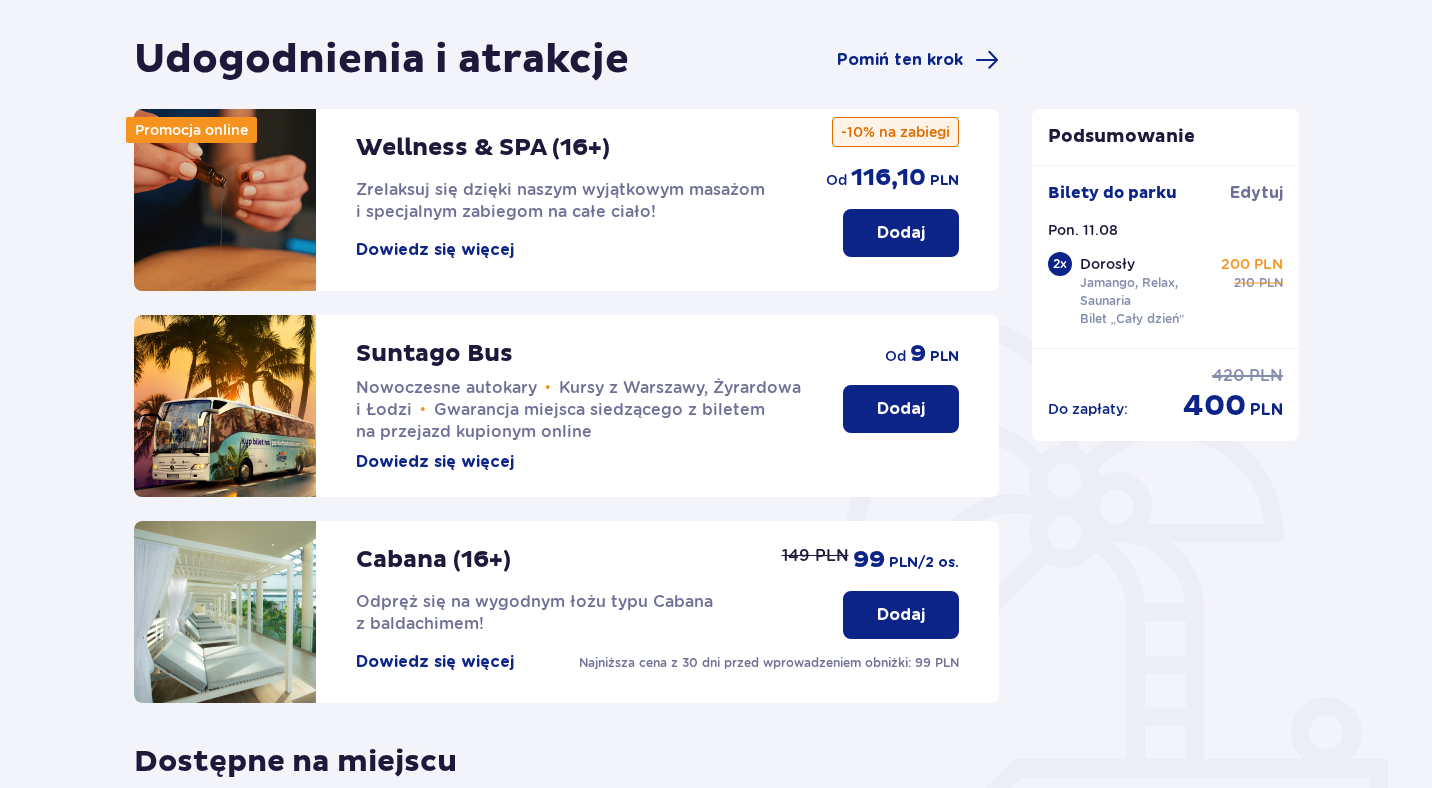 click on "Dodaj" at bounding box center [901, 233] 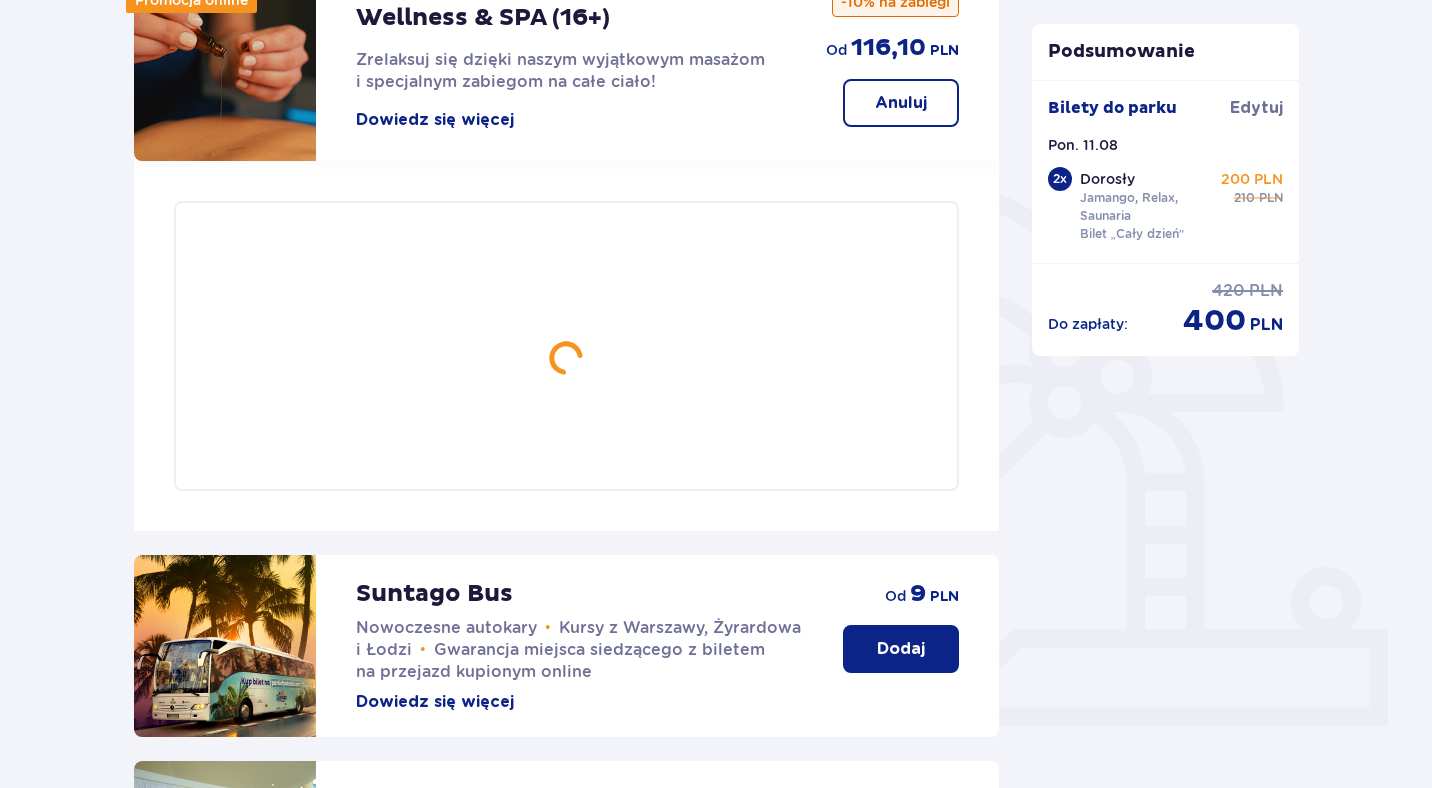 scroll, scrollTop: 305, scrollLeft: 0, axis: vertical 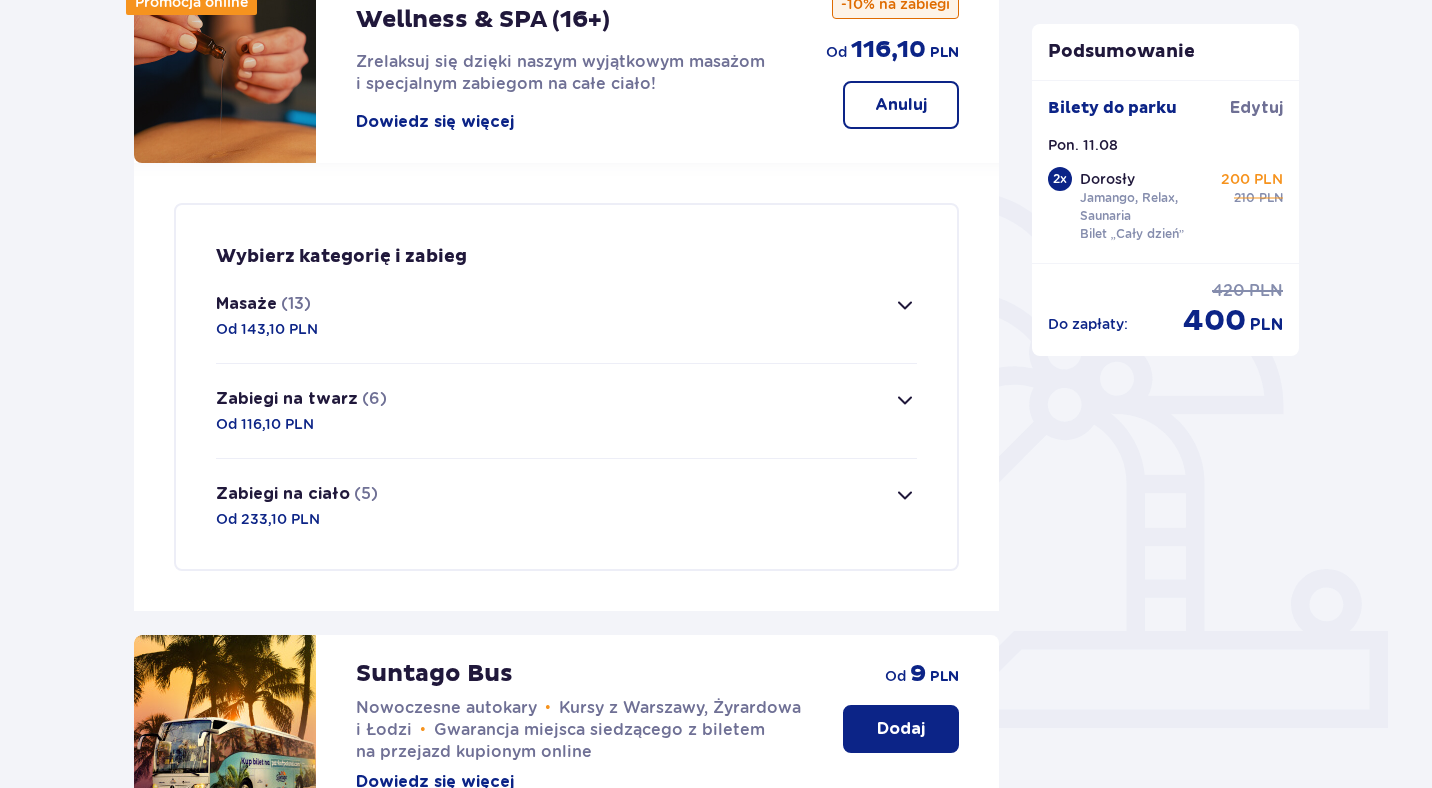 click at bounding box center (905, 305) 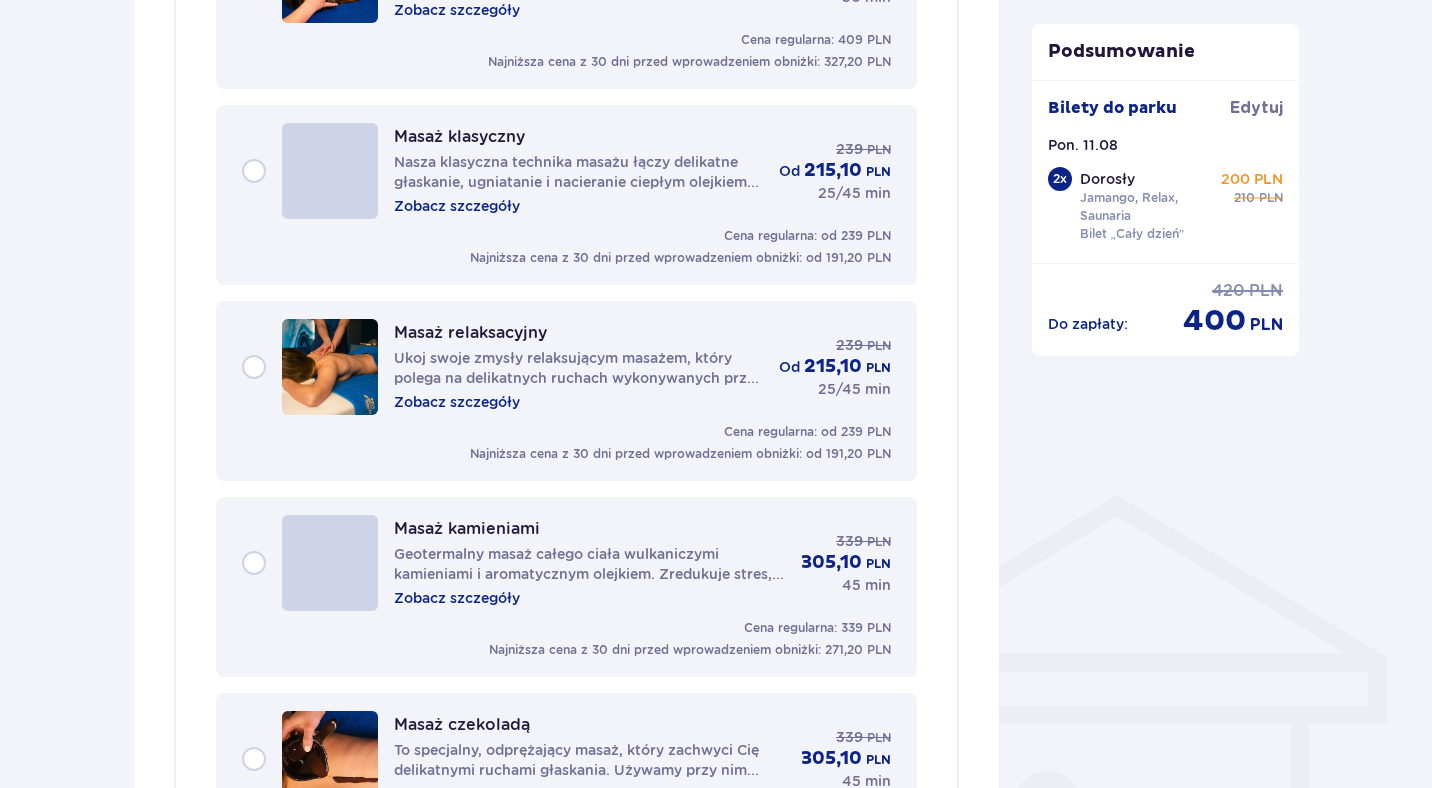 scroll, scrollTop: 1117, scrollLeft: 0, axis: vertical 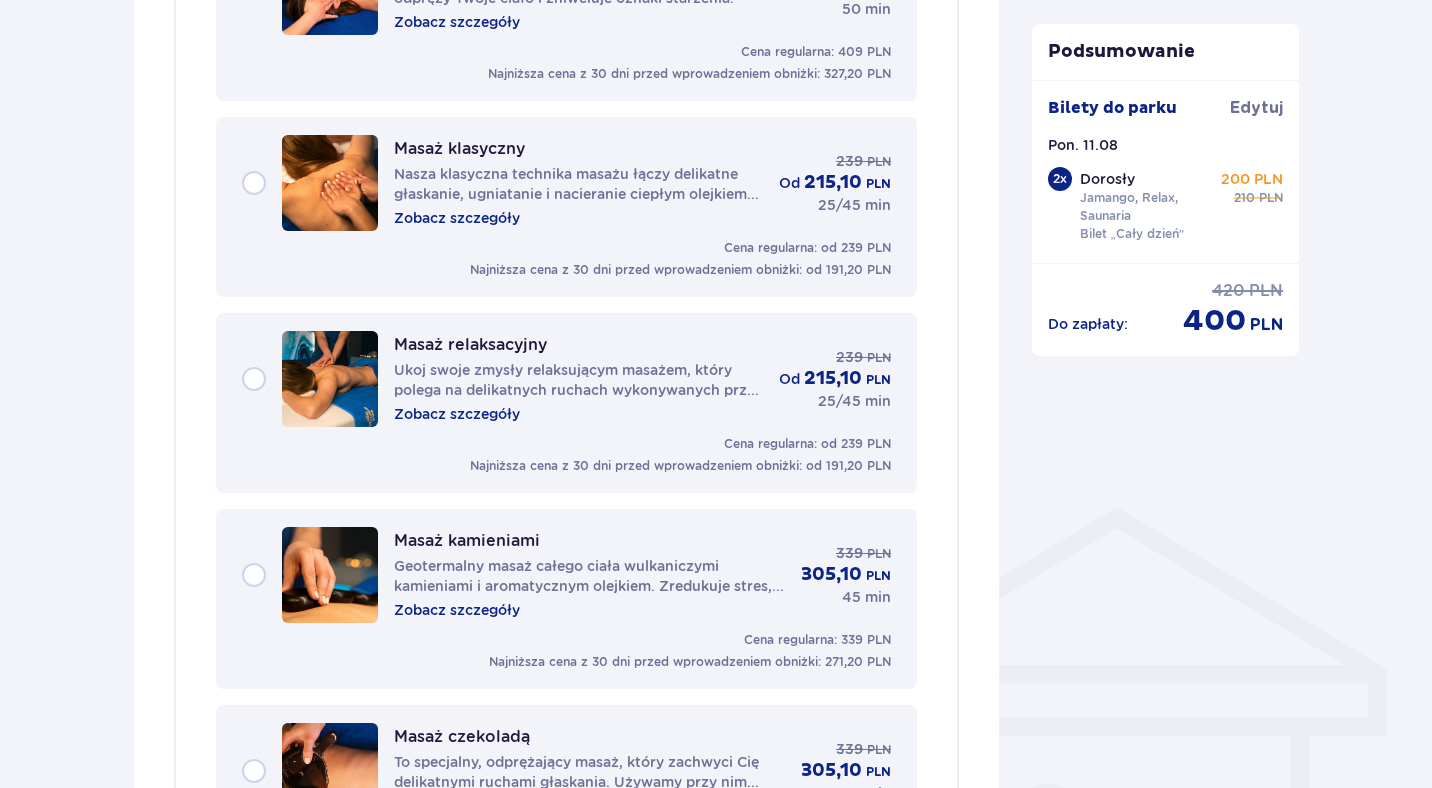 click on "Masaż klasyczny Nasza klasyczna technika masażu łączy delikatne głaskanie, ugniatanie i nacieranie ciepłym olejkiem do masażu, tworząc atmosferę spokoju i głębokiego relaksu. Zobacz szczegóły 239 PLN od 215,10 PLN 25/45 min" at bounding box center [566, 183] 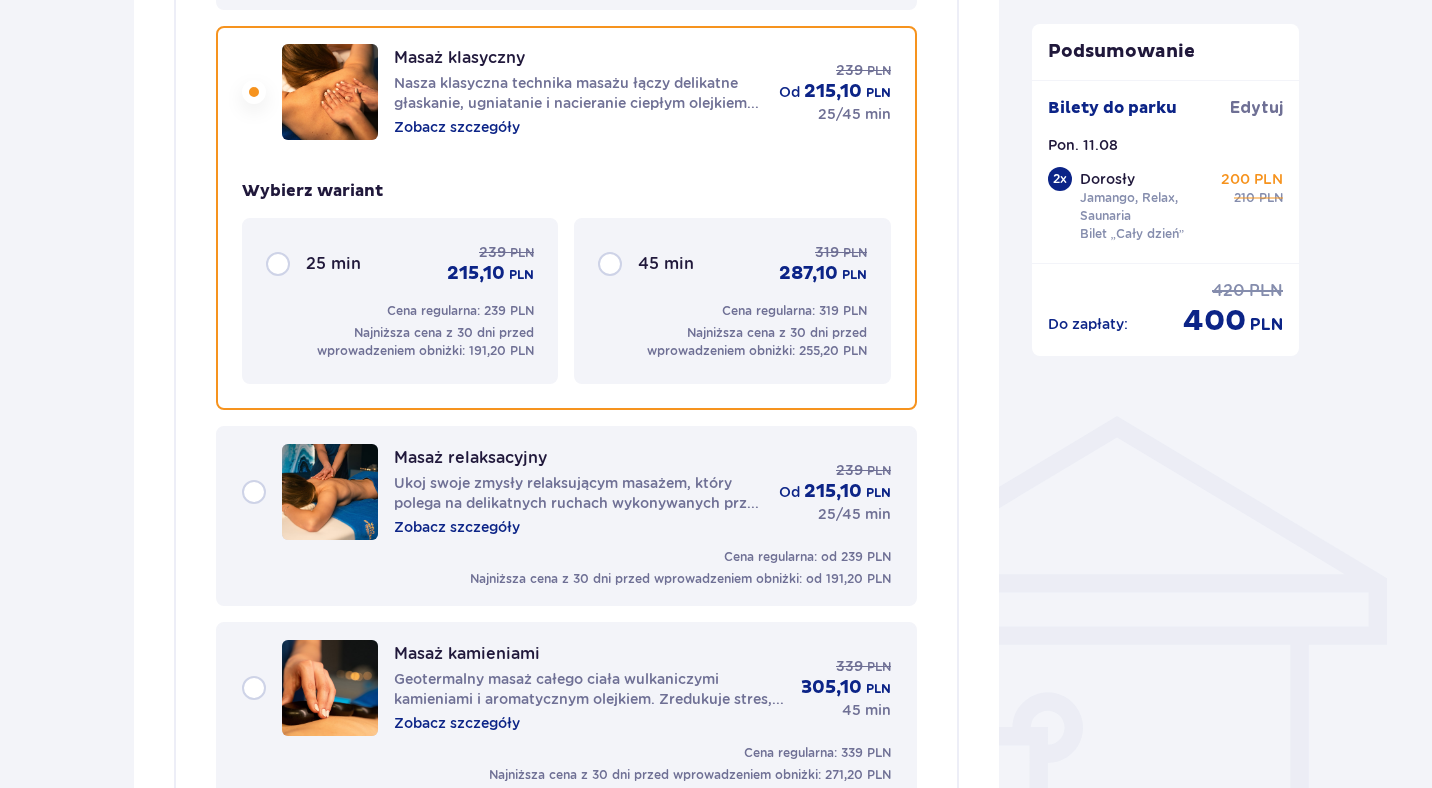 scroll, scrollTop: 1210, scrollLeft: 0, axis: vertical 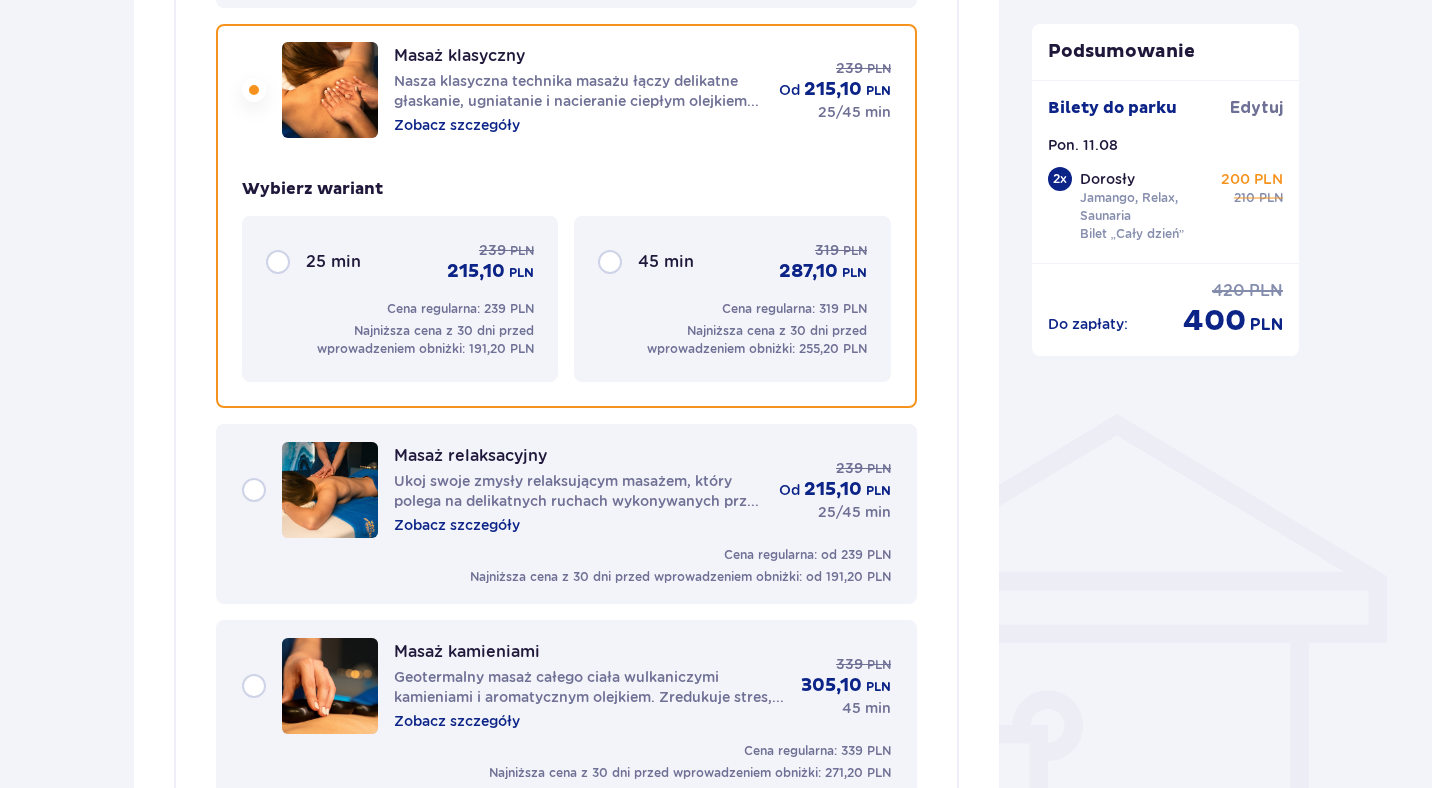 click on "Masaż klasyczny Nasza klasyczna technika masażu łączy delikatne głaskanie, ugniatanie i nacieranie ciepłym olejkiem do masażu, tworząc atmosferę spokoju i głębokiego relaksu. Zobacz szczegóły 239 PLN od 215,10 PLN 25/45 min" at bounding box center [566, 90] 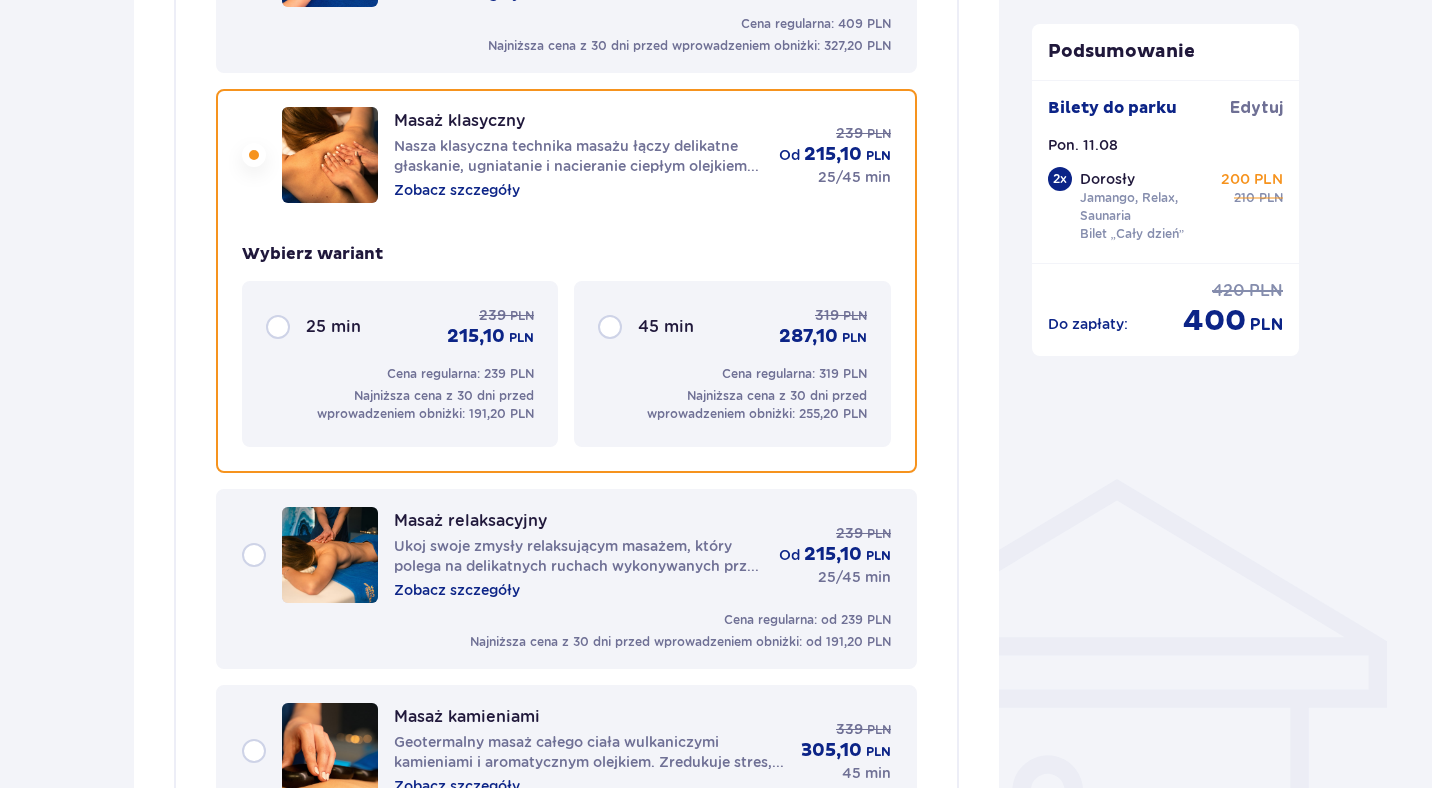 scroll, scrollTop: 1140, scrollLeft: 0, axis: vertical 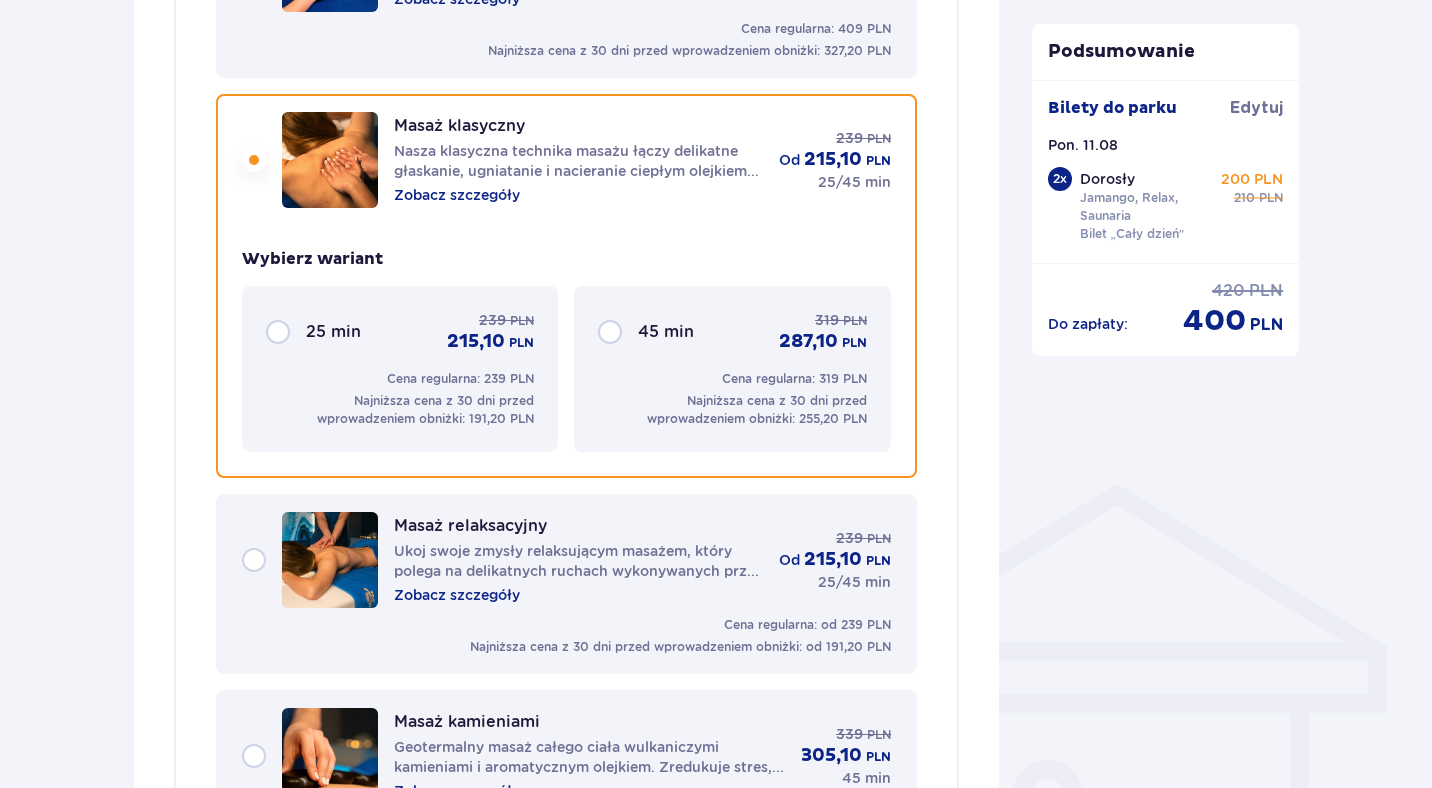 click on "Masaż klasyczny Nasza klasyczna technika masażu łączy delikatne głaskanie, ugniatanie i nacieranie ciepłym olejkiem do masażu, tworząc atmosferę spokoju i głębokiego relaksu. Zobacz szczegóły 239 PLN od 215,10 PLN 25/45 min" at bounding box center (566, 160) 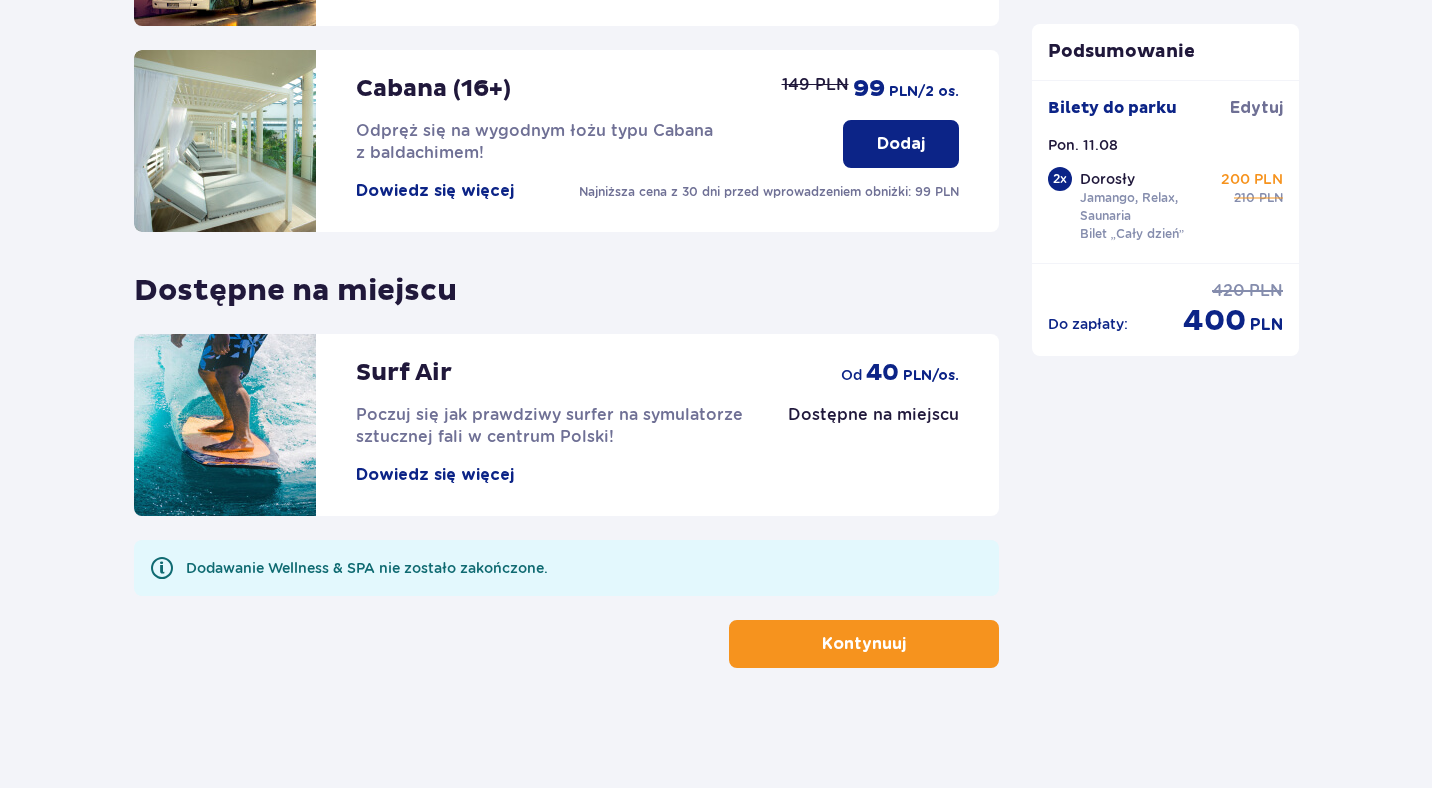 scroll, scrollTop: 3826, scrollLeft: 0, axis: vertical 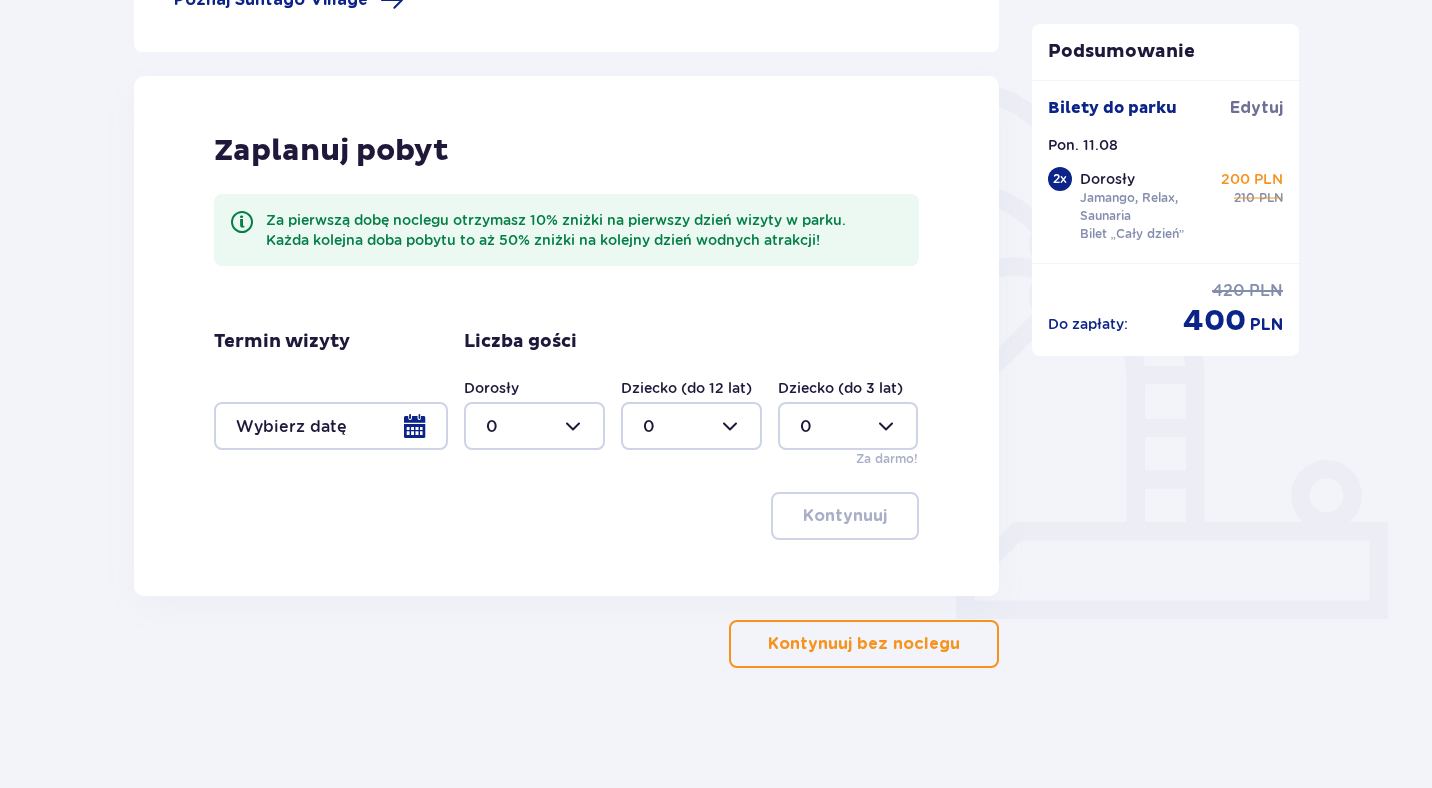click at bounding box center [331, 426] 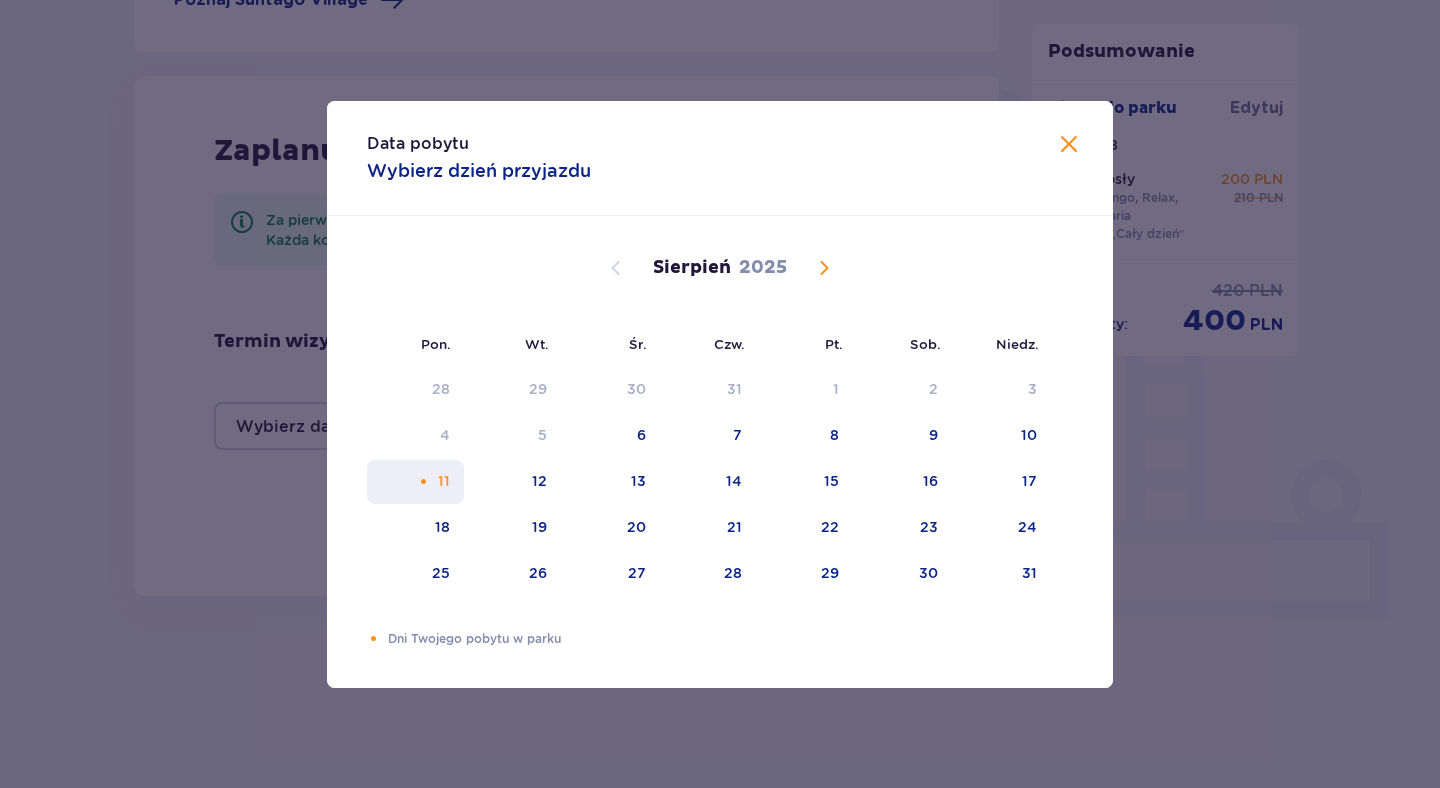click on "11" at bounding box center [444, 481] 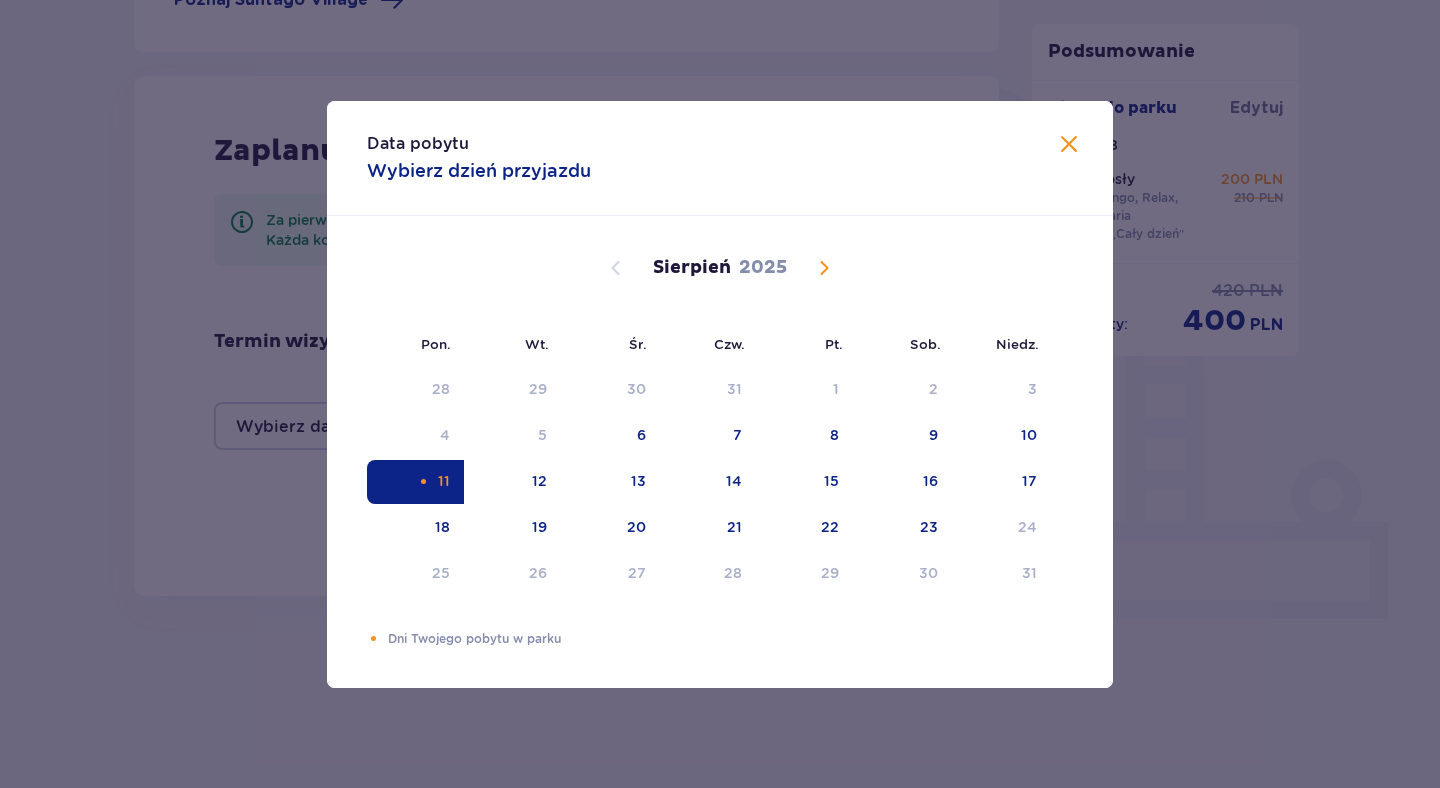 click on "Data pobytu Wybierz dzień przyjazdu Pon. Wt. Śr. Czw. Pt. Sob. Niedz. Lipiec 2025 30 1 2 3 4 5 6 7 8 9 10 11 12 13 14 15 16 17 18 19 20 21 22 23 24 25 26 27 28 29 30 31 1 2 3 Sierpień 2025 28 29 30 31 1 2 3 4 5 6 7 8 9 10 11 12 13 14 15 16 17 18 19 20 21 22 23 24 25 26 27 28 29 30 31 Wrzesień 2025 1 2 3 4 5 6 7 8 9 10 11 12 13 14 15 16 17 18 19 20 21 22 23 24 25 26 27 28 29 30 1 2 3 4 5 Dni Twojego pobytu w parku" at bounding box center (720, 394) 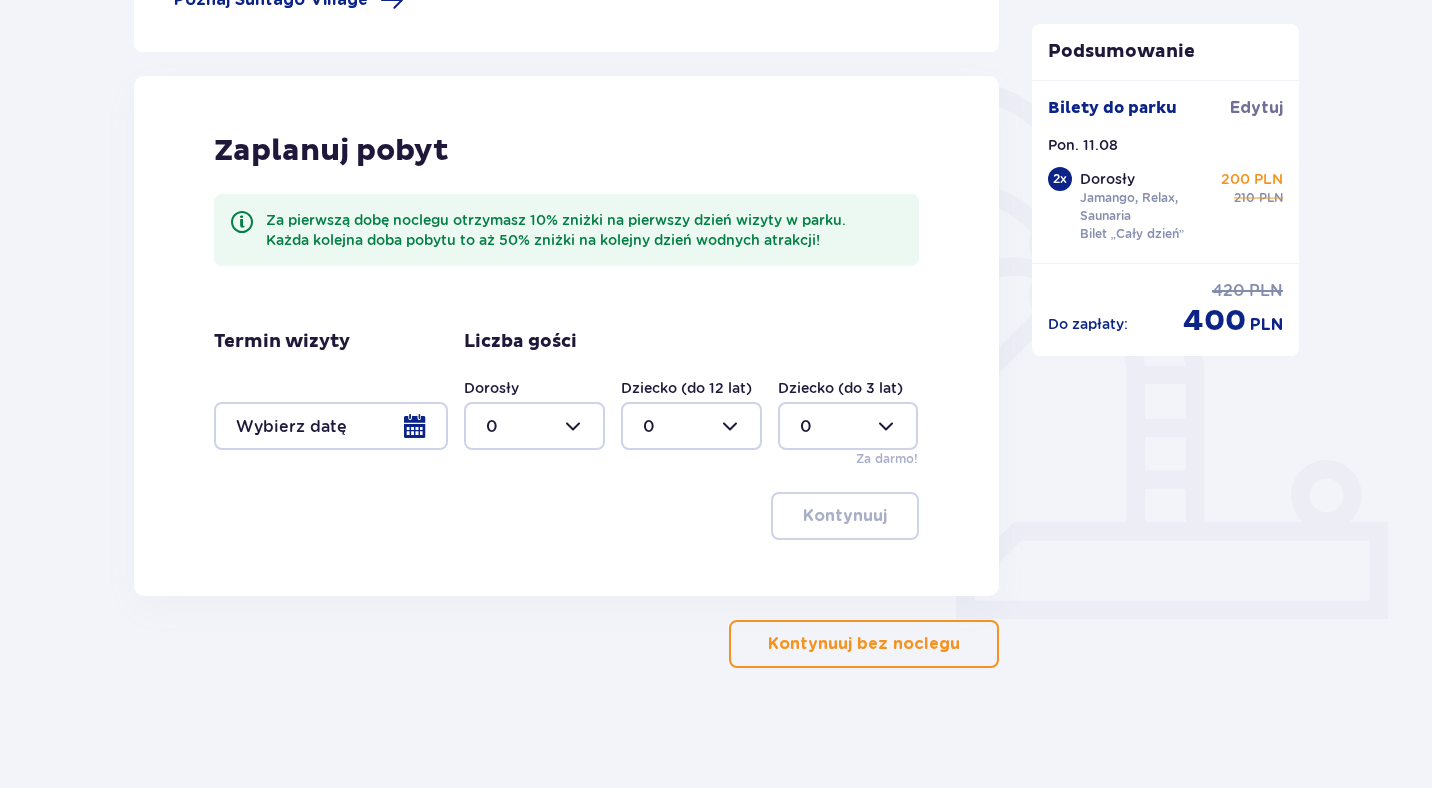 click at bounding box center (331, 426) 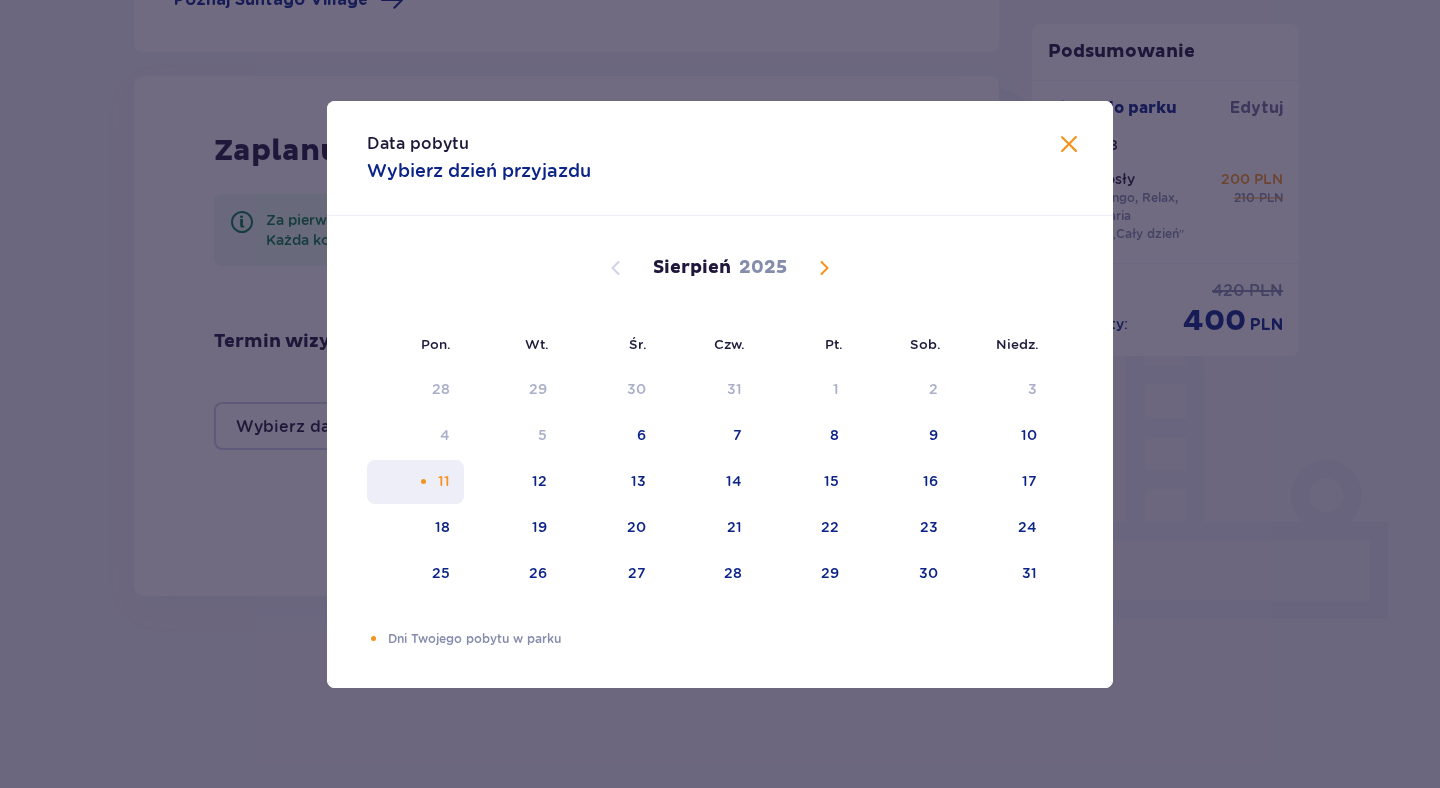 click on "11" at bounding box center (415, 482) 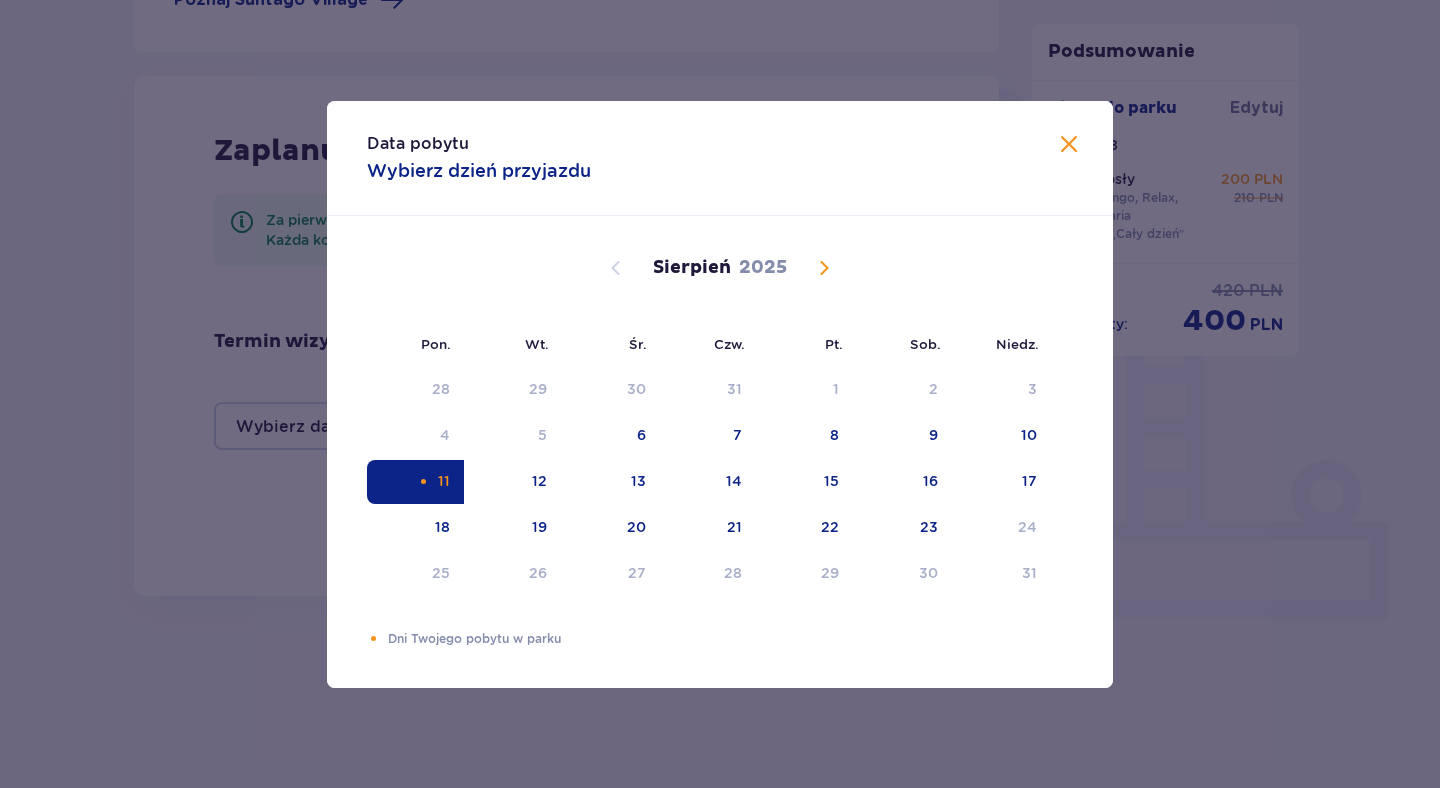 click at bounding box center (1069, 145) 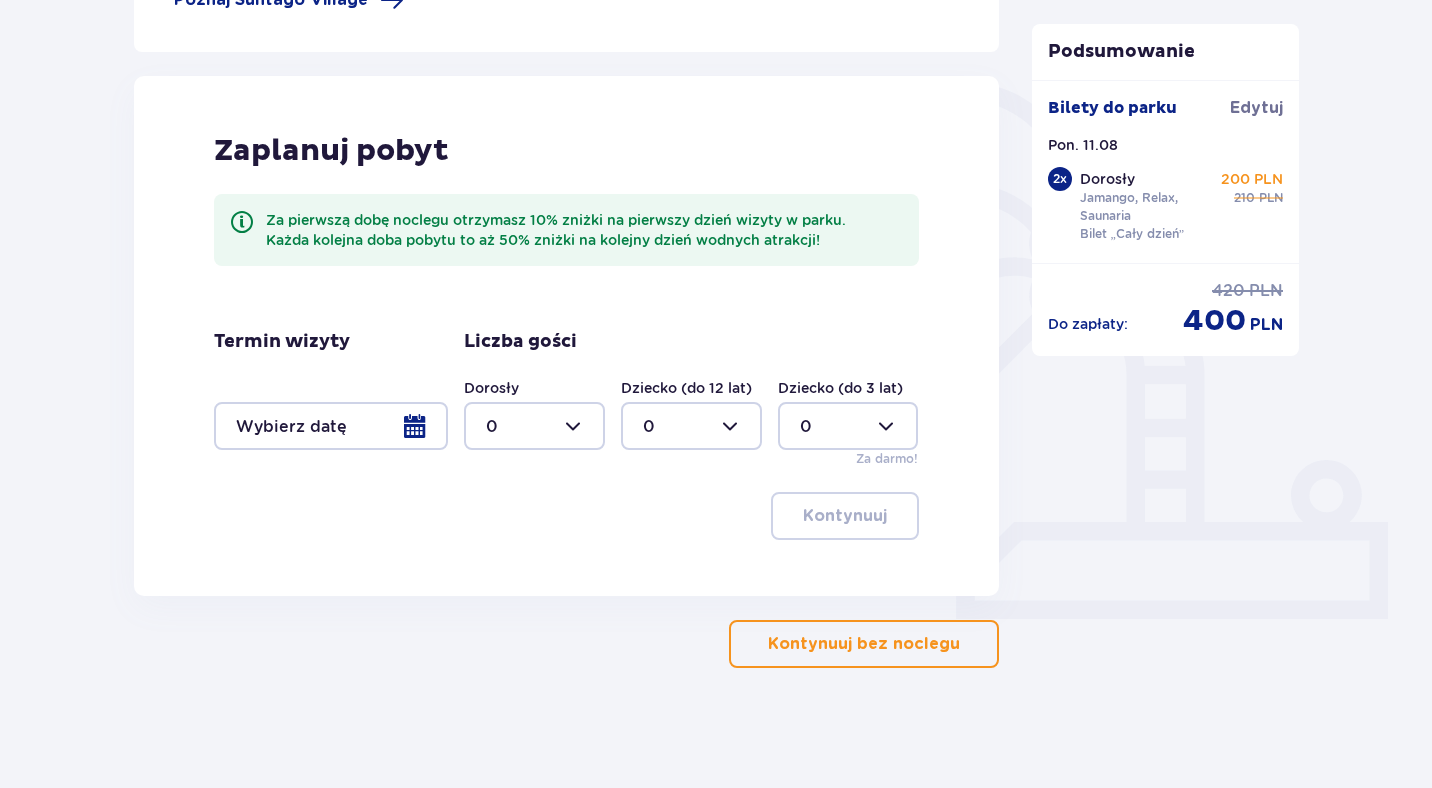 click at bounding box center (534, 426) 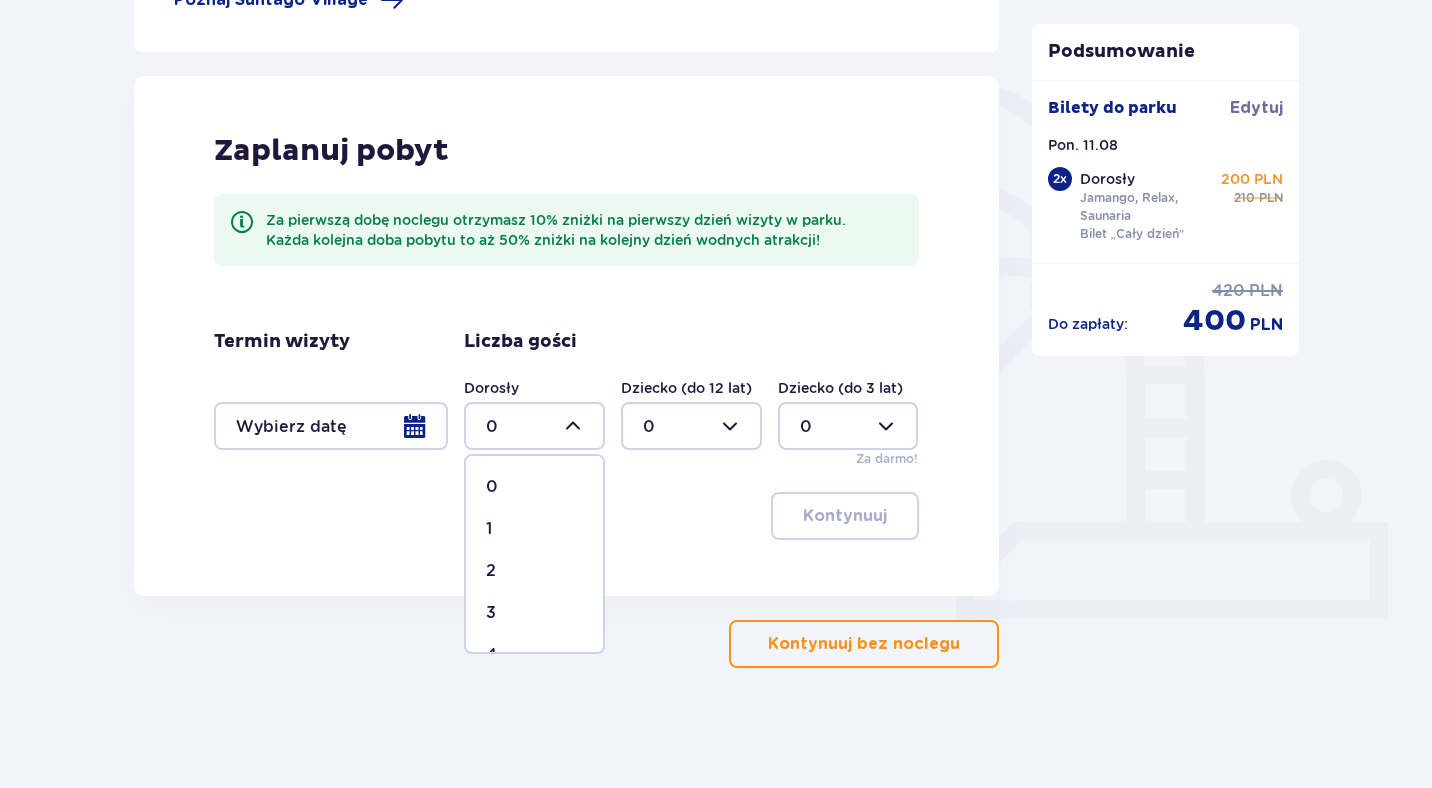 click on "2" at bounding box center (534, 571) 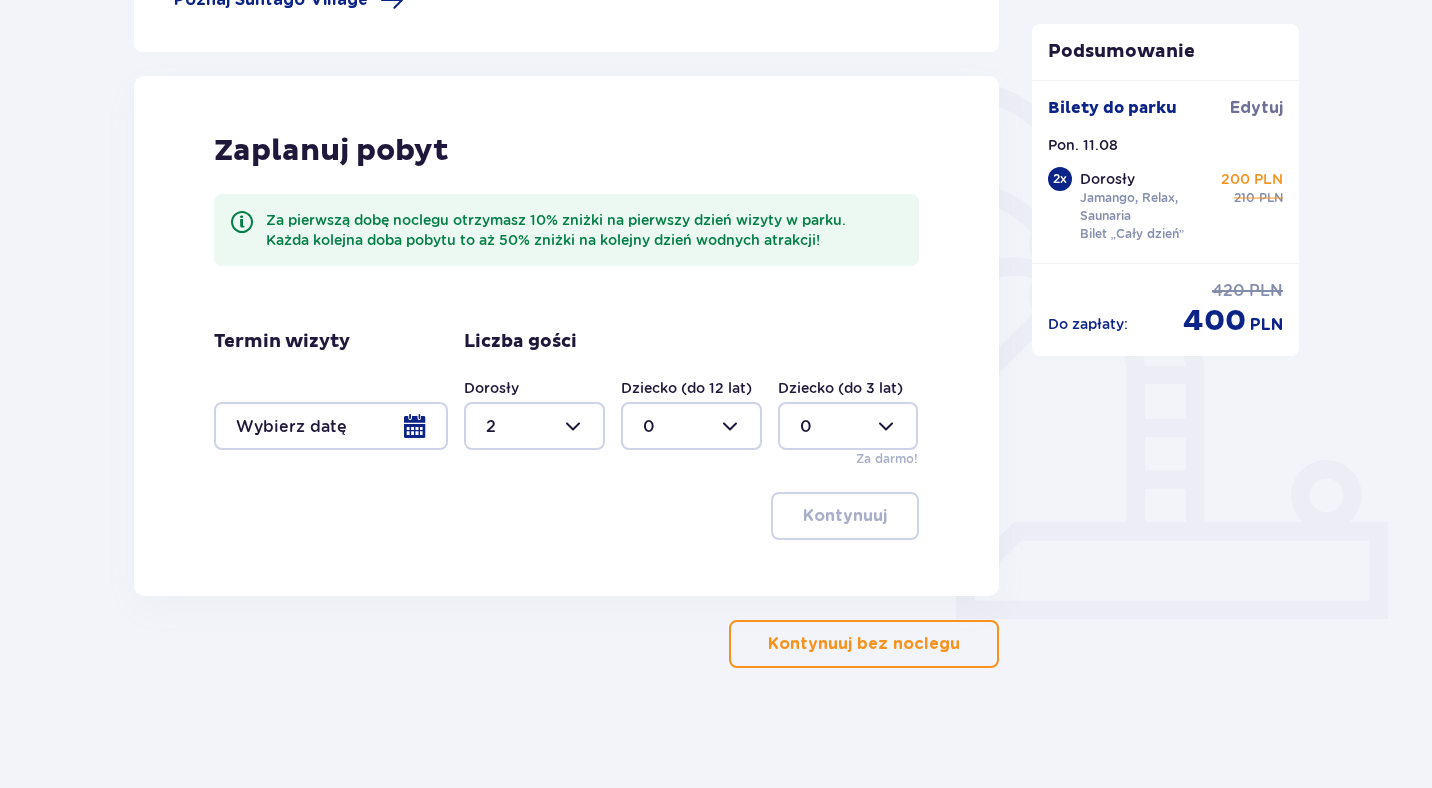 click at bounding box center (331, 426) 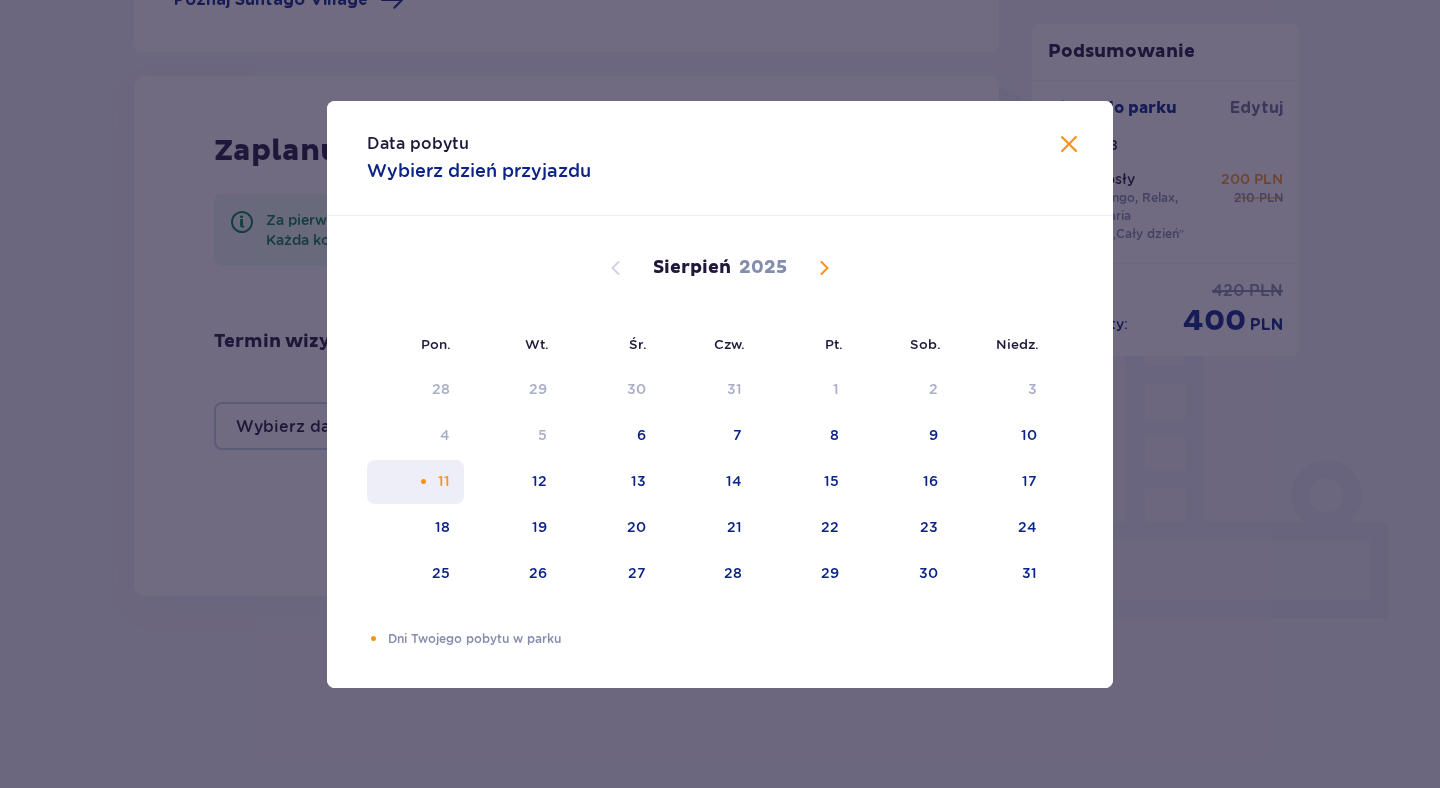 click on "11" at bounding box center [415, 482] 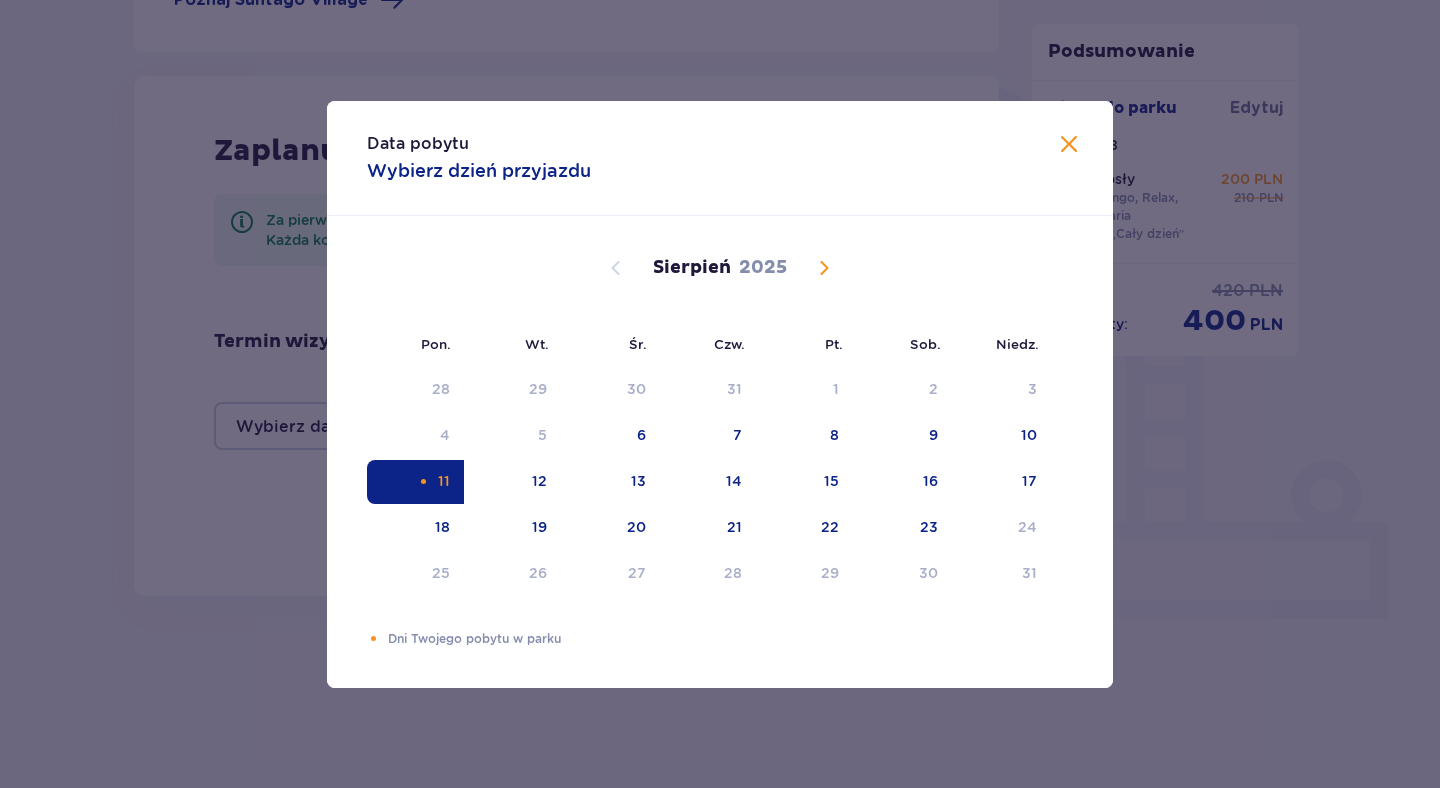 click on "Data pobytu Wybierz dzień przyjazdu Pon. Wt. Śr. Czw. Pt. Sob. Niedz. Lipiec 2025 30 1 2 3 4 5 6 7 8 9 10 11 12 13 14 15 16 17 18 19 20 21 22 23 24 25 26 27 28 29 30 31 1 2 3 Sierpień 2025 28 29 30 31 1 2 3 4 5 6 7 8 9 10 11 12 13 14 15 16 17 18 19 20 21 22 23 24 25 26 27 28 29 30 31 Wrzesień 2025 1 2 3 4 5 6 7 8 9 10 11 12 13 14 15 16 17 18 19 20 21 22 23 24 25 26 27 28 29 30 1 2 3 4 5 Dni Twojego pobytu w parku" at bounding box center (720, 394) 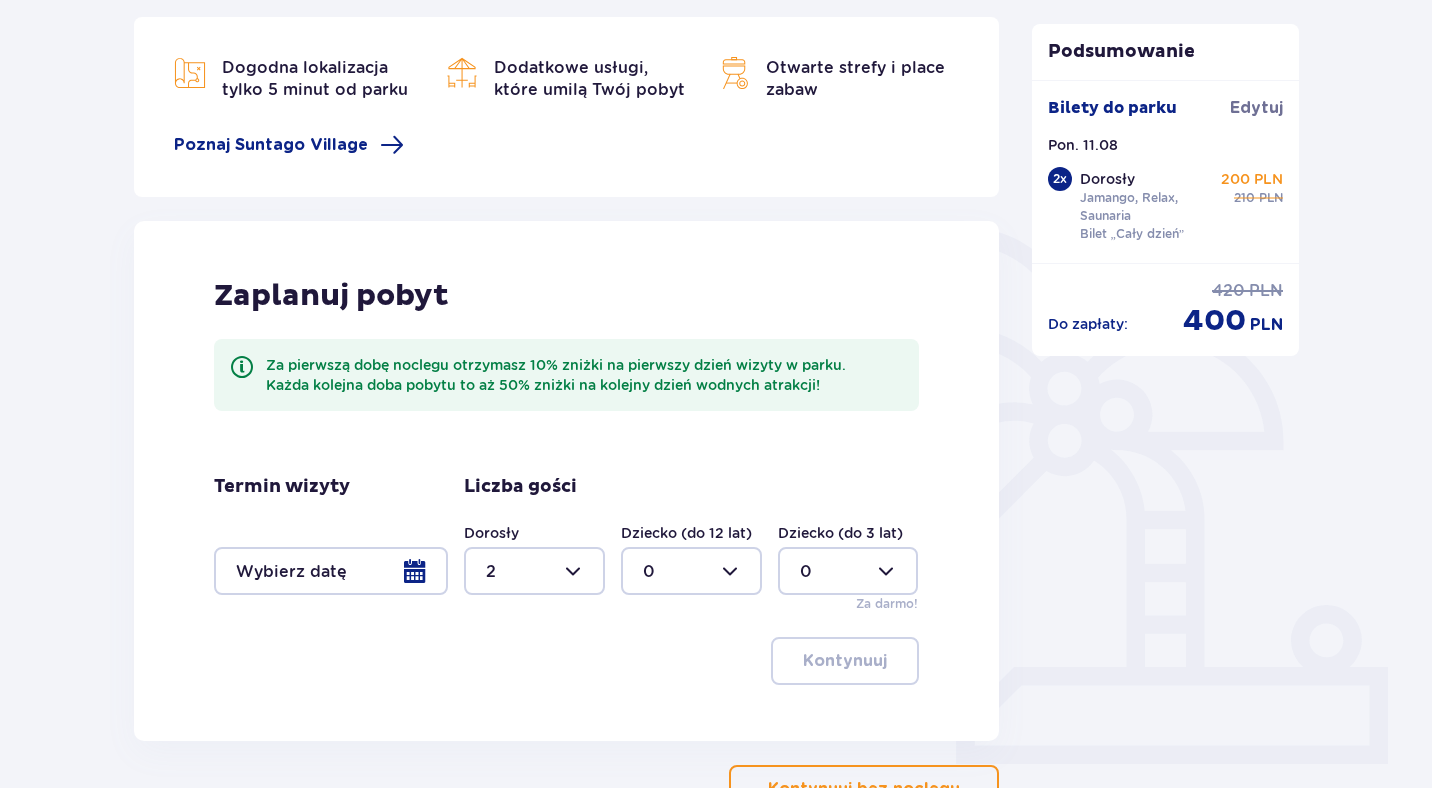 scroll, scrollTop: 270, scrollLeft: 0, axis: vertical 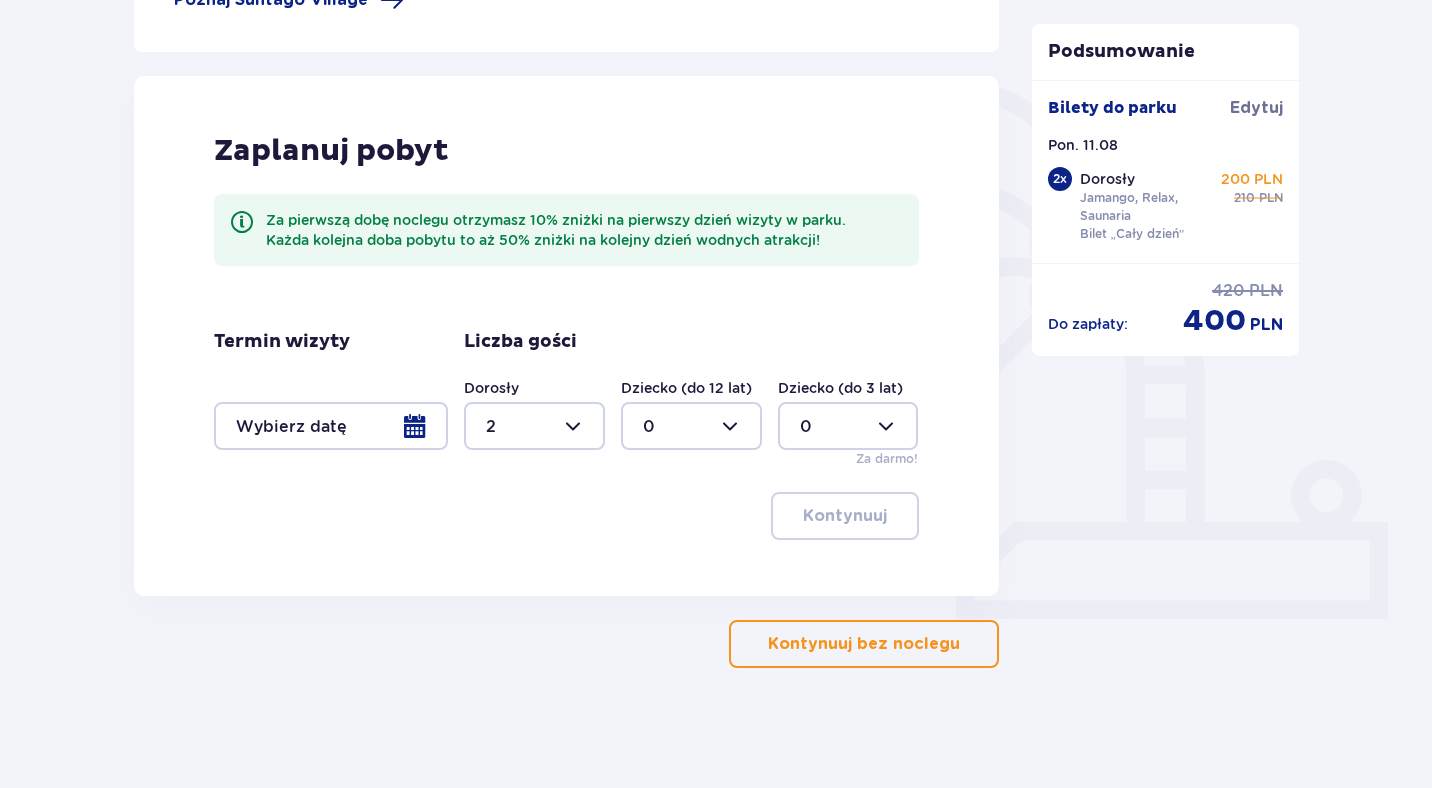 click on "Kontynuuj bez noclegu" at bounding box center (864, 644) 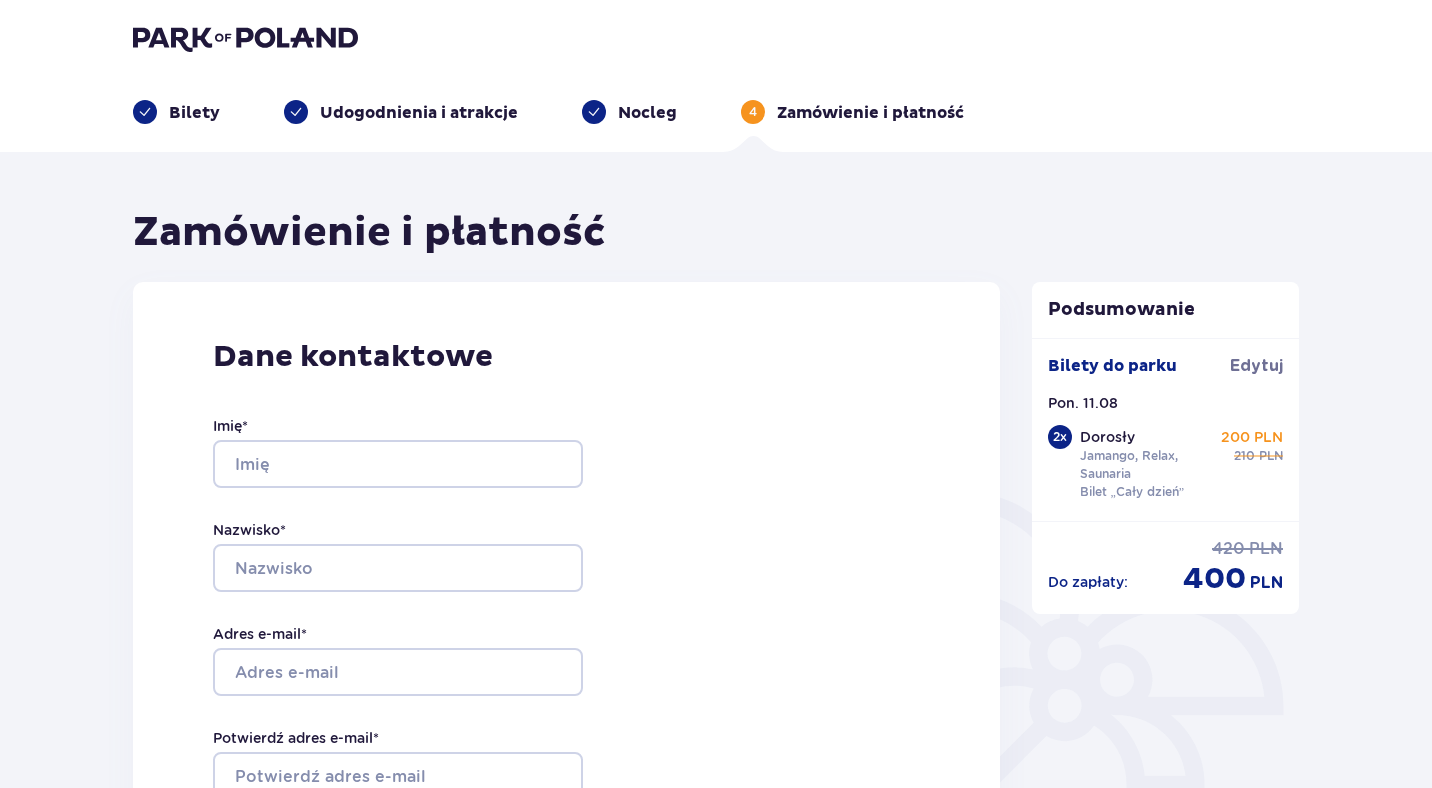 scroll, scrollTop: 0, scrollLeft: 0, axis: both 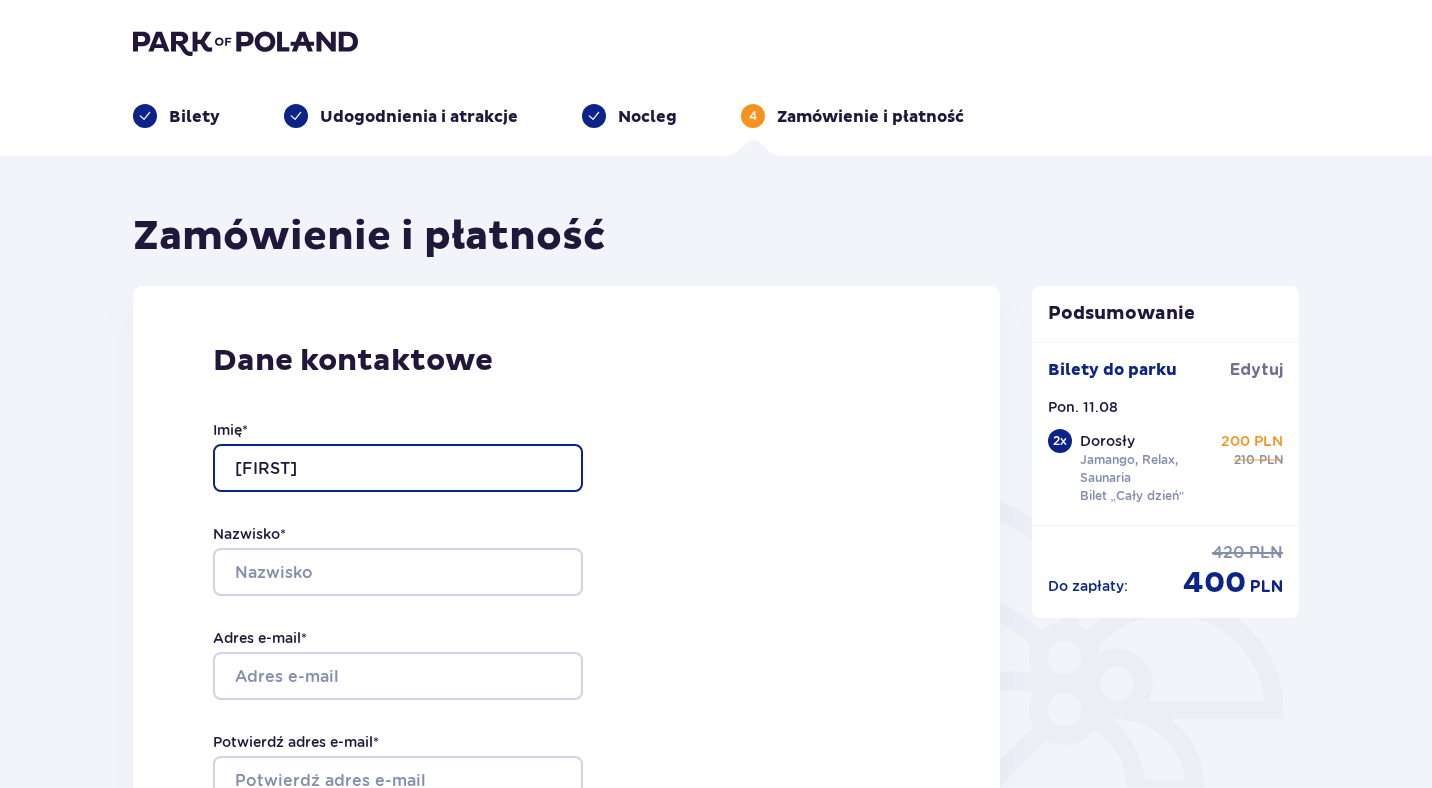 type on "[FIRST]" 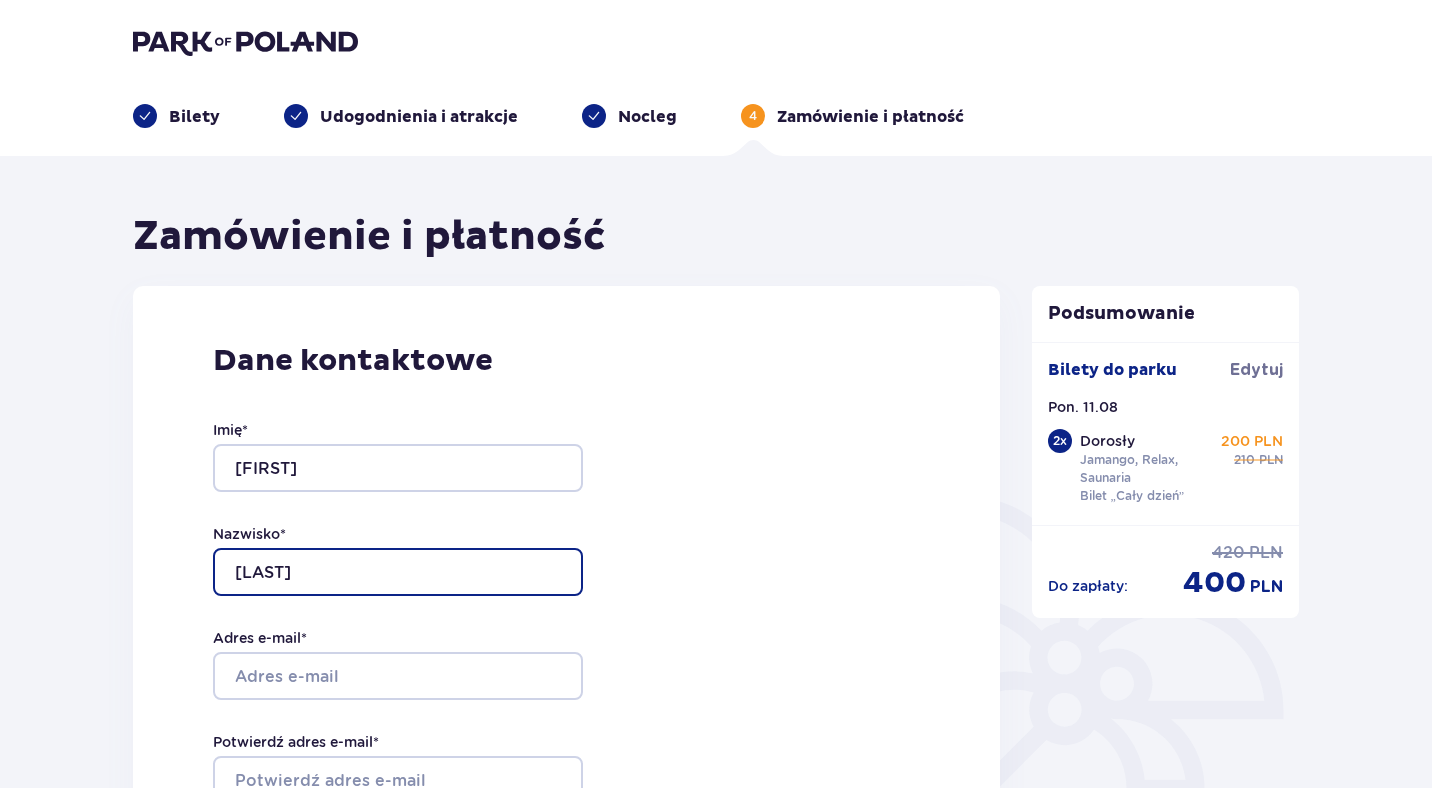 type on "[LAST]" 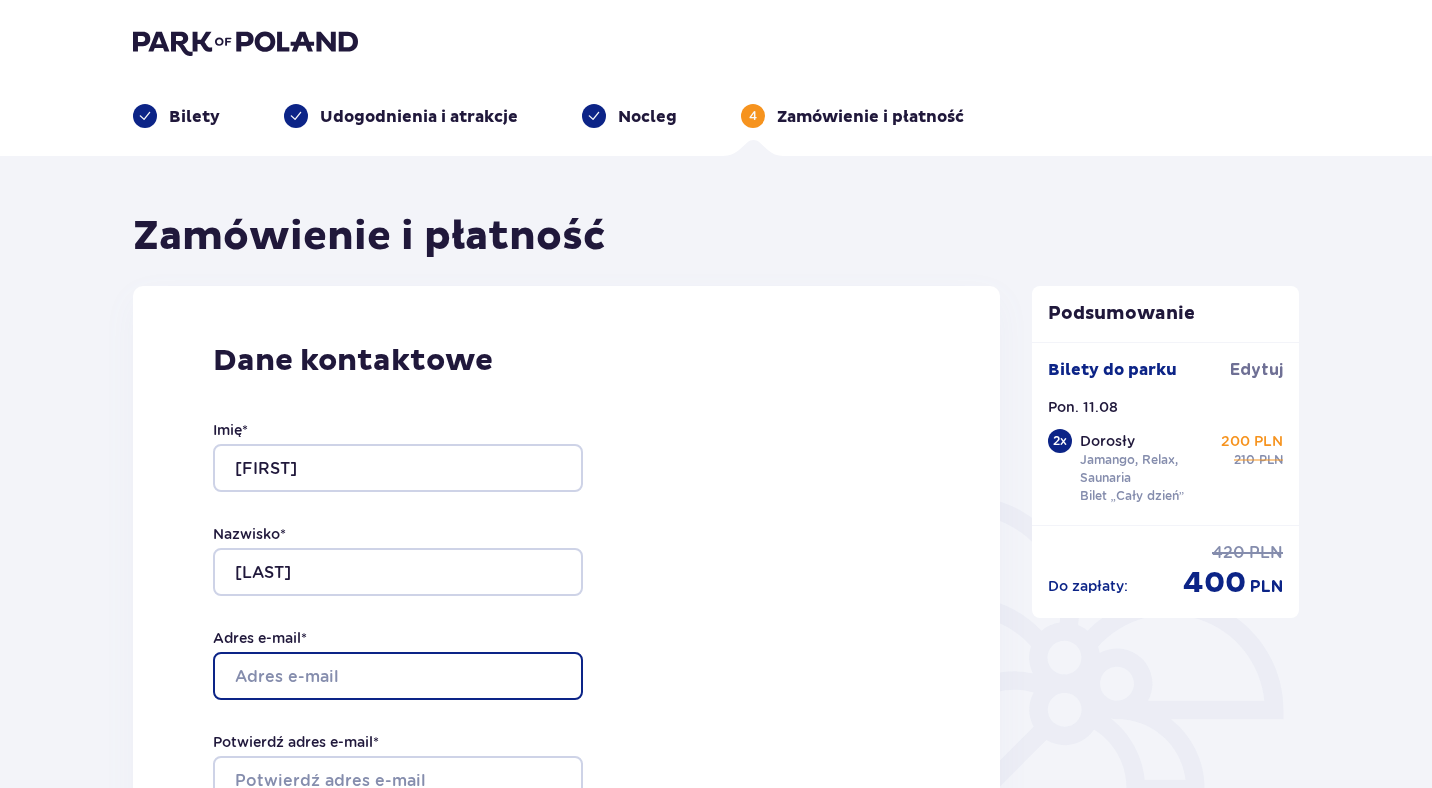 type on "n" 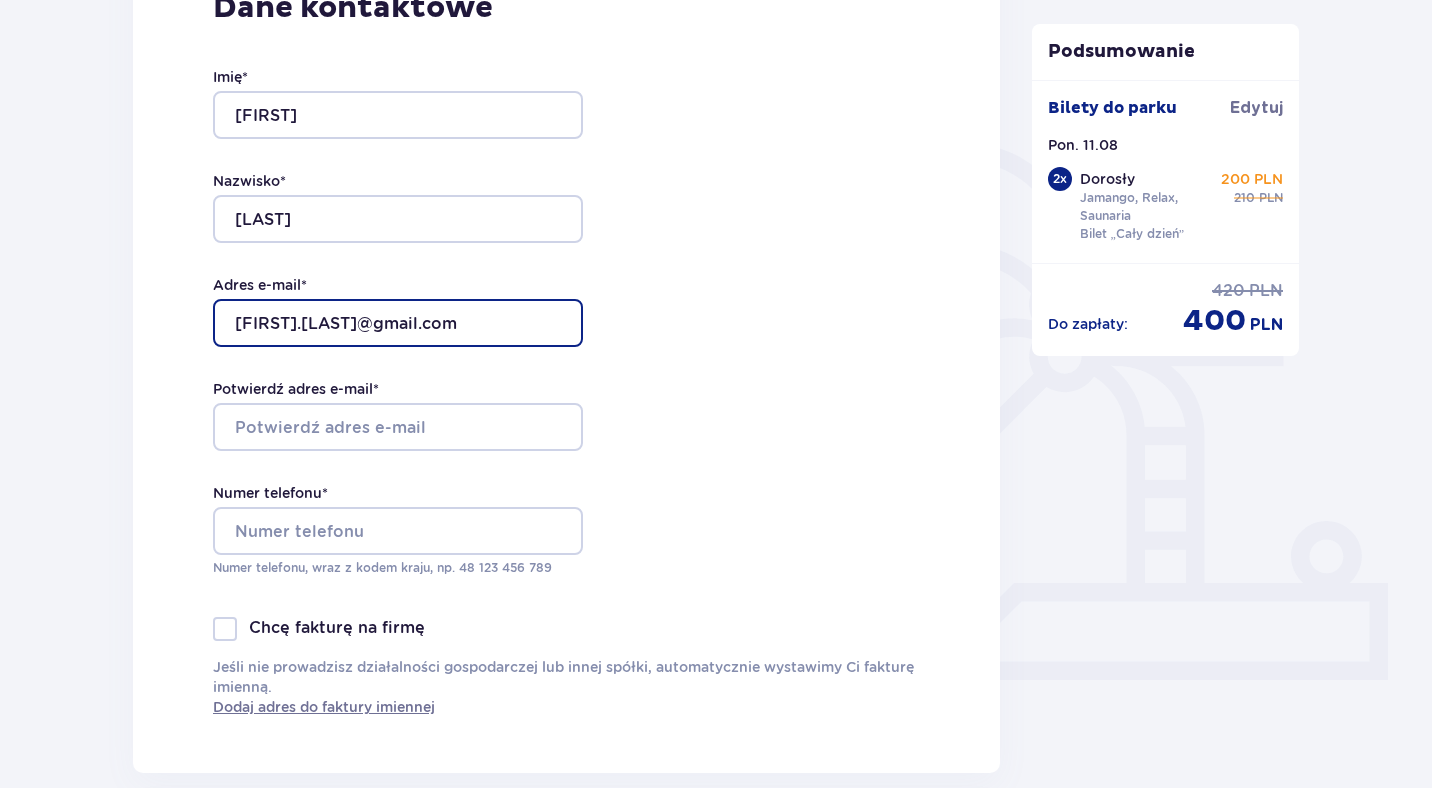 scroll, scrollTop: 373, scrollLeft: 0, axis: vertical 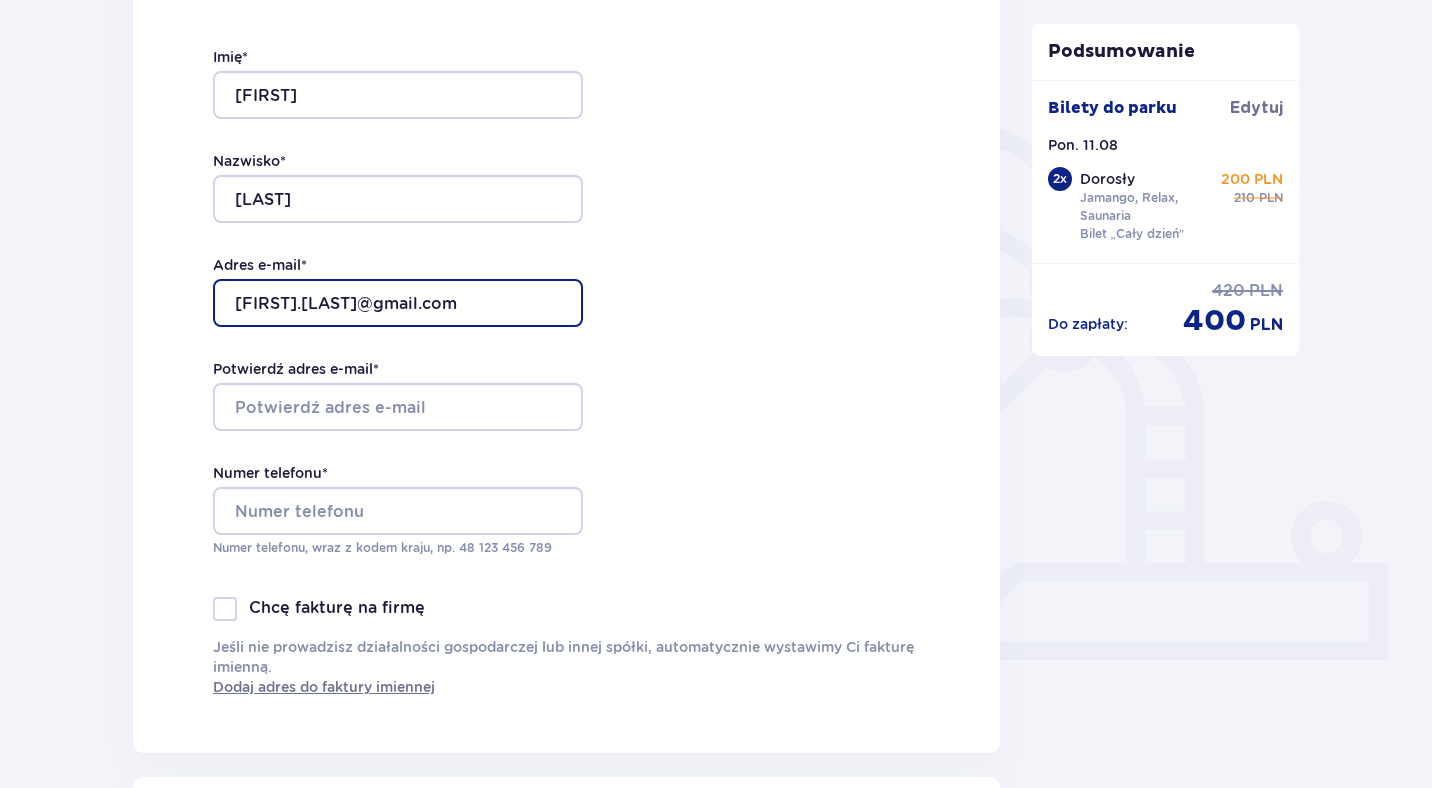 type on "[FIRST].[LAST]@gmail.com" 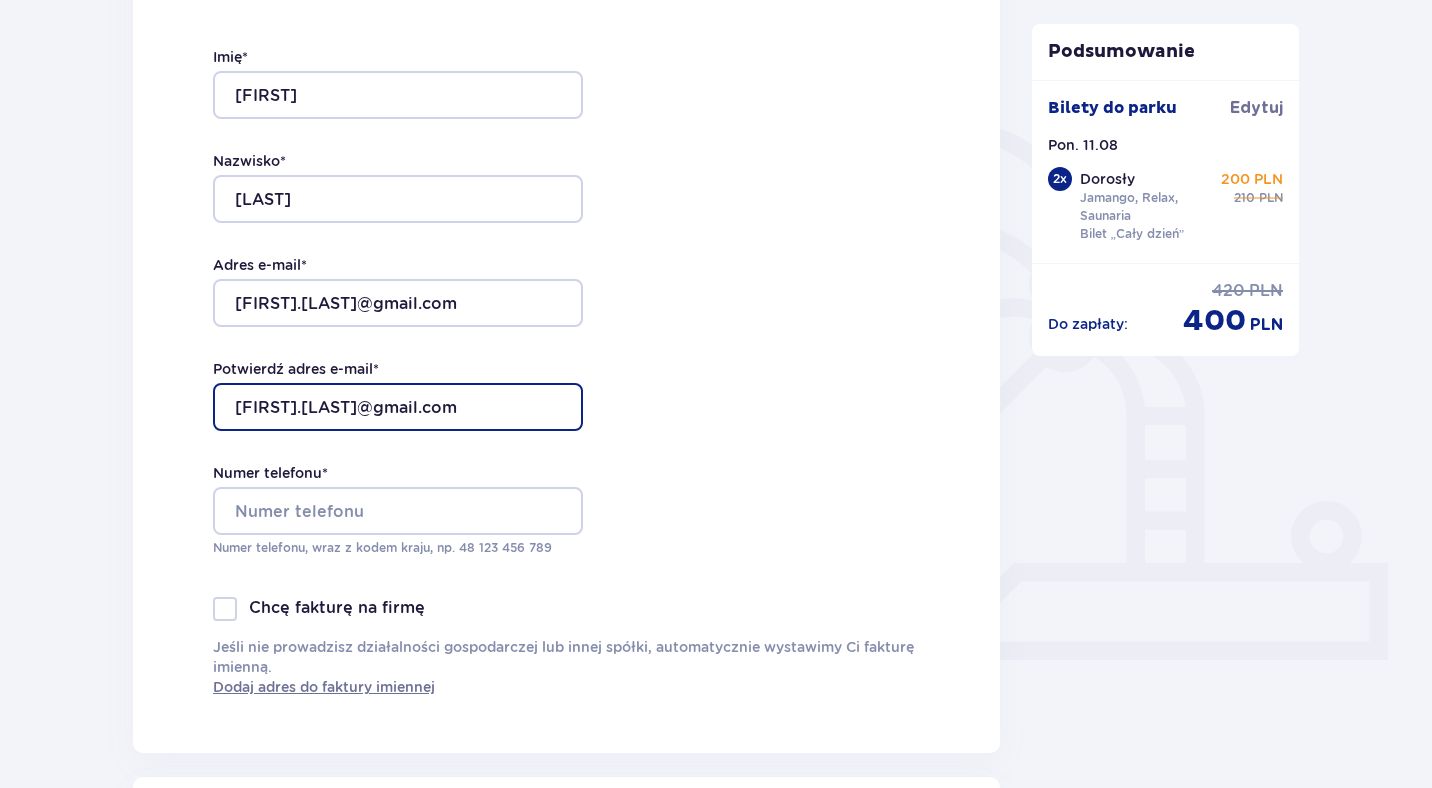 type on "[FIRST].[LAST]@gmail.com" 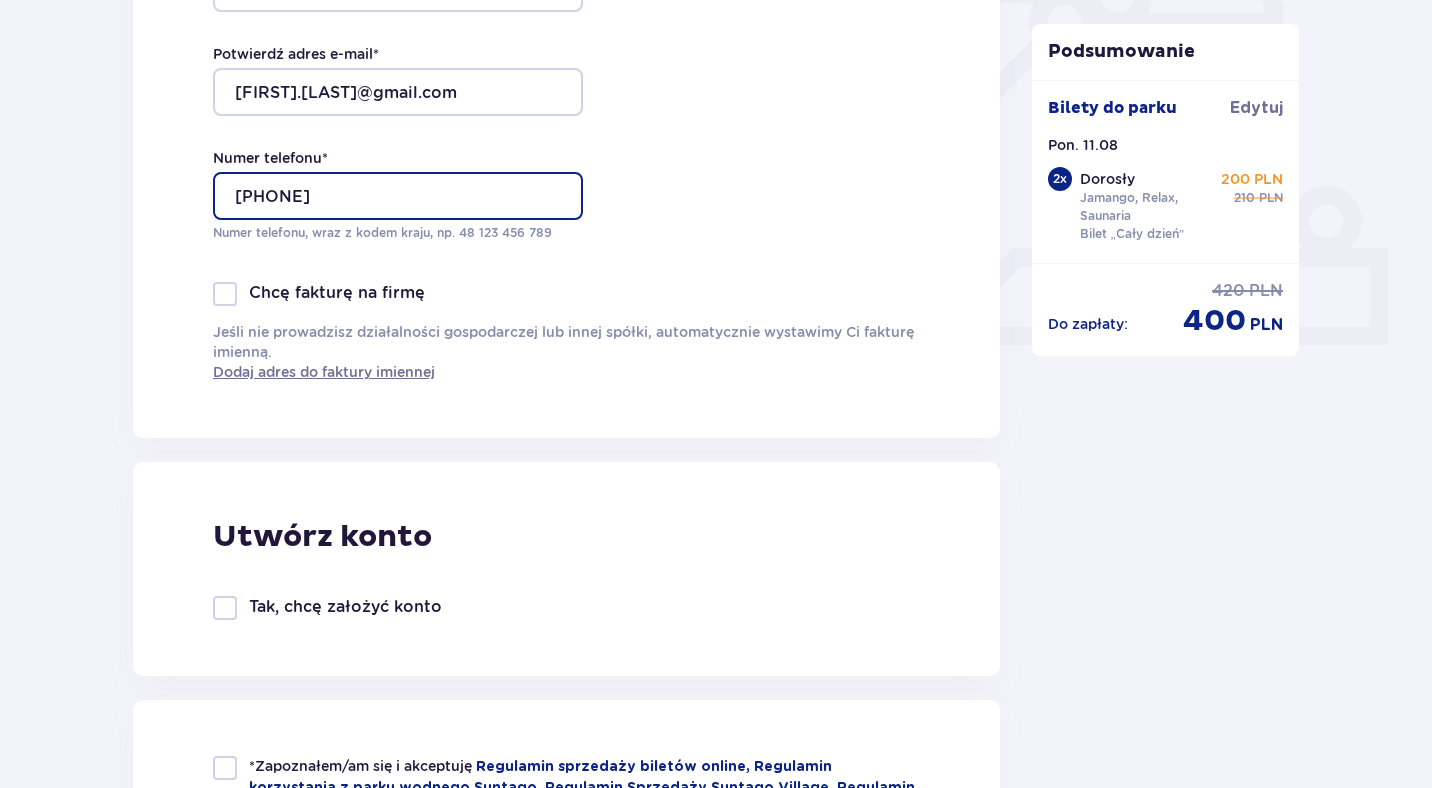 scroll, scrollTop: 705, scrollLeft: 0, axis: vertical 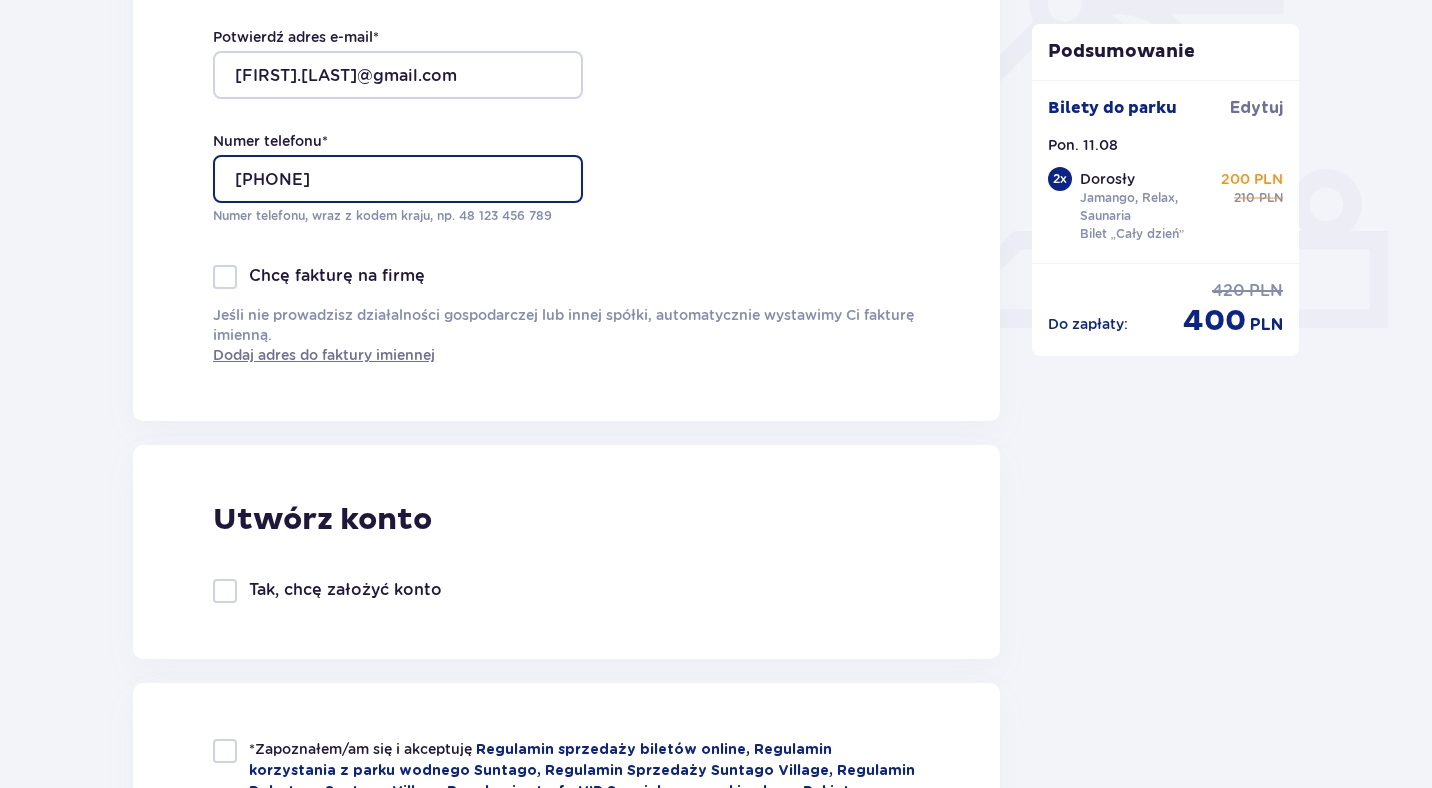 type on "[PHONE]" 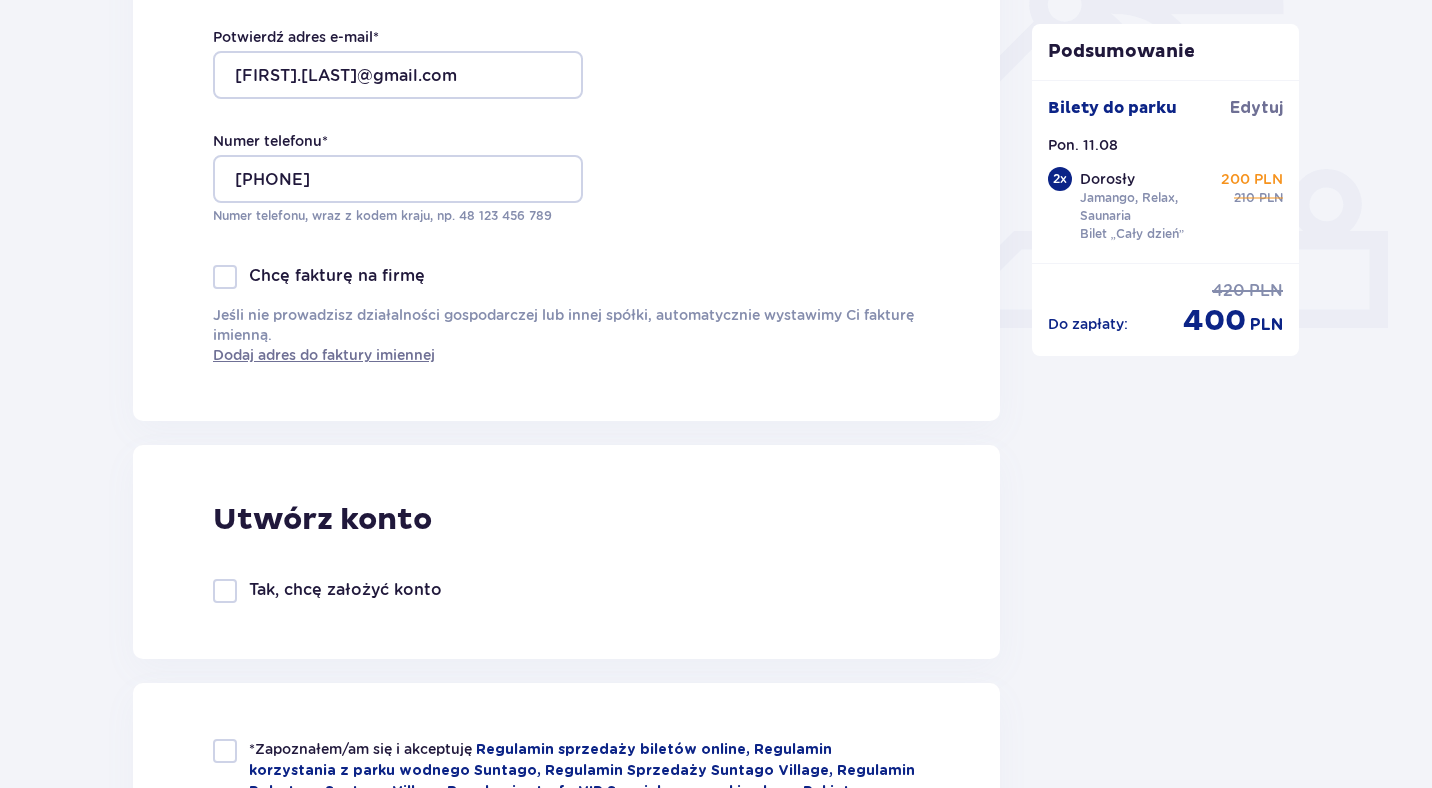 click at bounding box center (225, 591) 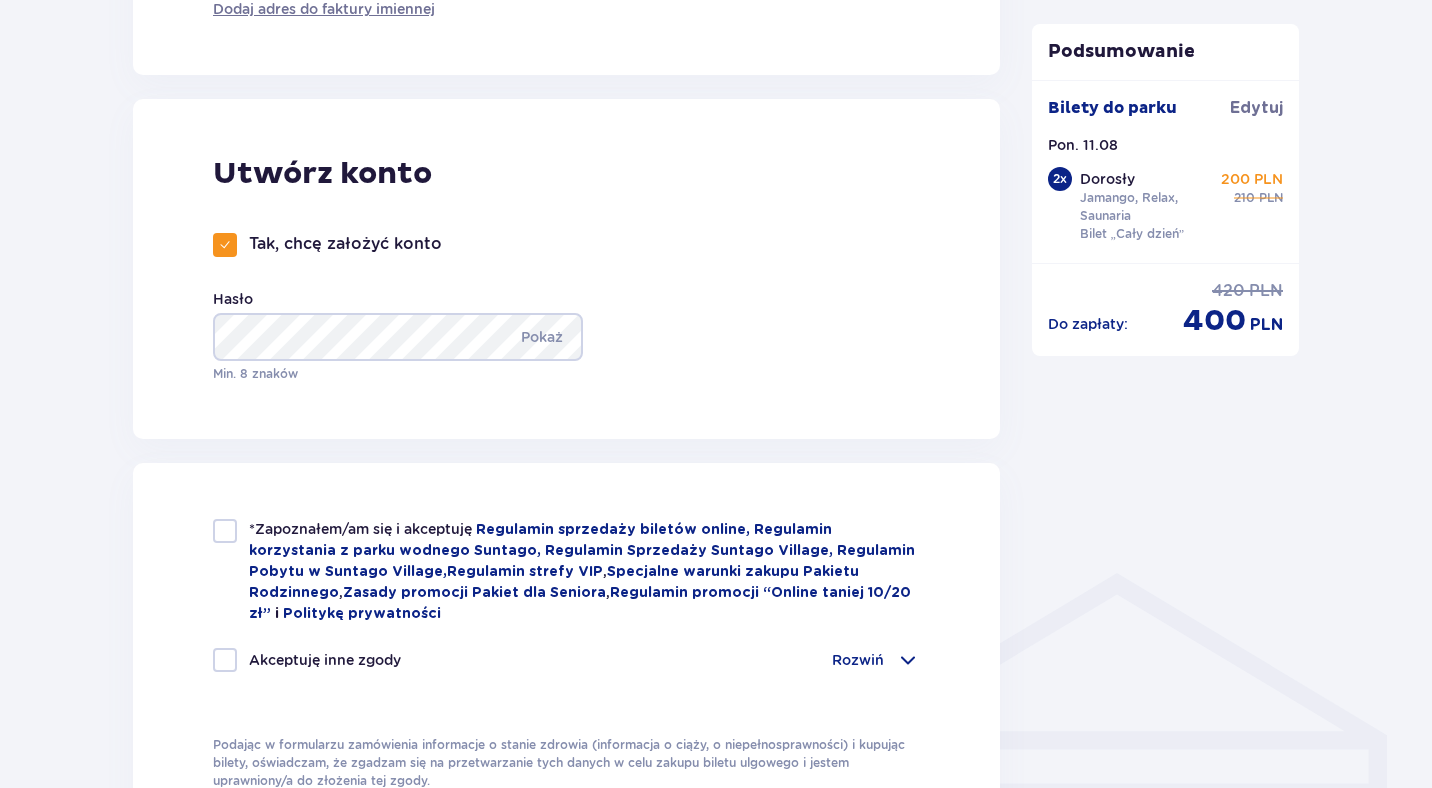 scroll, scrollTop: 1171, scrollLeft: 0, axis: vertical 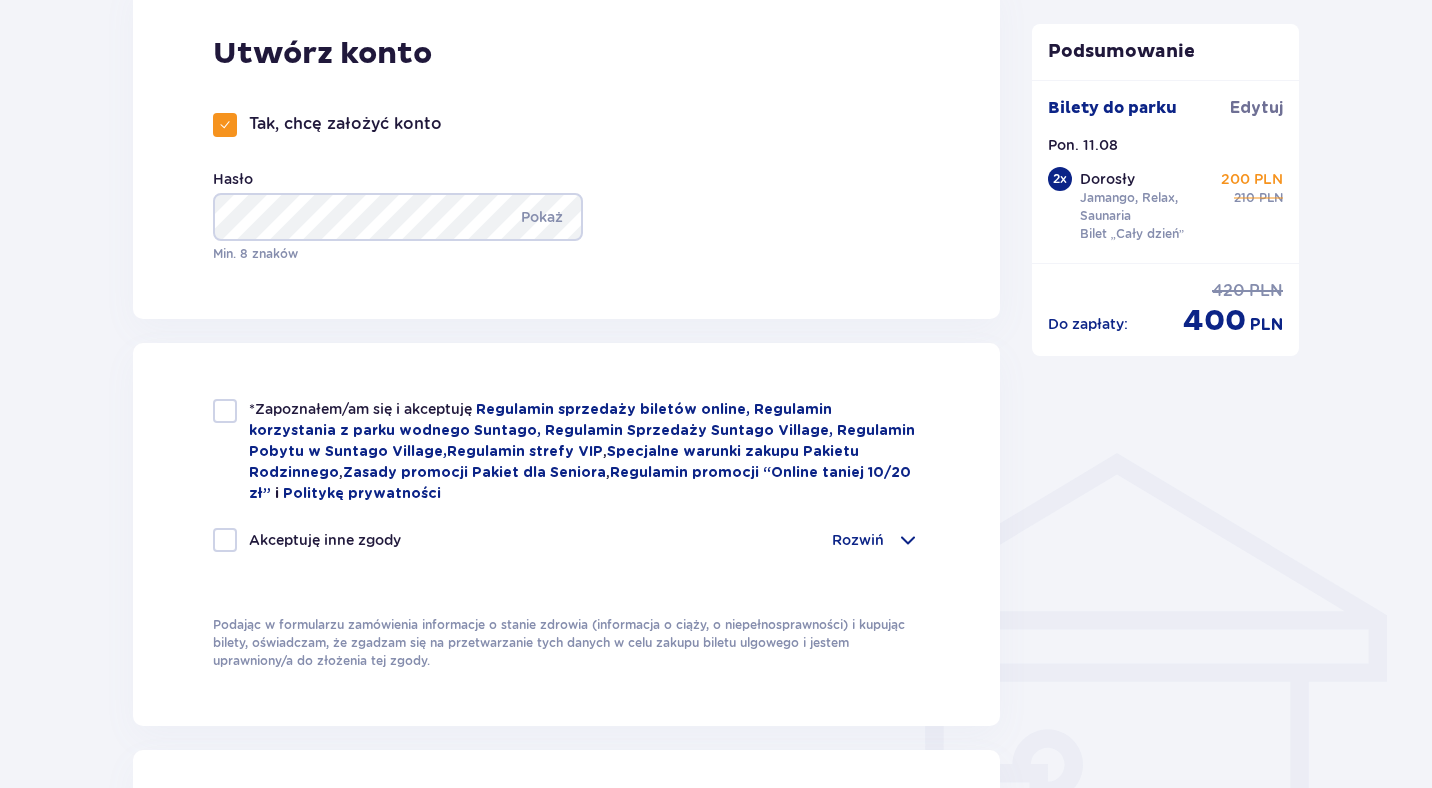 click at bounding box center (225, 125) 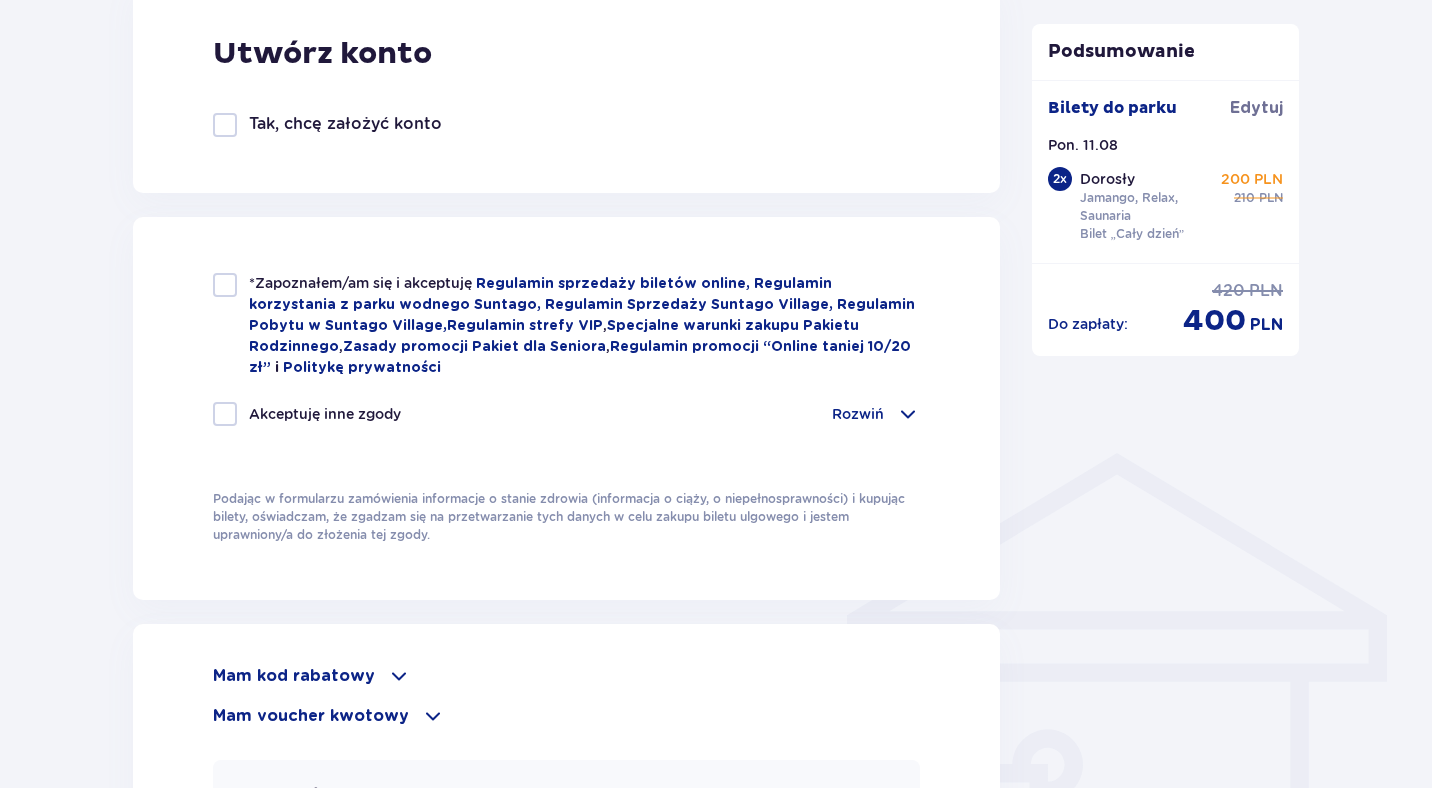 click at bounding box center (225, 285) 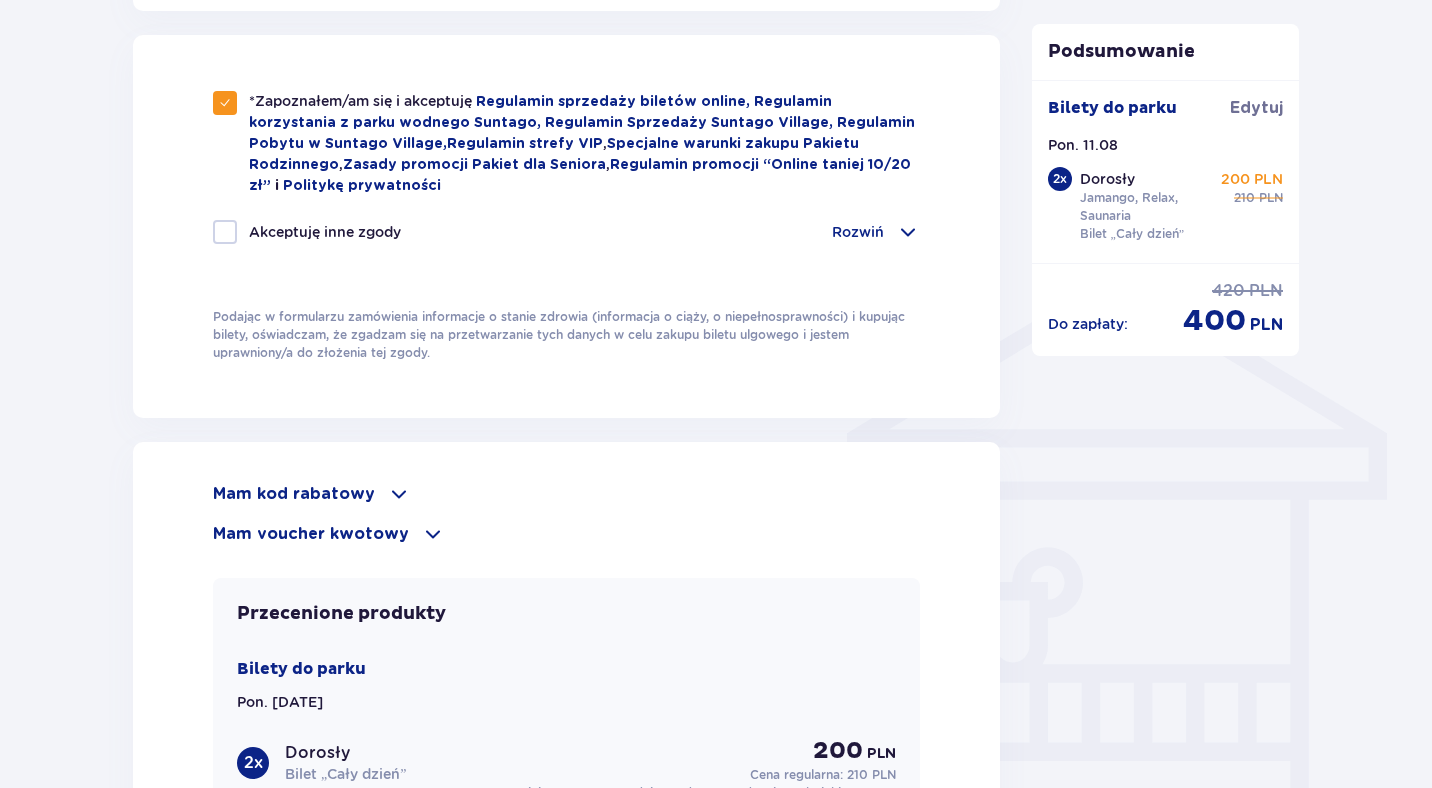 scroll, scrollTop: 1366, scrollLeft: 0, axis: vertical 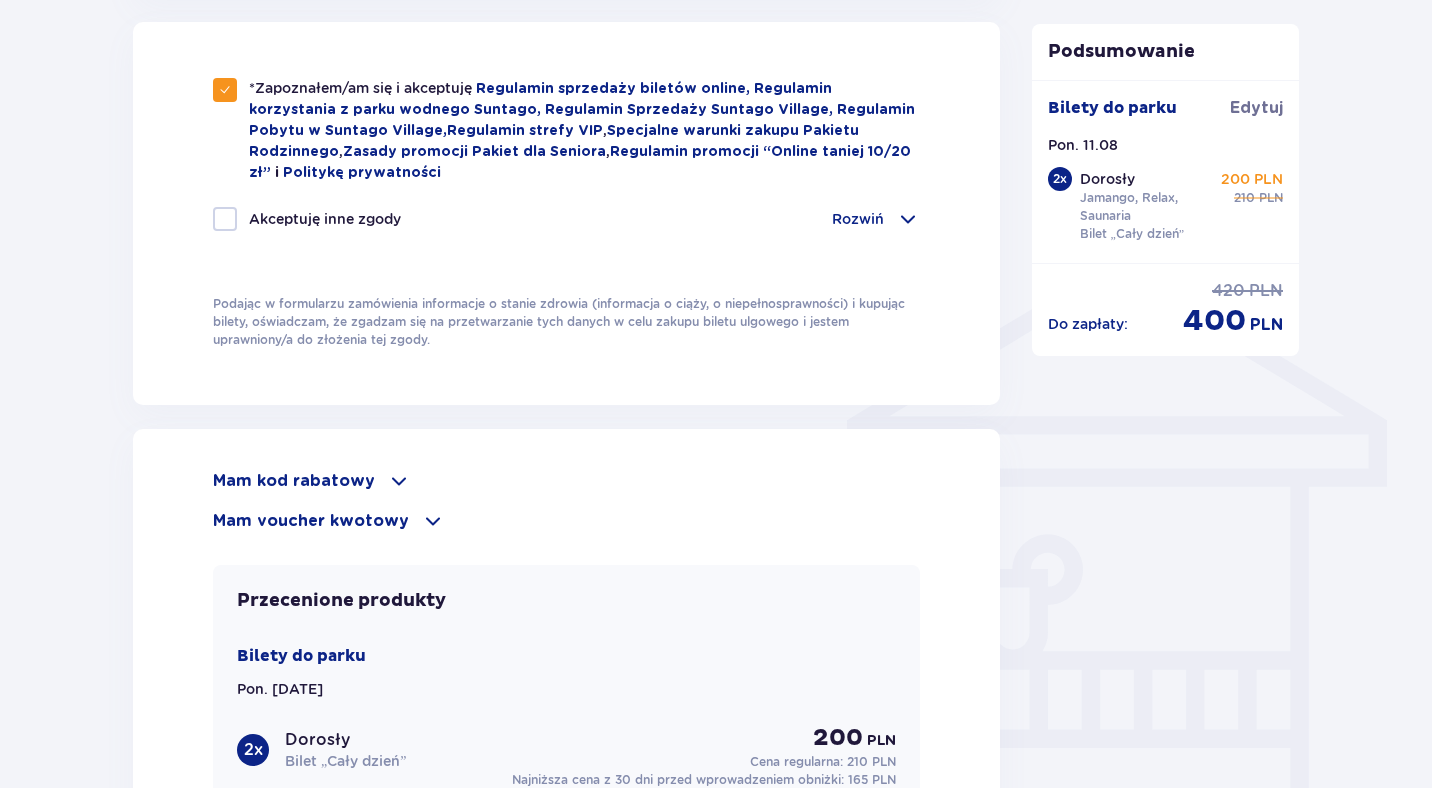 click on "Mam kod rabatowy" at bounding box center [294, 481] 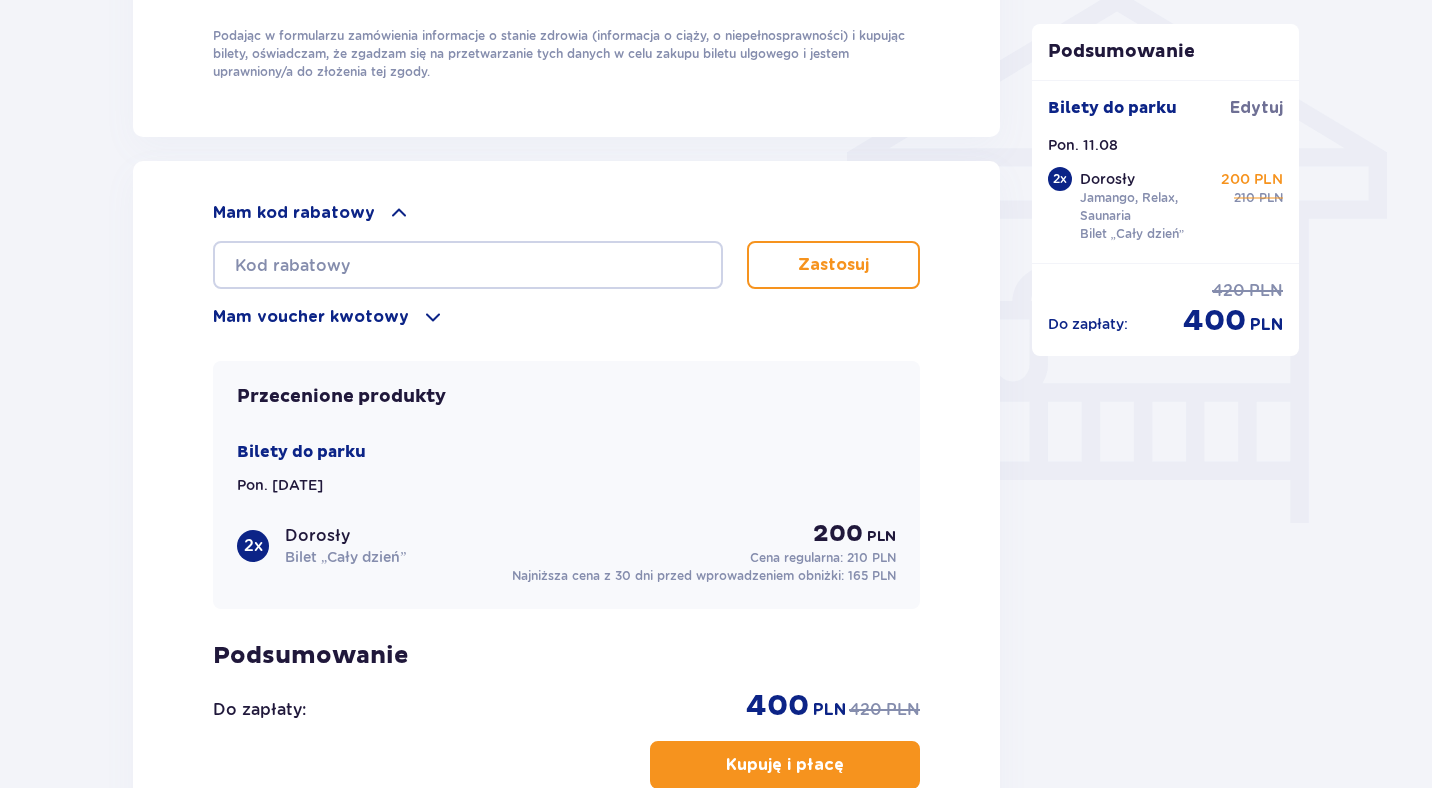 scroll, scrollTop: 1635, scrollLeft: 0, axis: vertical 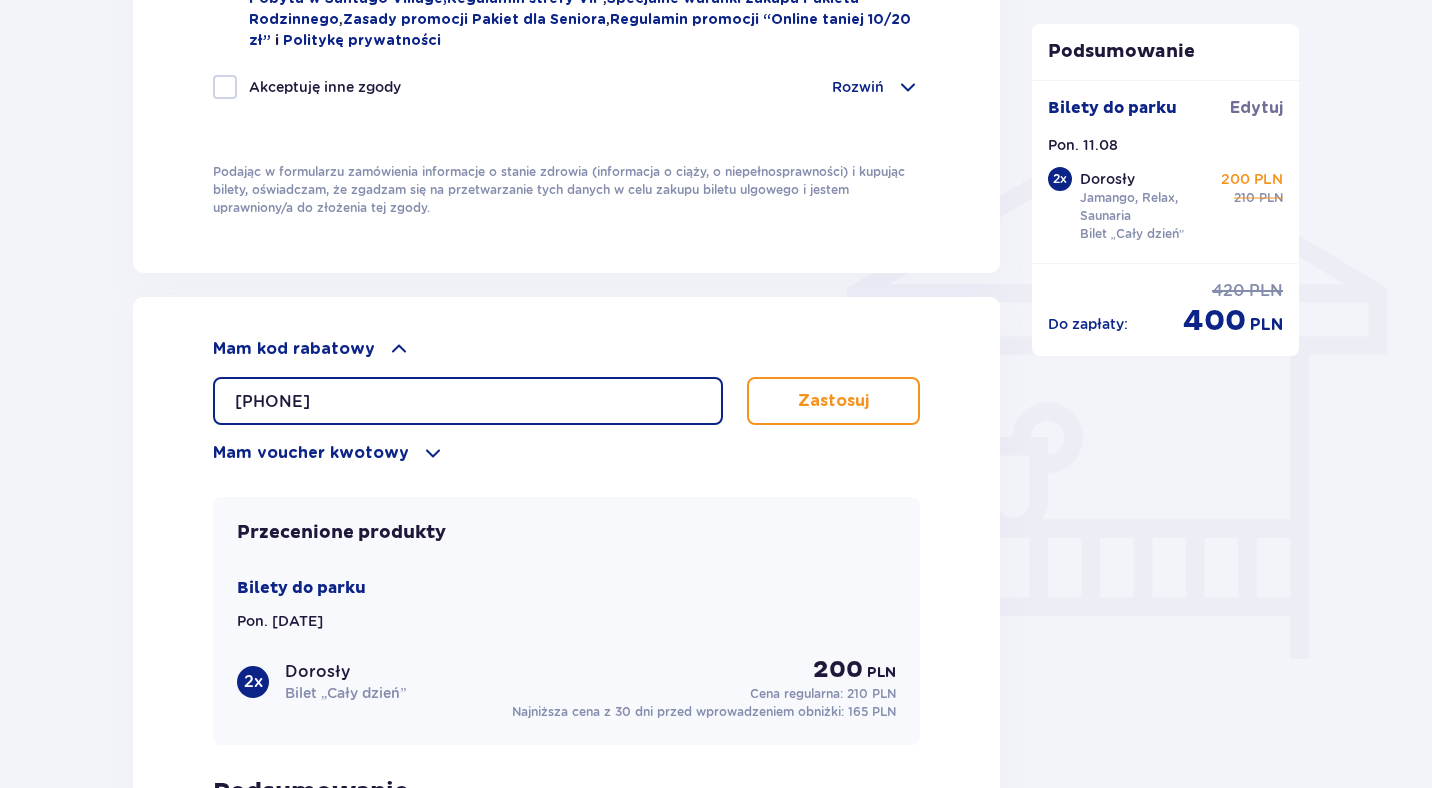 type on "[PHONE]" 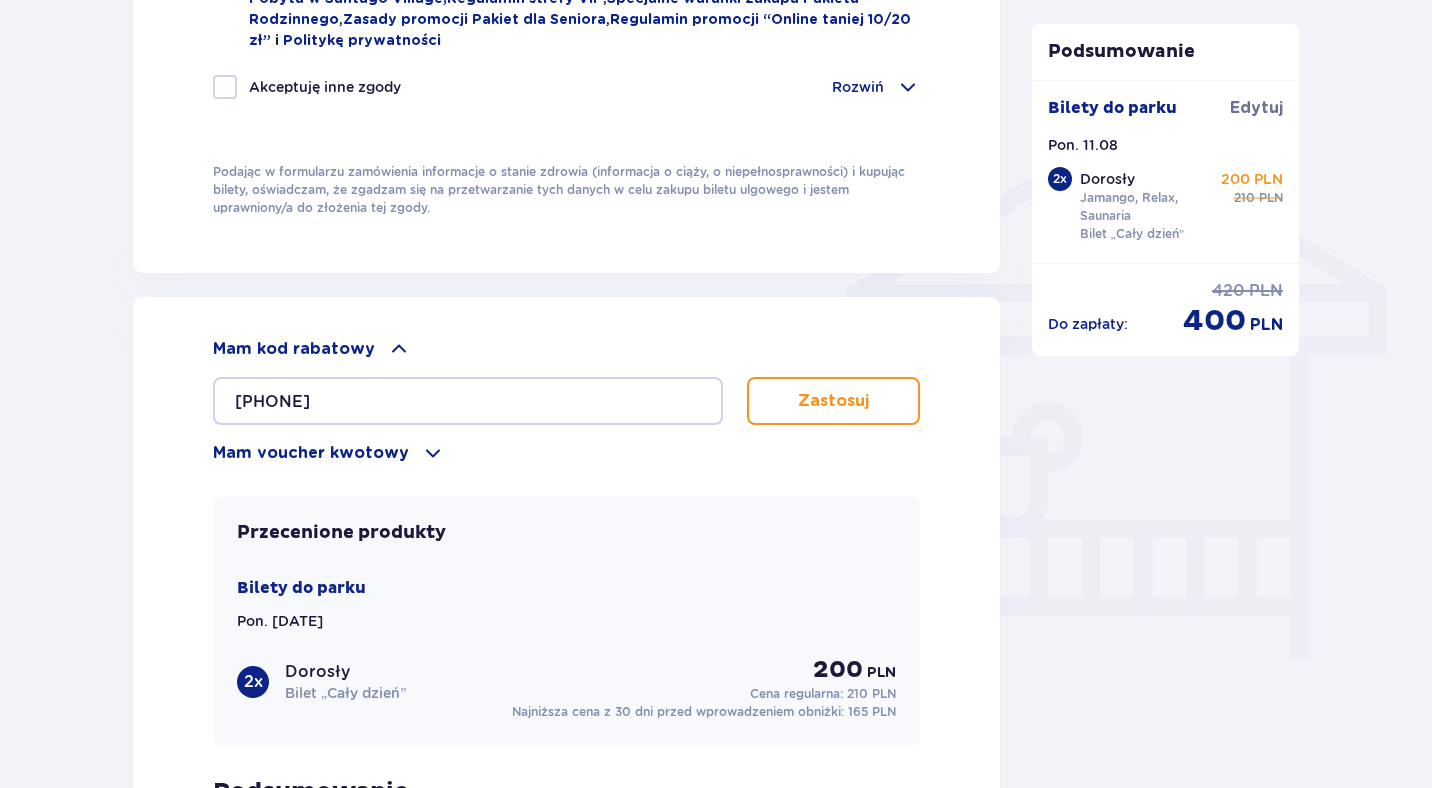 click on "Zastosuj" at bounding box center [833, 401] 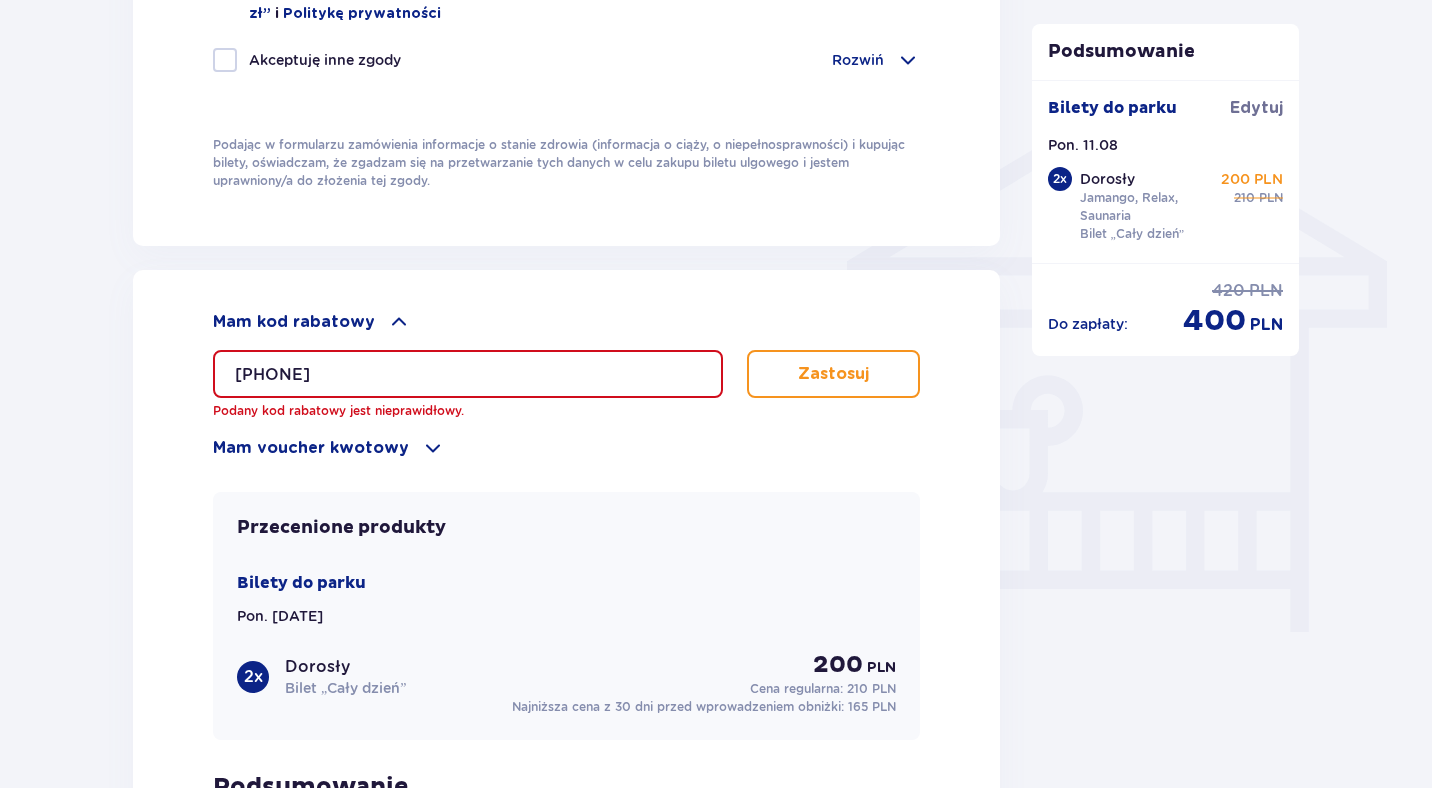 scroll, scrollTop: 1529, scrollLeft: 0, axis: vertical 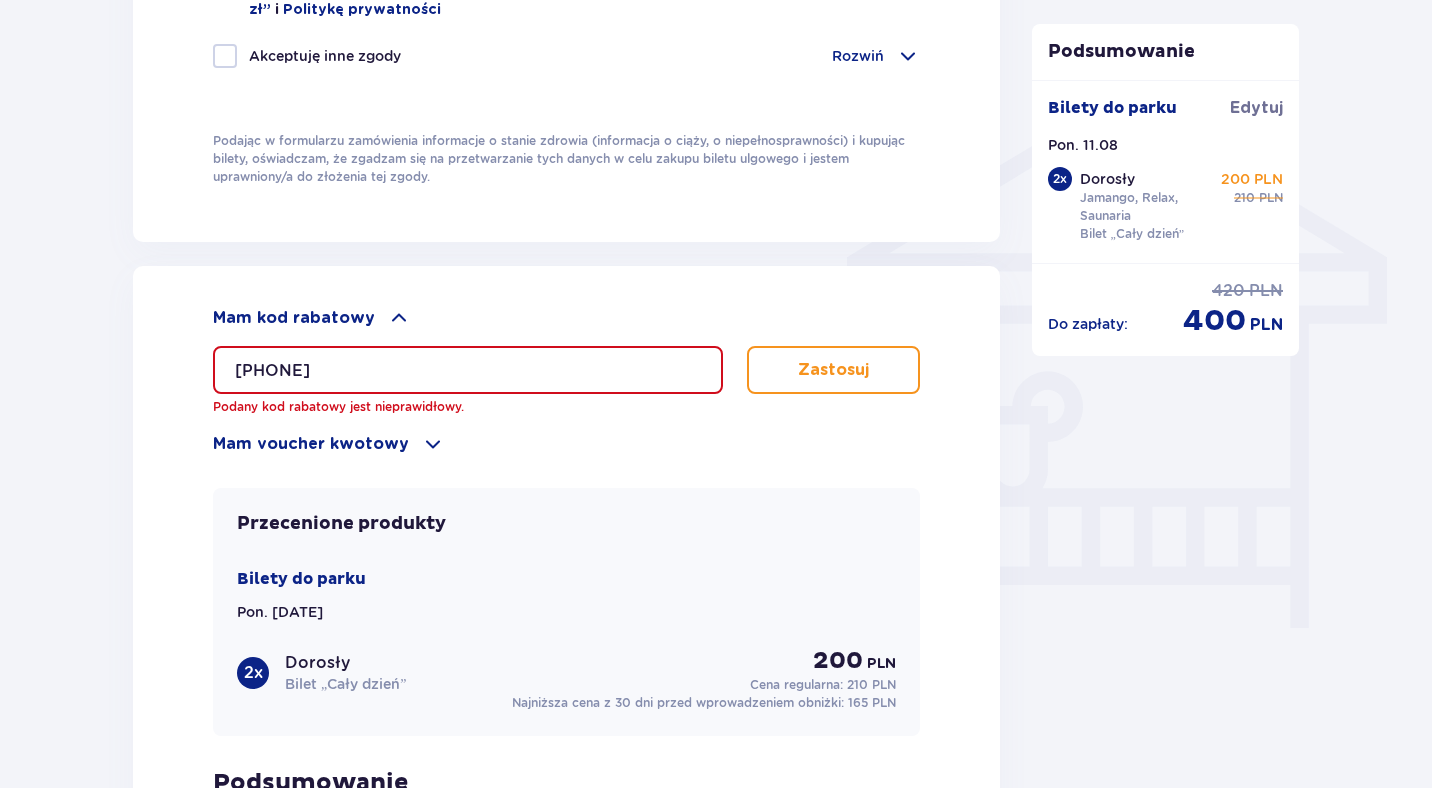 click on "Mam voucher kwotowy" at bounding box center (566, 444) 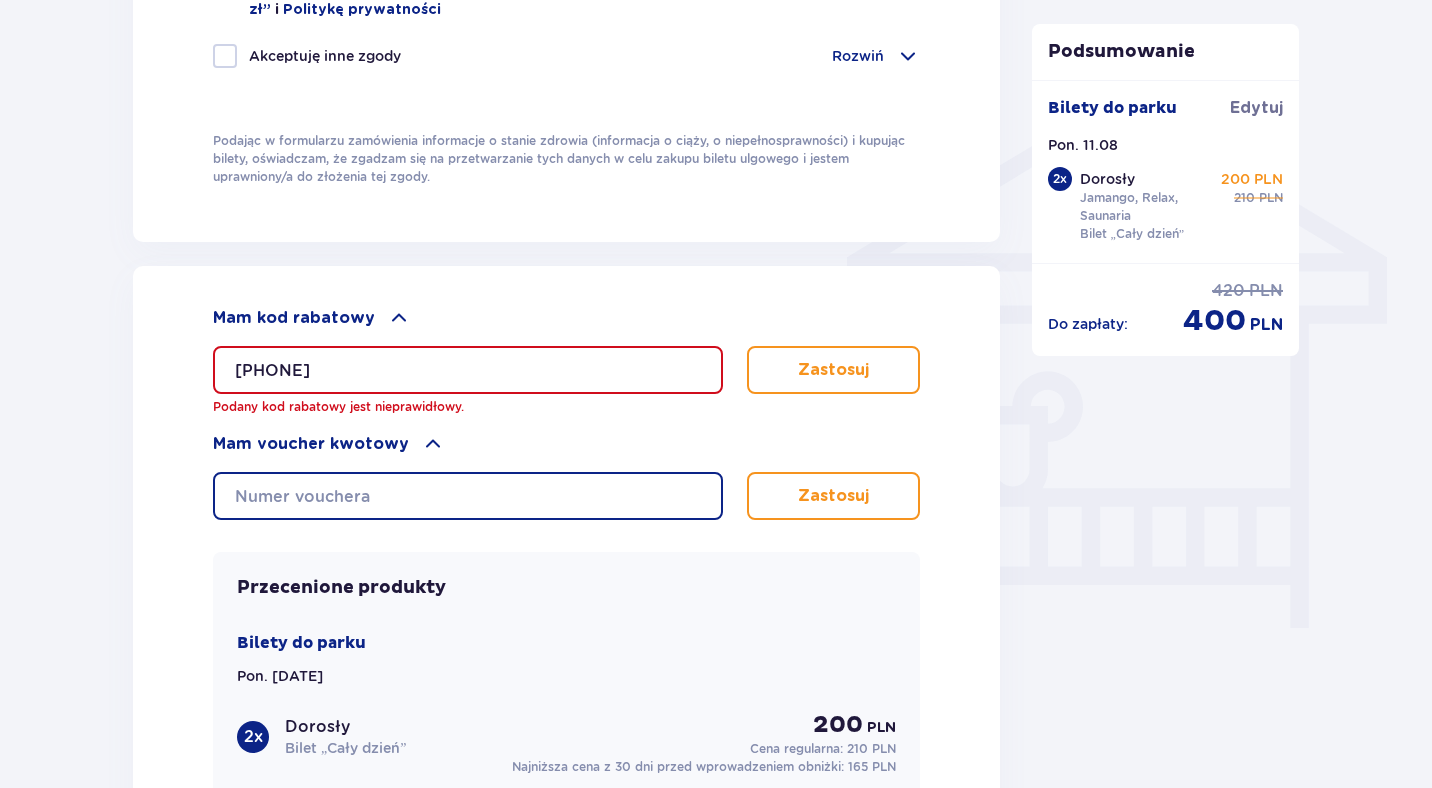click at bounding box center (468, 496) 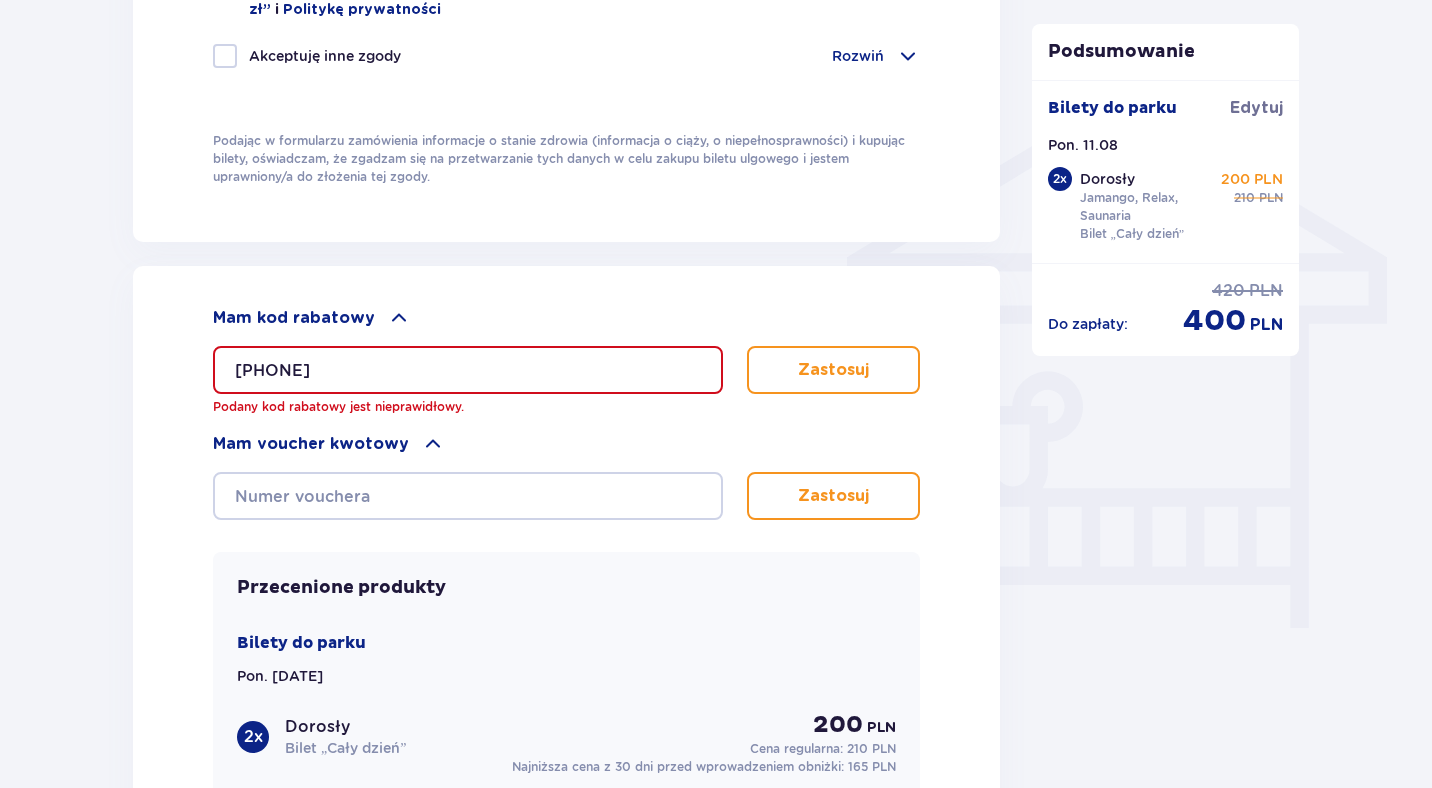 drag, startPoint x: 422, startPoint y: 376, endPoint x: 235, endPoint y: 384, distance: 187.17105 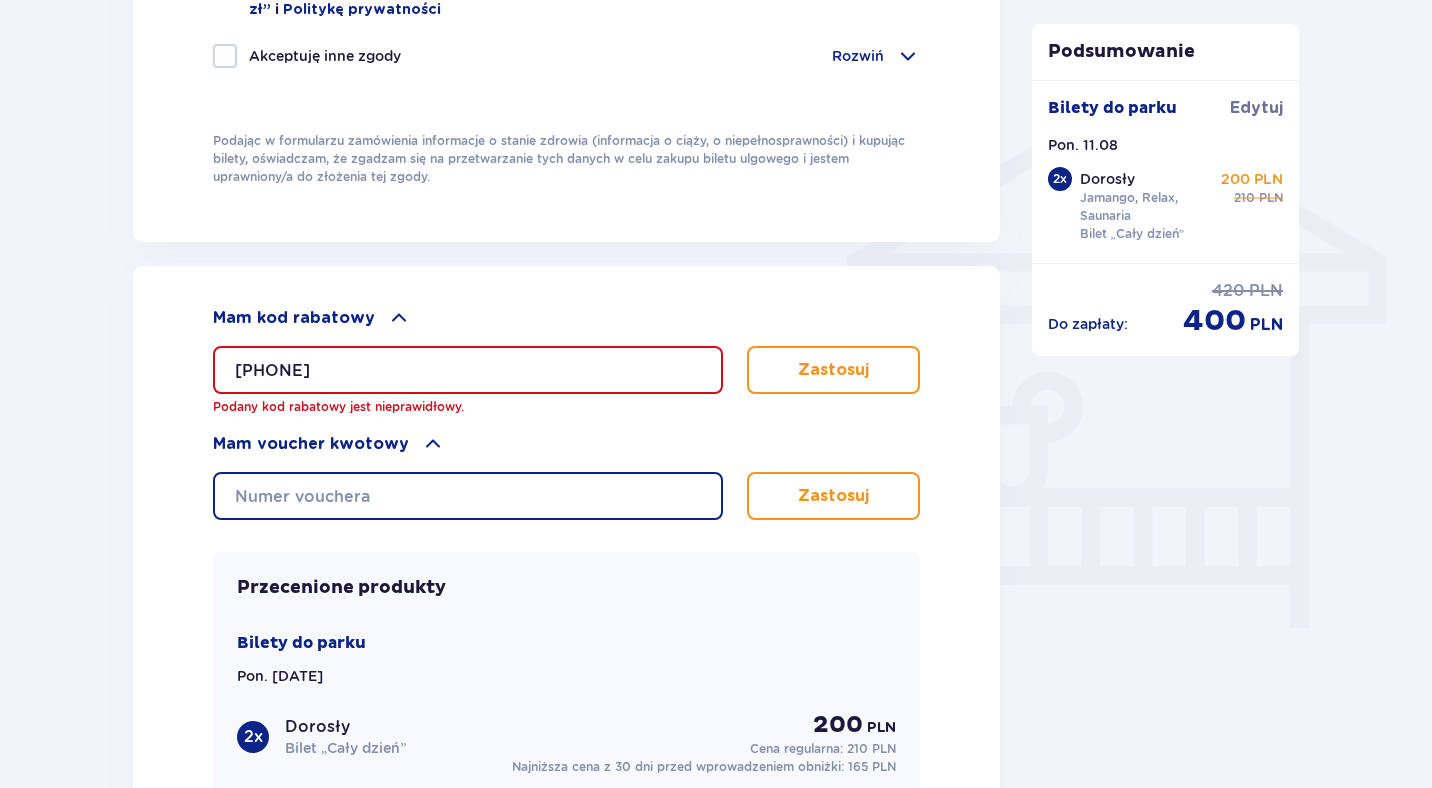 click at bounding box center [468, 496] 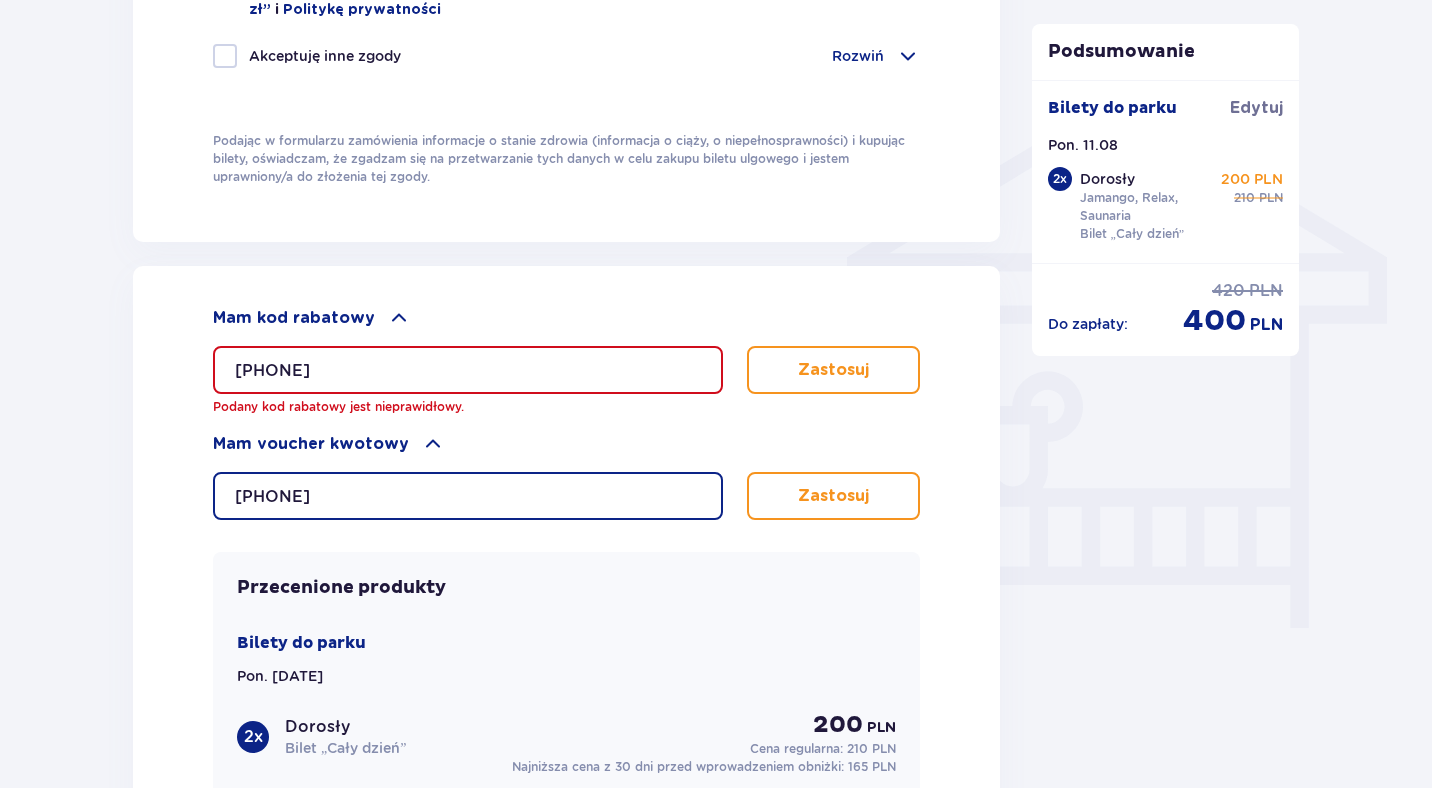 type on "[PHONE]" 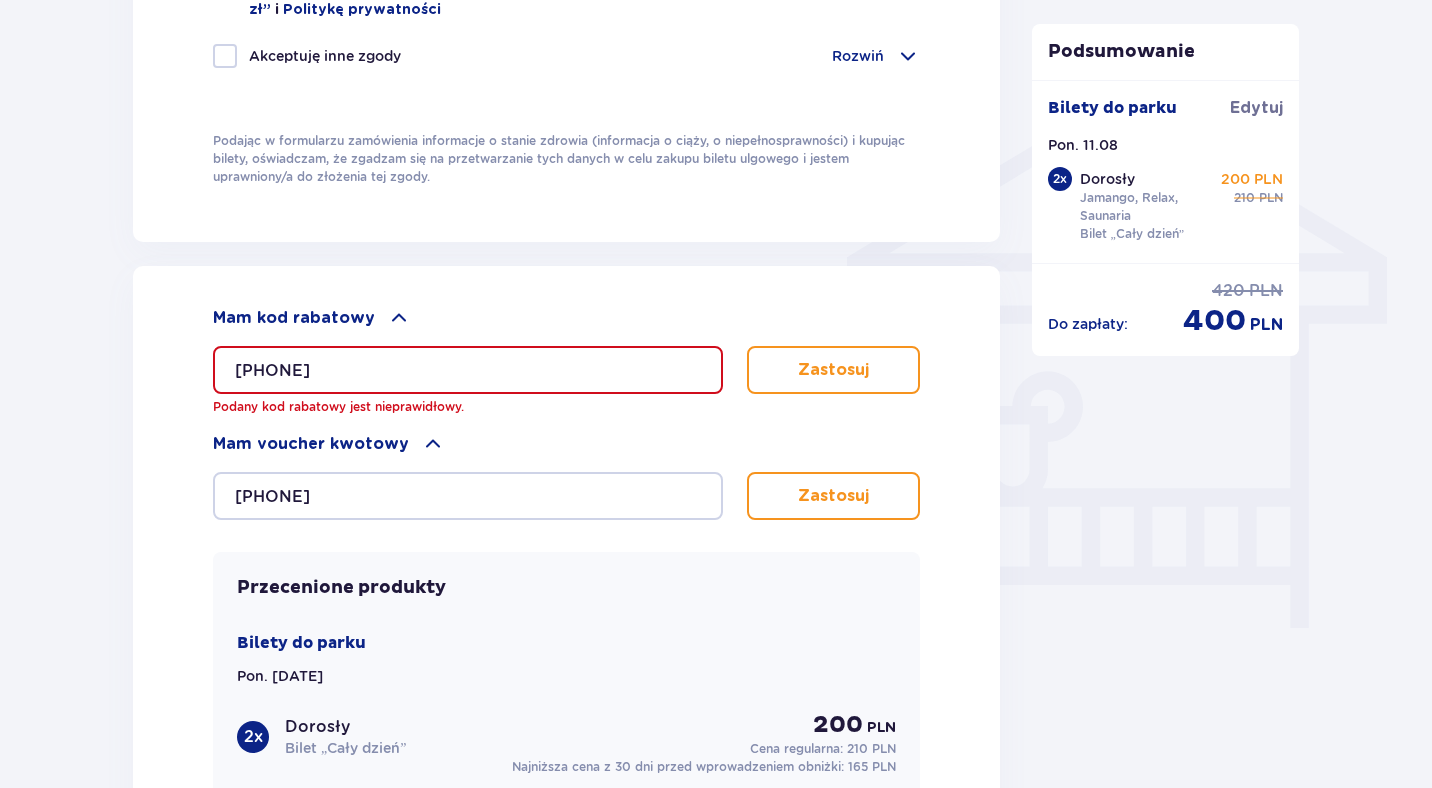 drag, startPoint x: 454, startPoint y: 359, endPoint x: 203, endPoint y: 370, distance: 251.24092 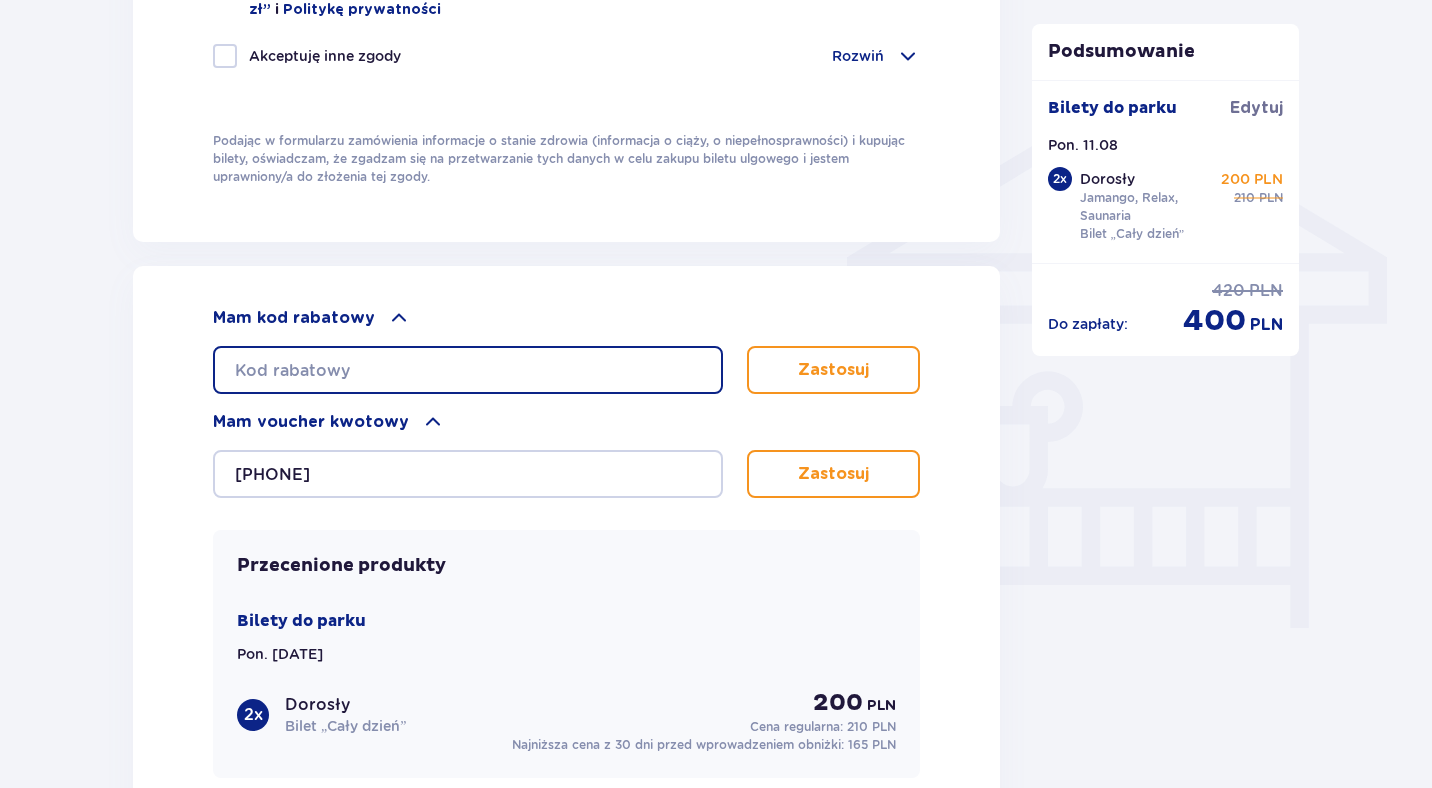 type 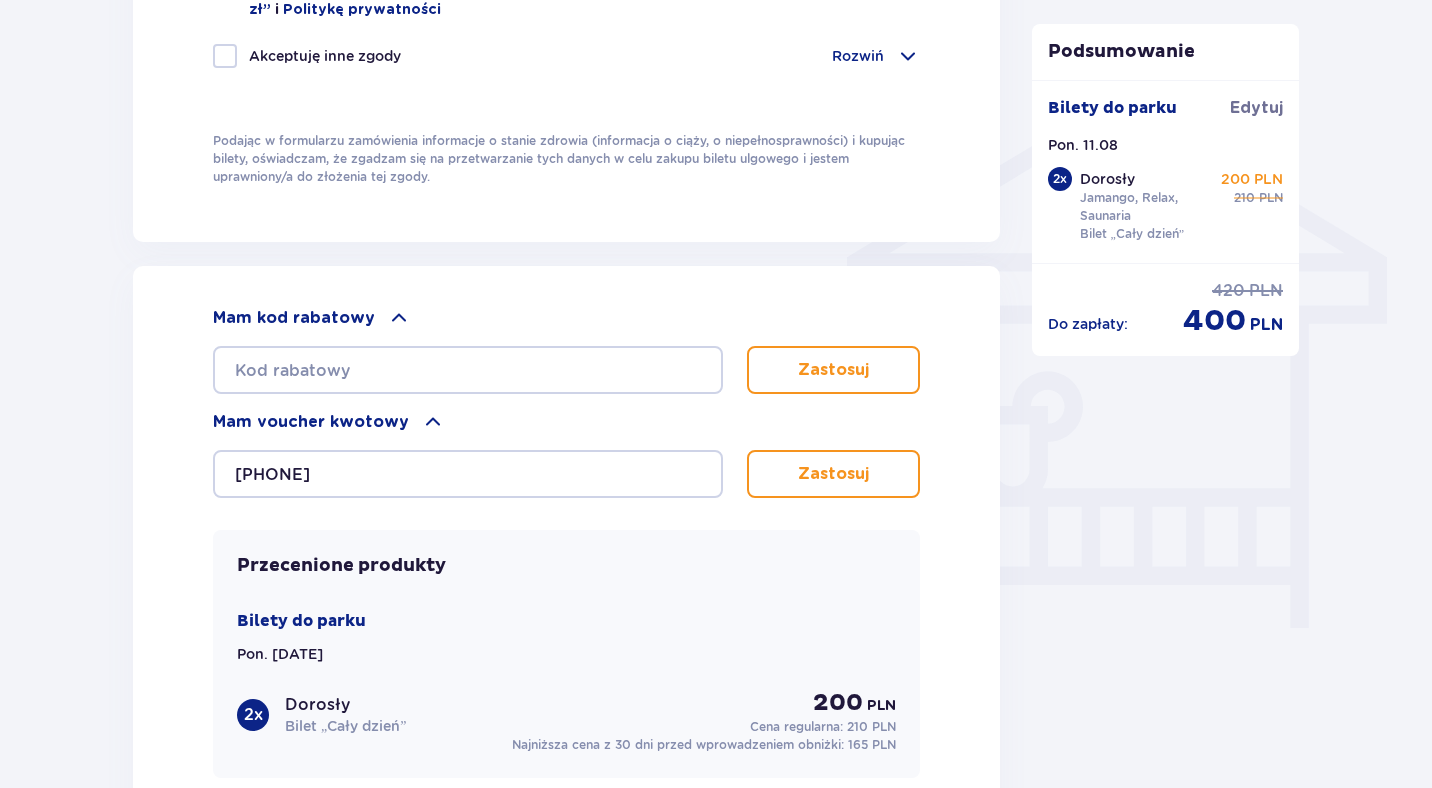 click on "Zastosuj" at bounding box center [833, 474] 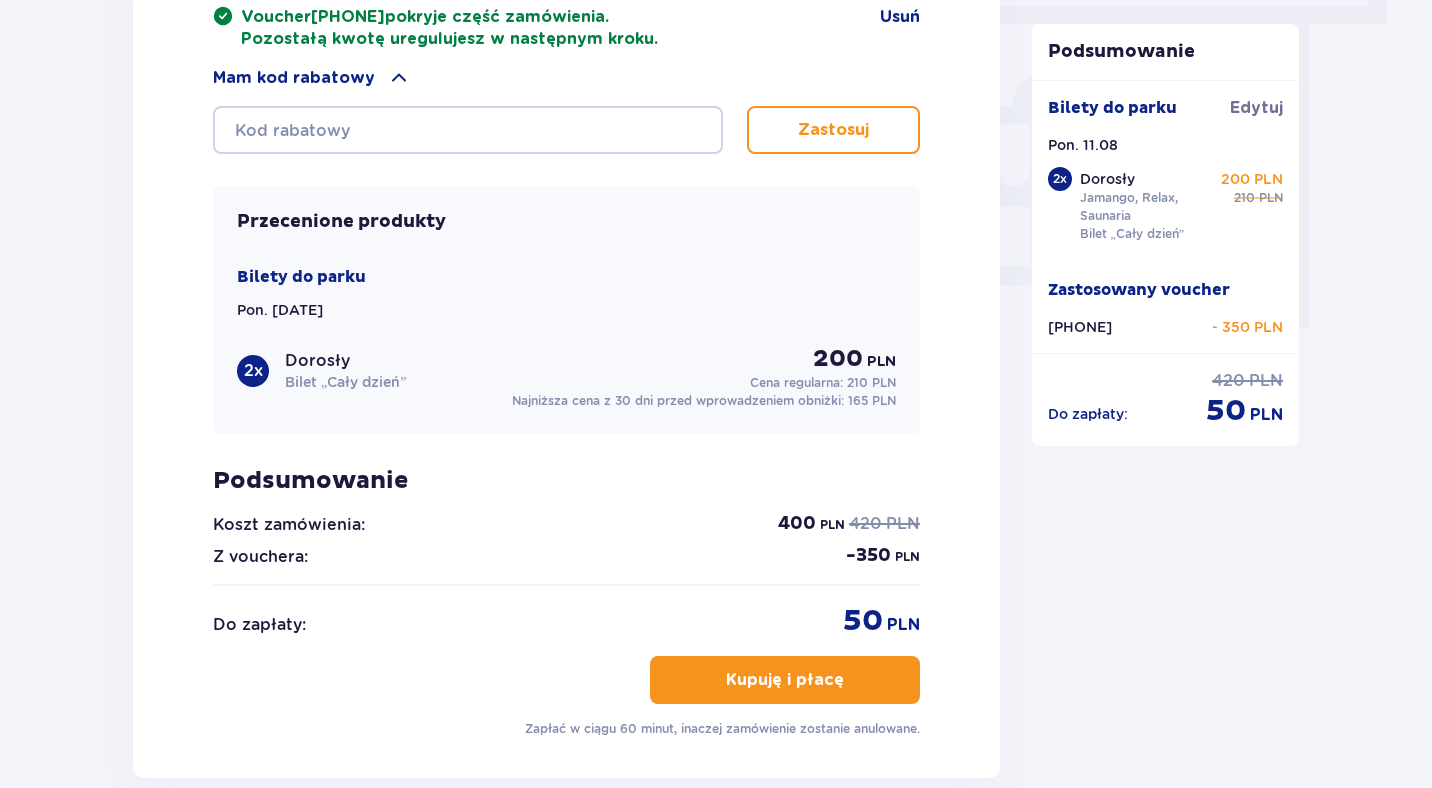 scroll, scrollTop: 1834, scrollLeft: 0, axis: vertical 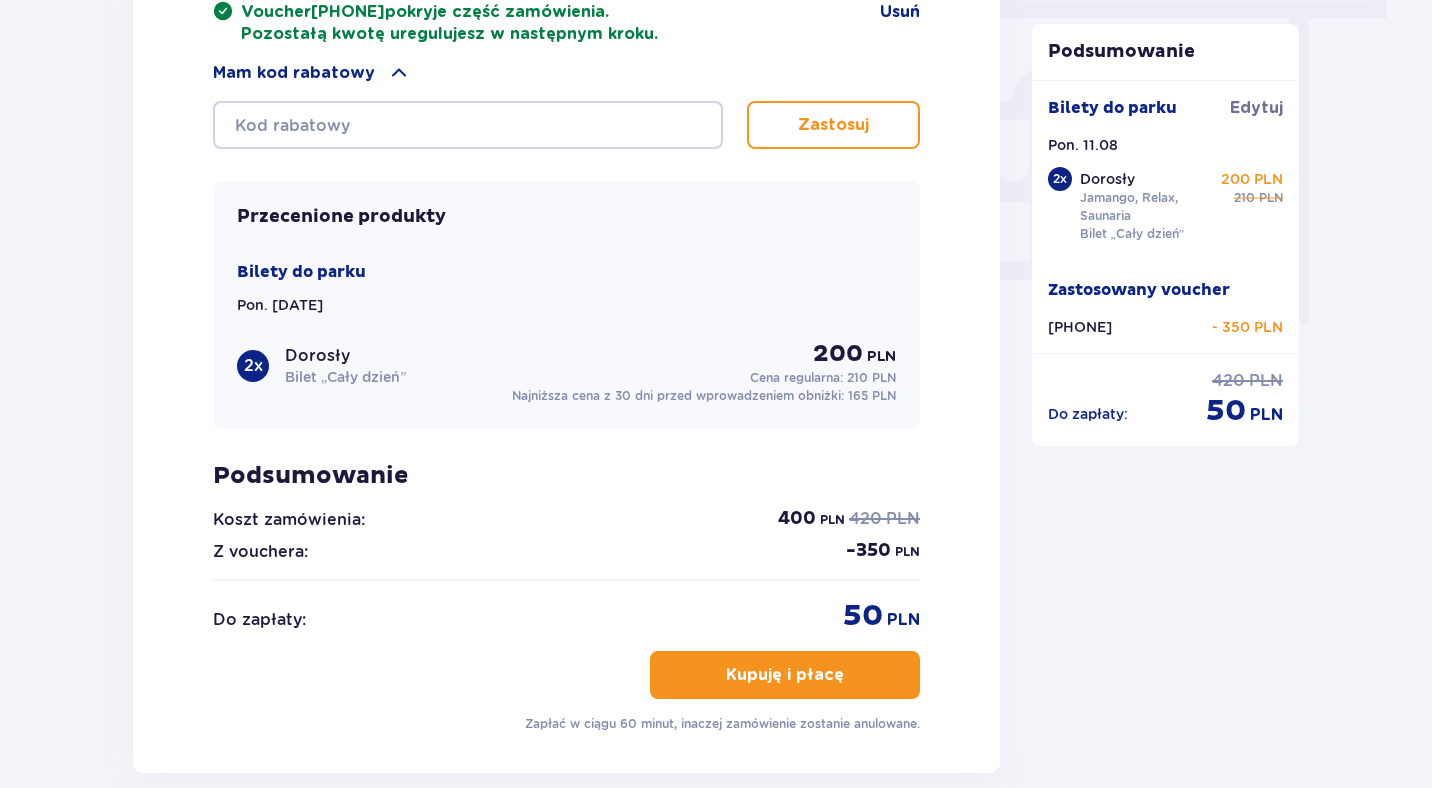 click on "Kupuję i płacę" at bounding box center [785, 675] 